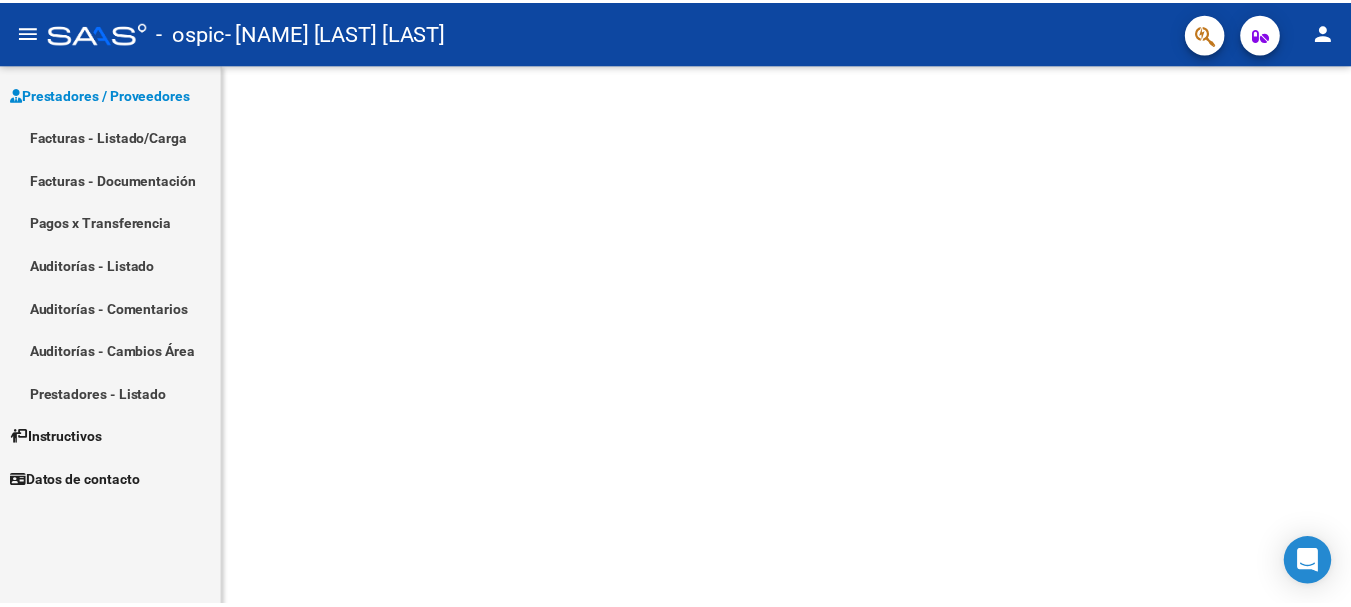 scroll, scrollTop: 0, scrollLeft: 0, axis: both 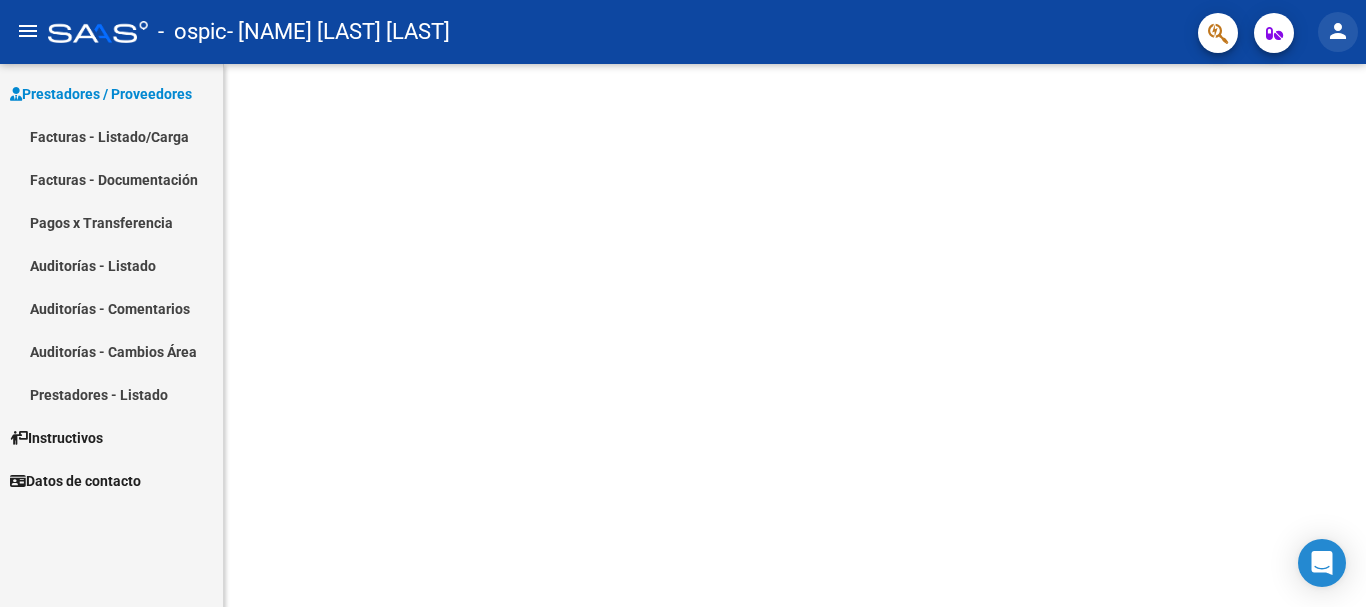click on "person" 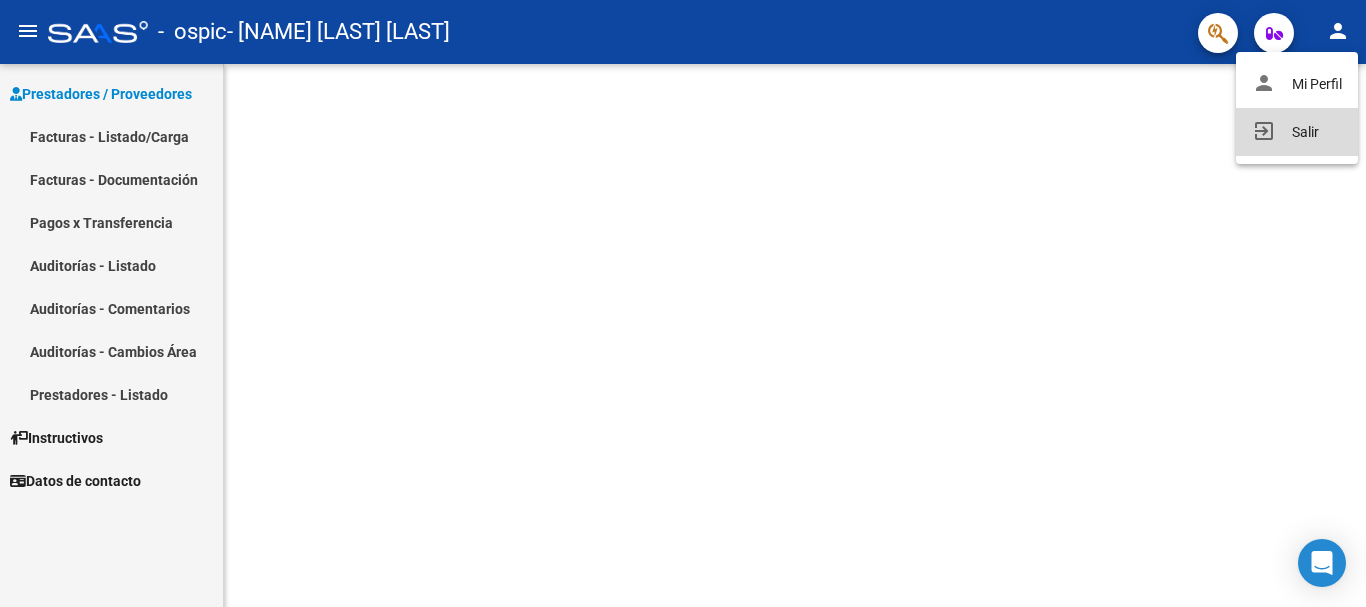 click on "exit_to_app  Salir" at bounding box center [1297, 132] 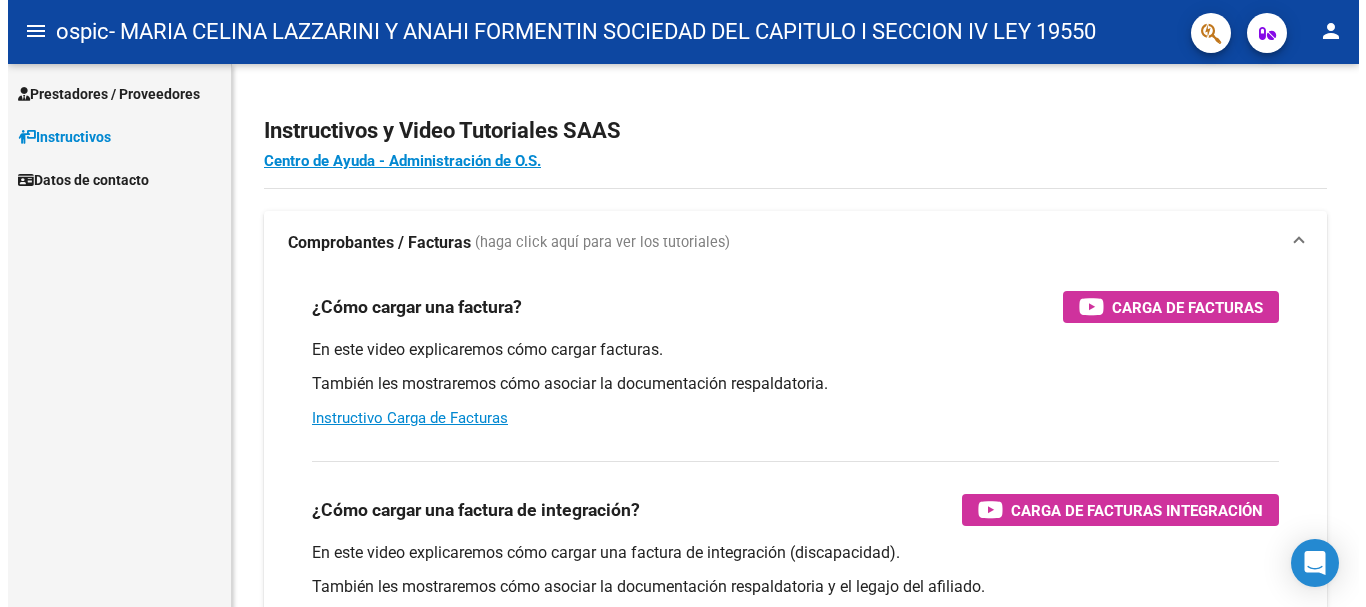 scroll, scrollTop: 0, scrollLeft: 0, axis: both 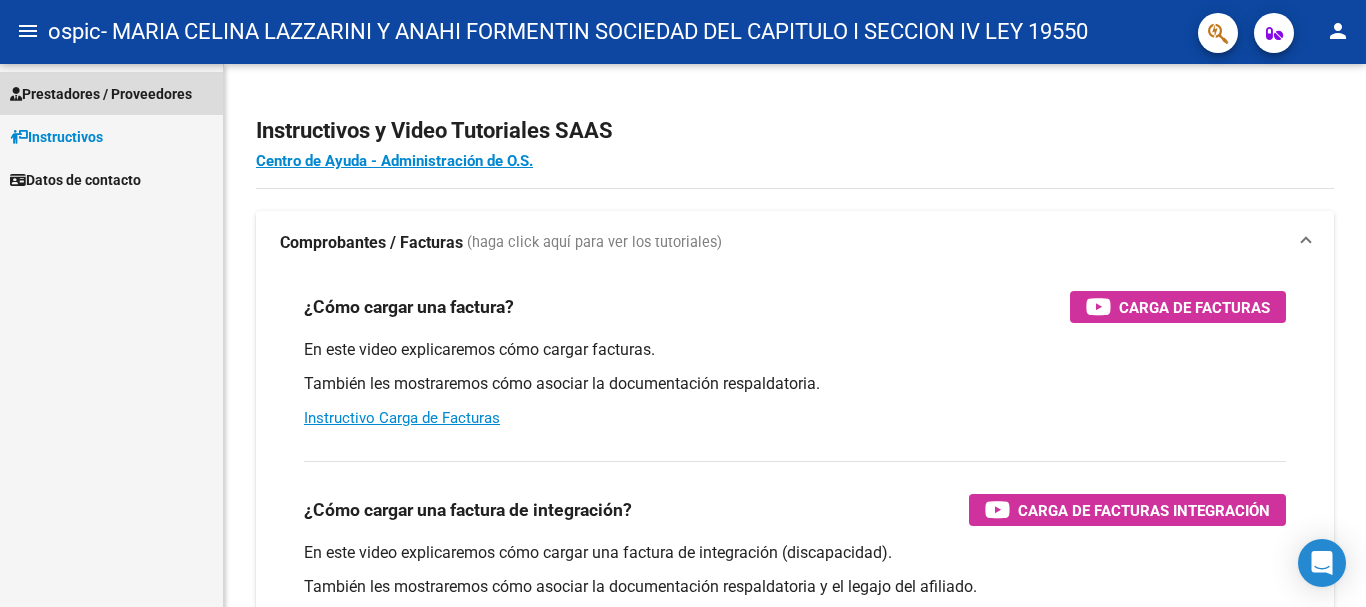 click on "Prestadores / Proveedores" at bounding box center (111, 93) 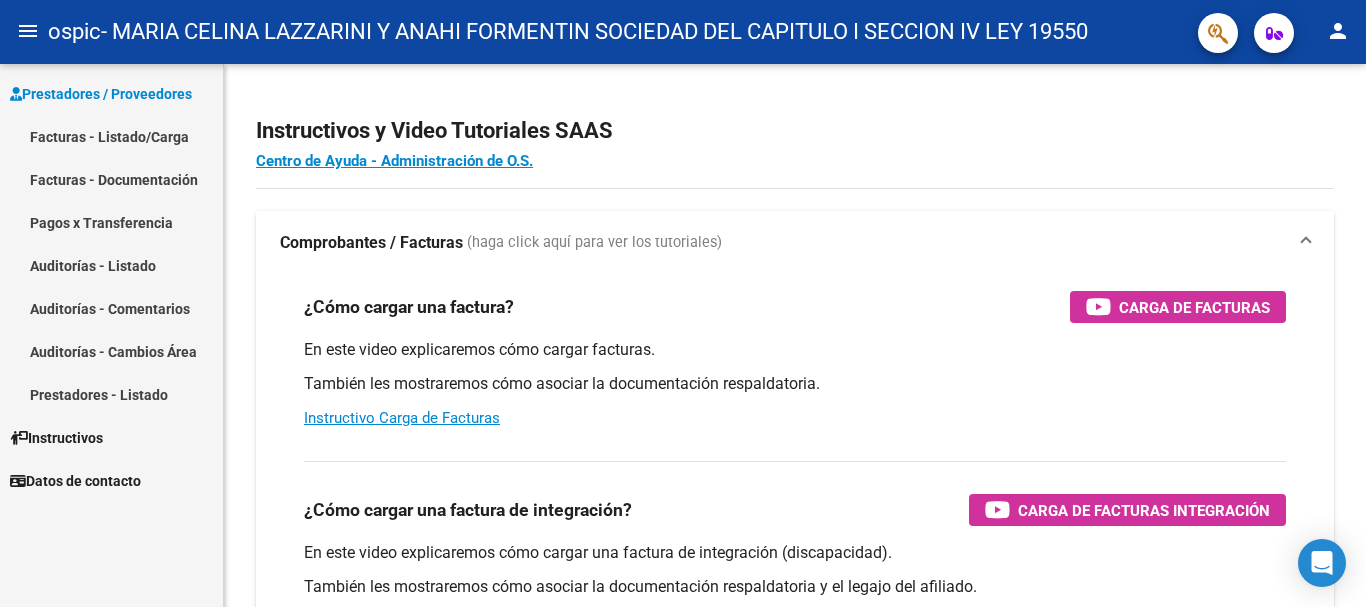 click on "Facturas - Listado/Carga" at bounding box center [111, 136] 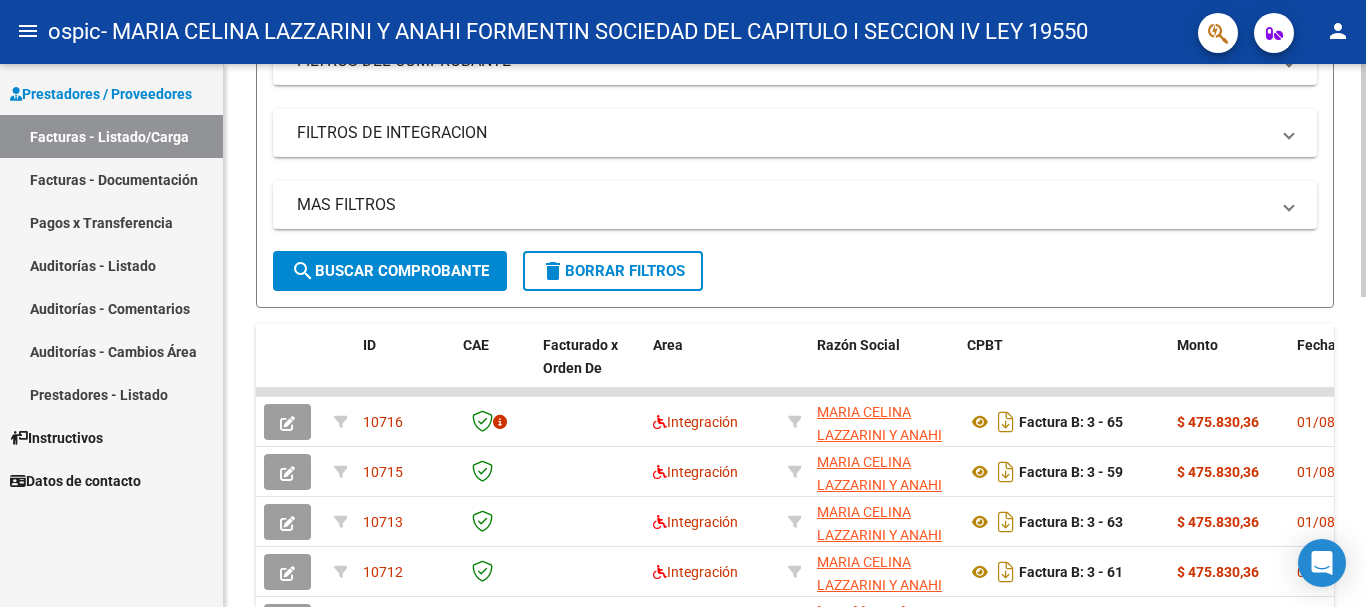 scroll, scrollTop: 300, scrollLeft: 0, axis: vertical 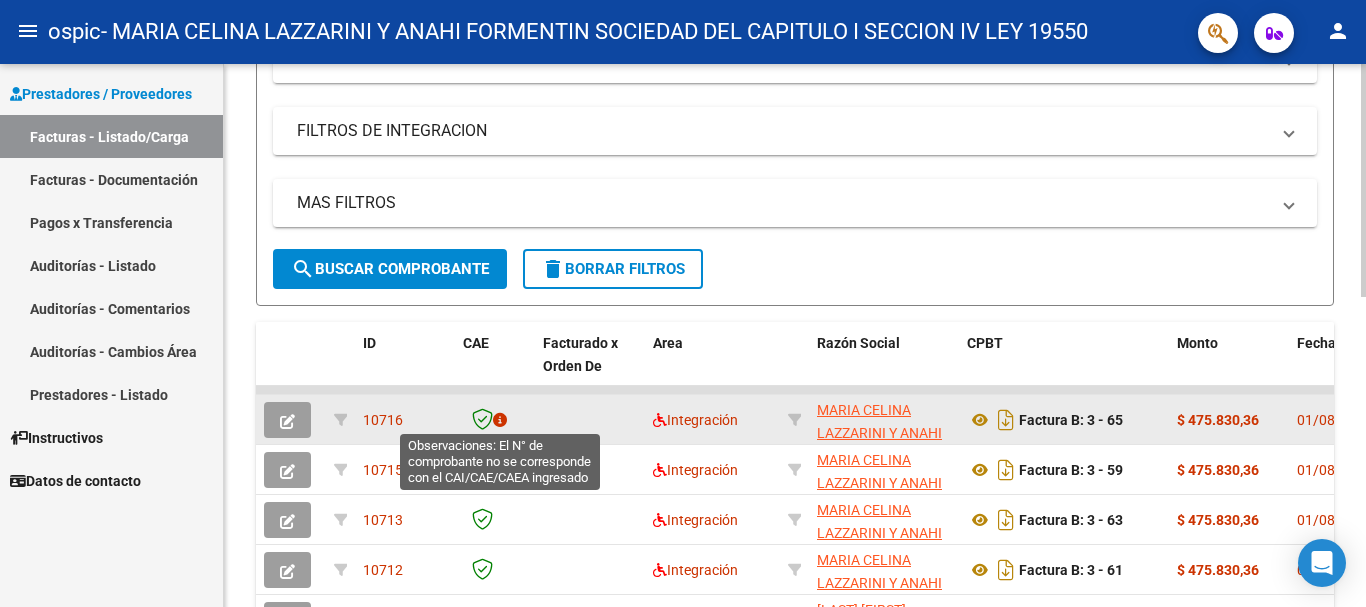 click 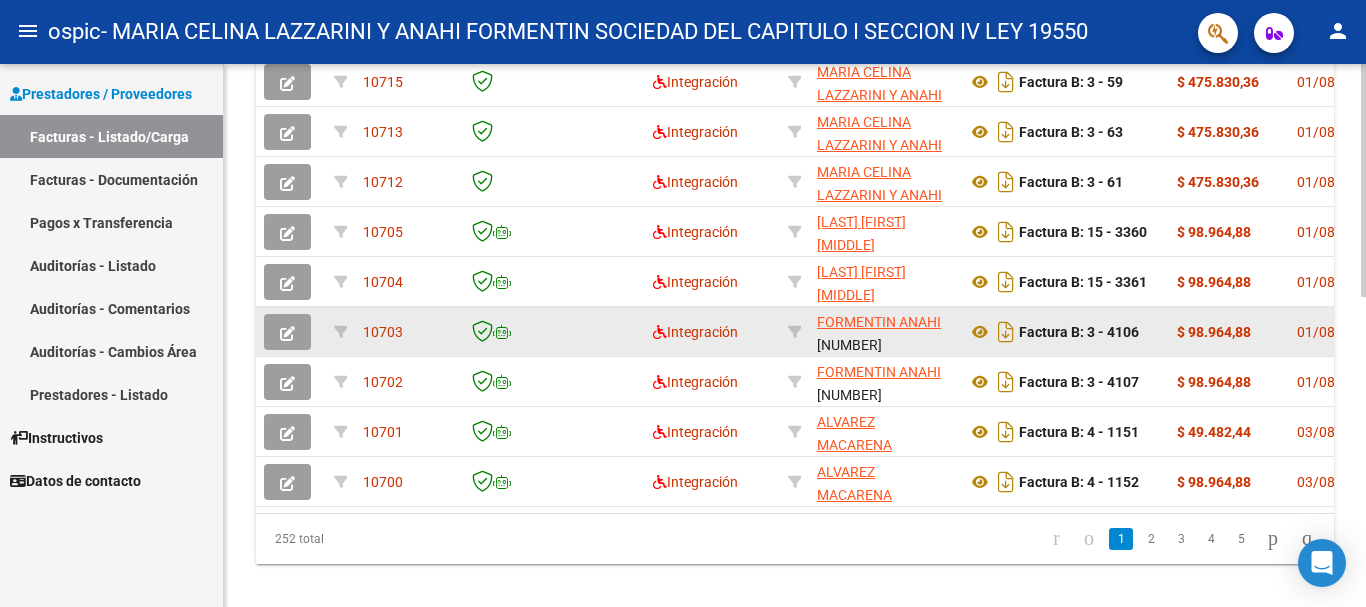 scroll, scrollTop: 700, scrollLeft: 0, axis: vertical 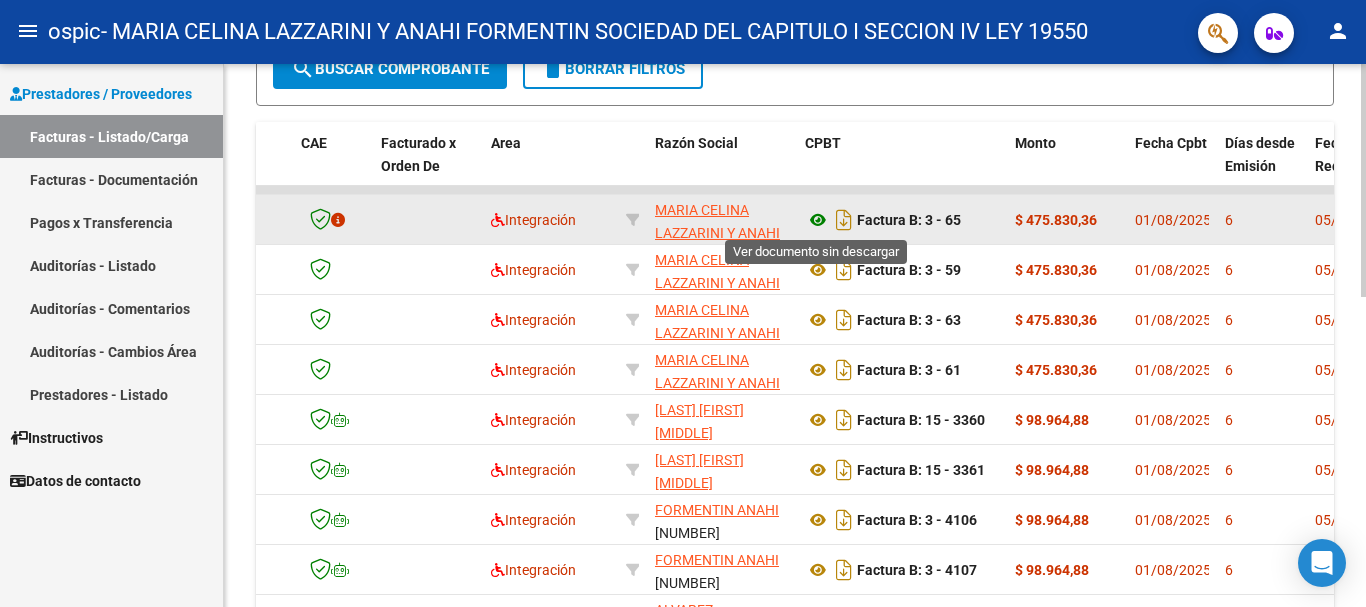 click 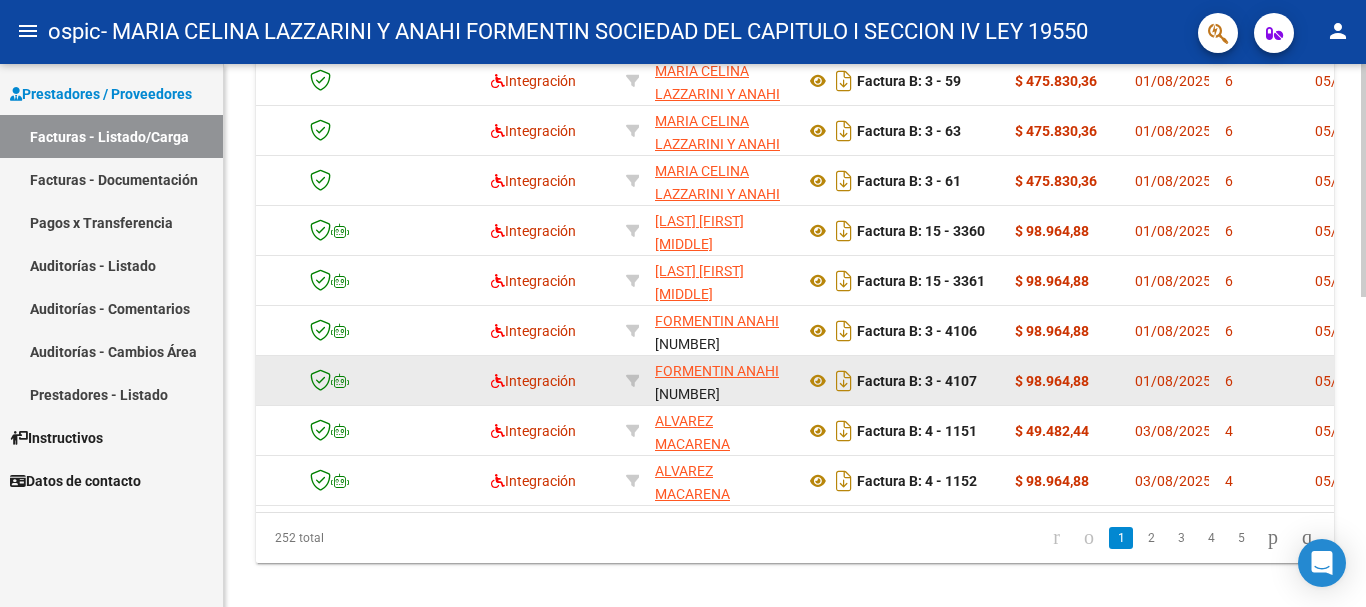 scroll, scrollTop: 700, scrollLeft: 0, axis: vertical 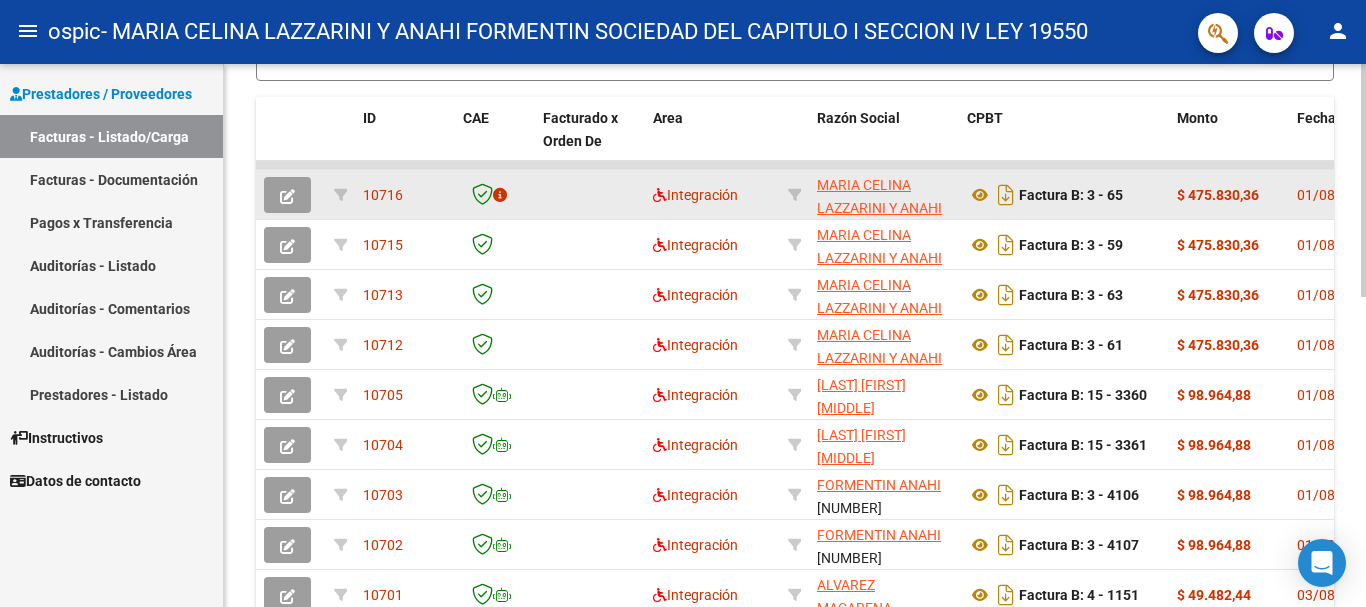 click 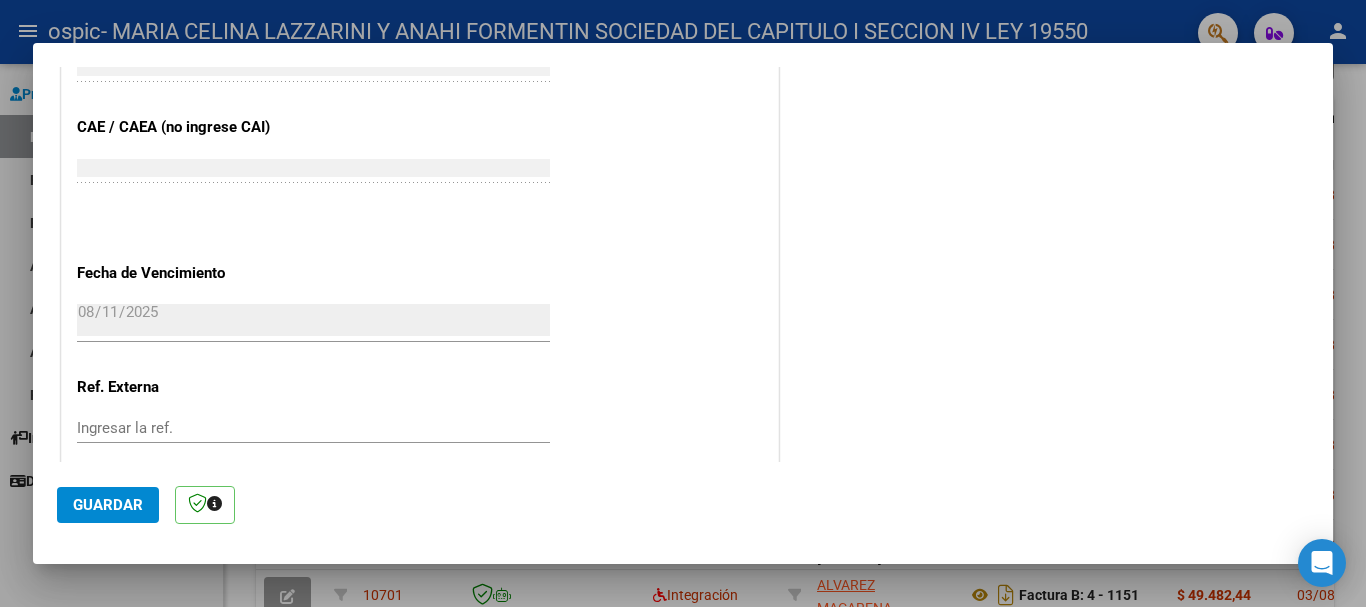 scroll, scrollTop: 900, scrollLeft: 0, axis: vertical 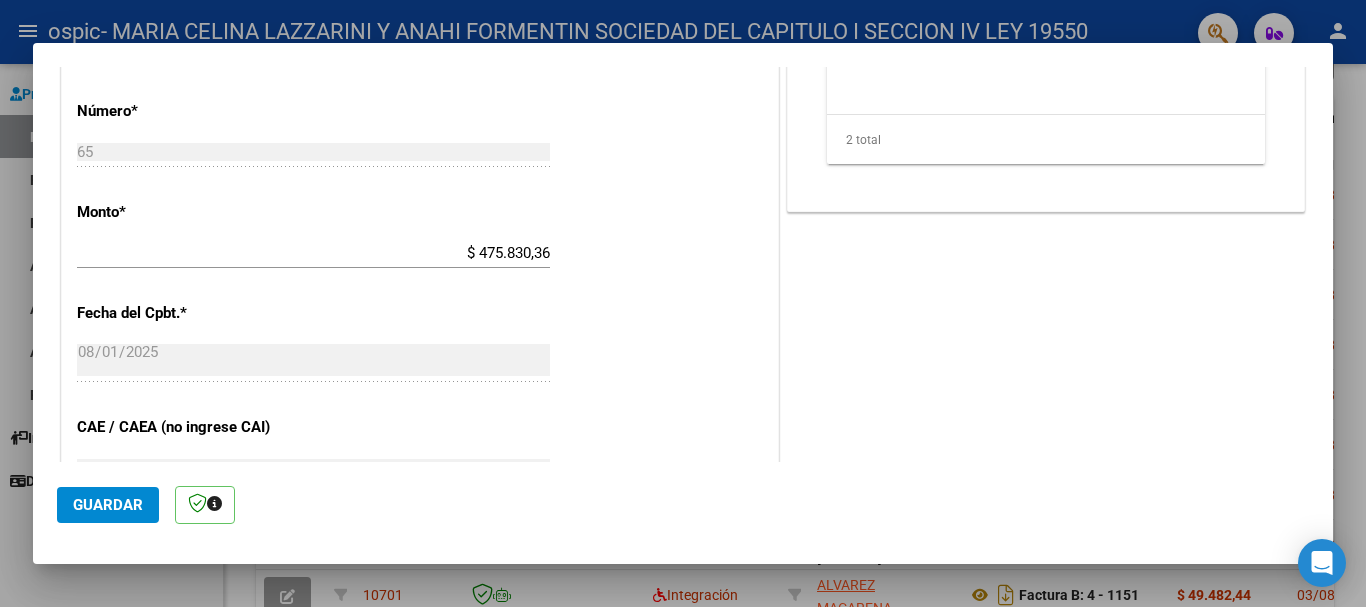 click at bounding box center [683, 303] 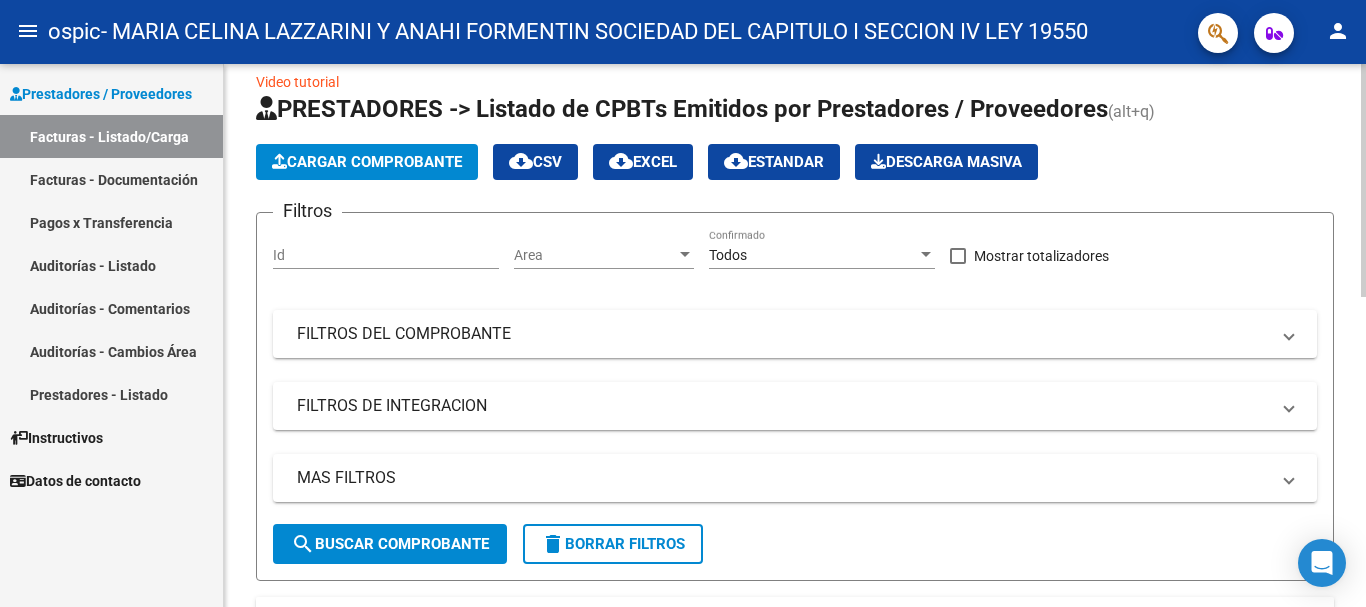 scroll, scrollTop: 0, scrollLeft: 0, axis: both 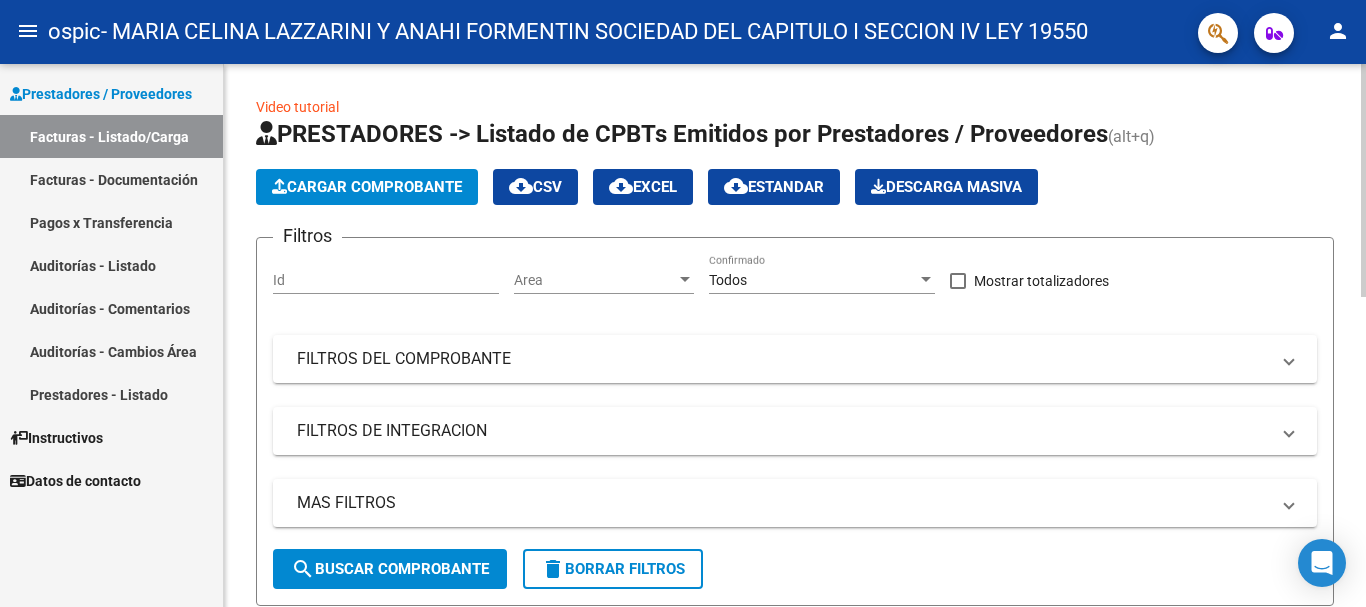 click on "Cargar Comprobante" 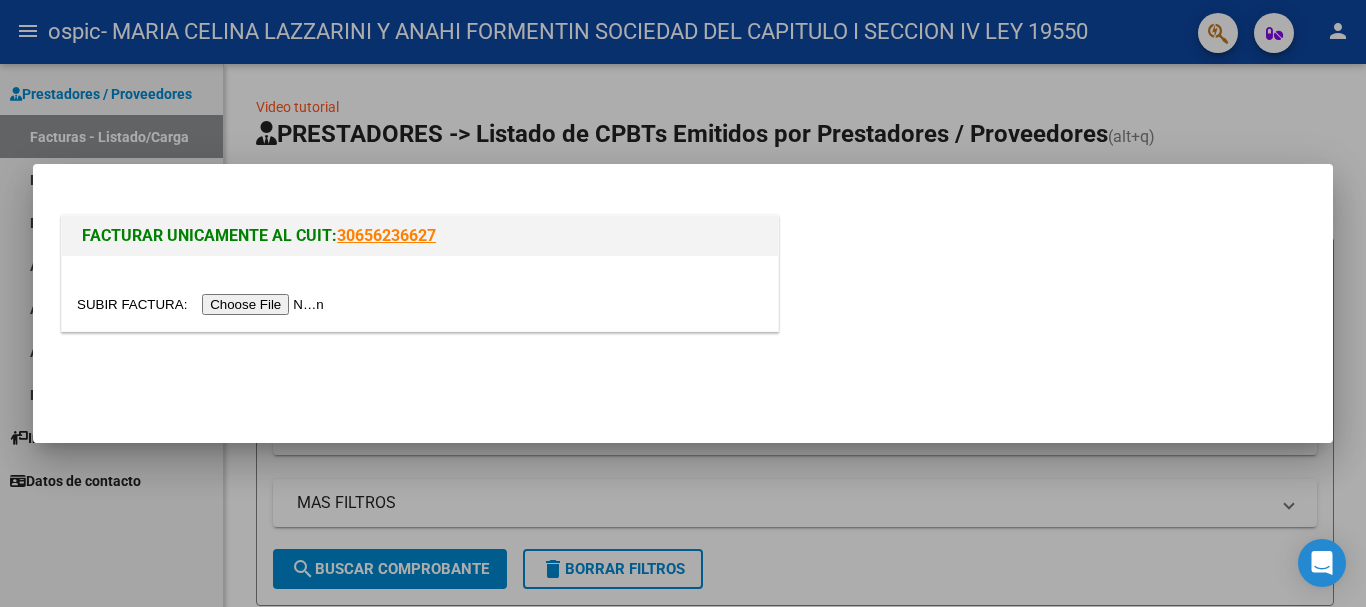 click at bounding box center [203, 304] 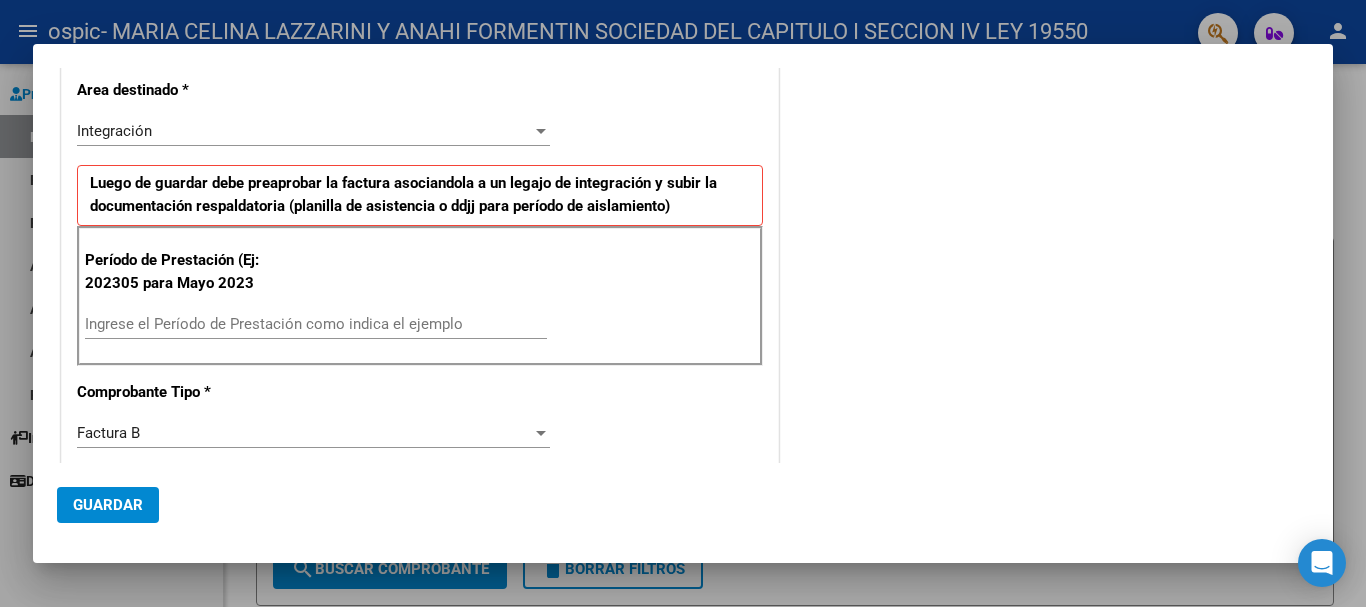 scroll, scrollTop: 400, scrollLeft: 0, axis: vertical 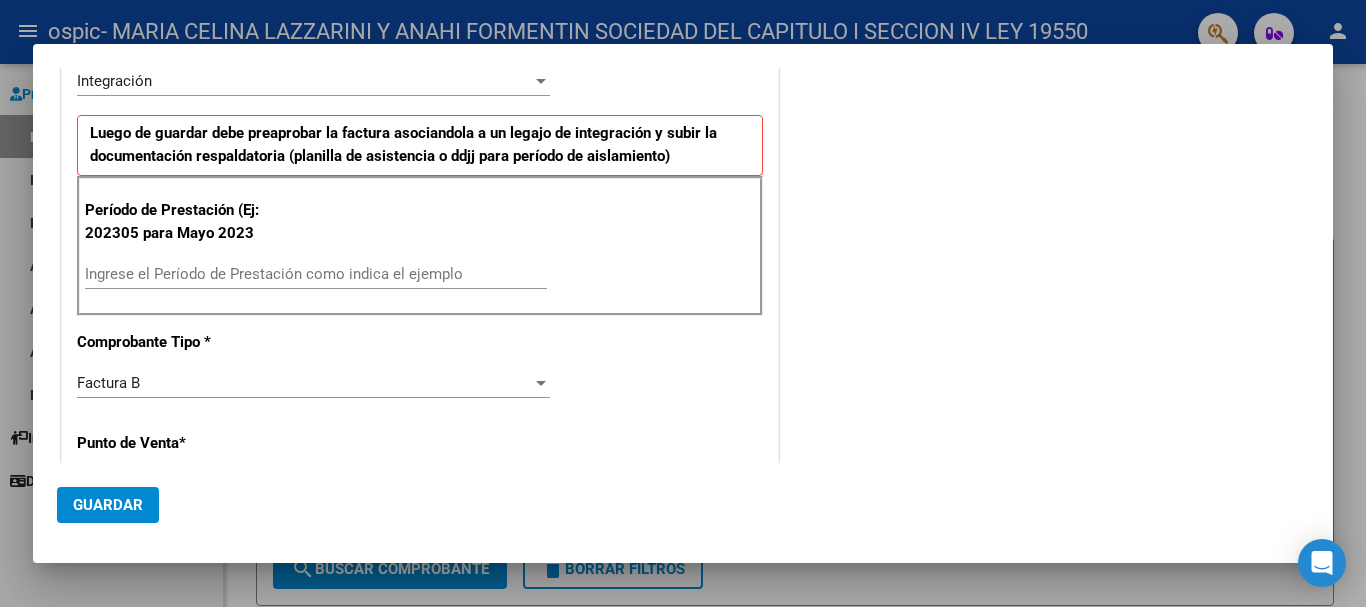 click on "Ingrese el Período de Prestación como indica el ejemplo" at bounding box center (316, 274) 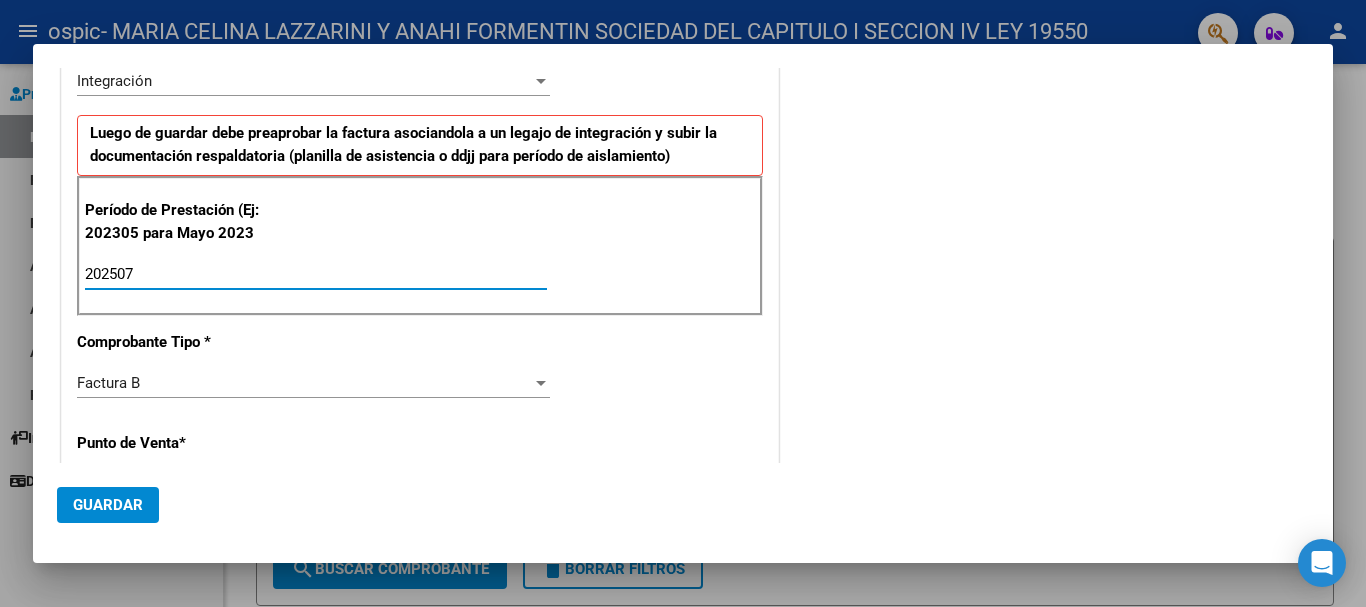 type on "202507" 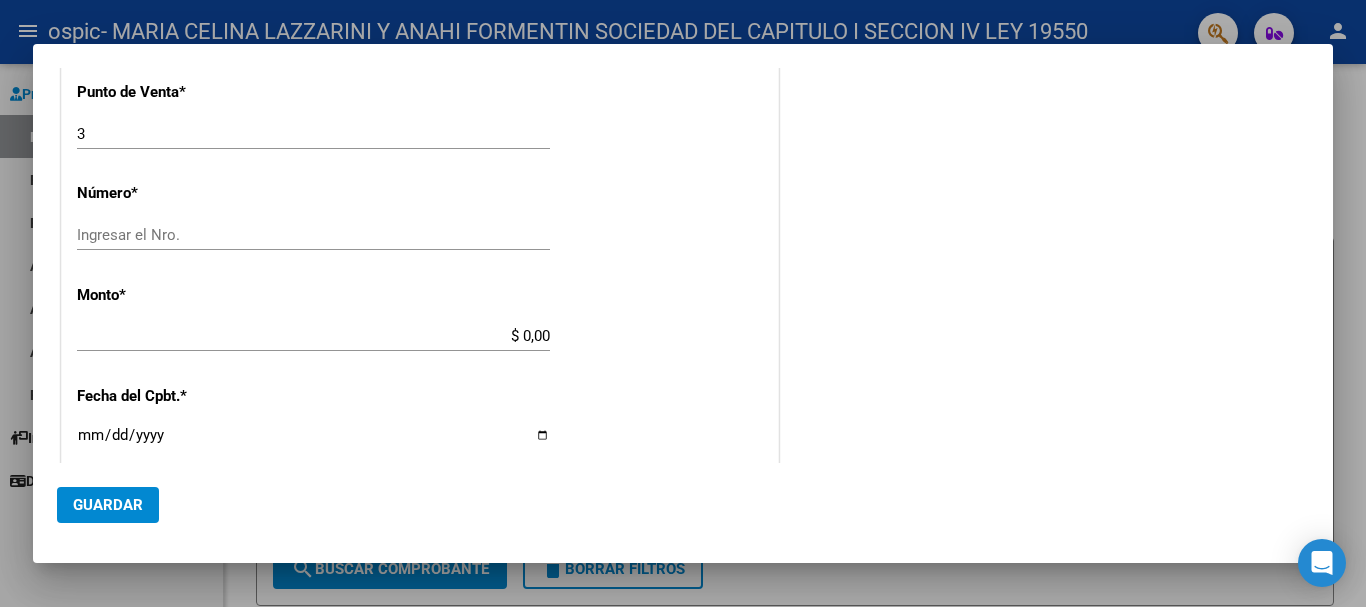 scroll, scrollTop: 800, scrollLeft: 0, axis: vertical 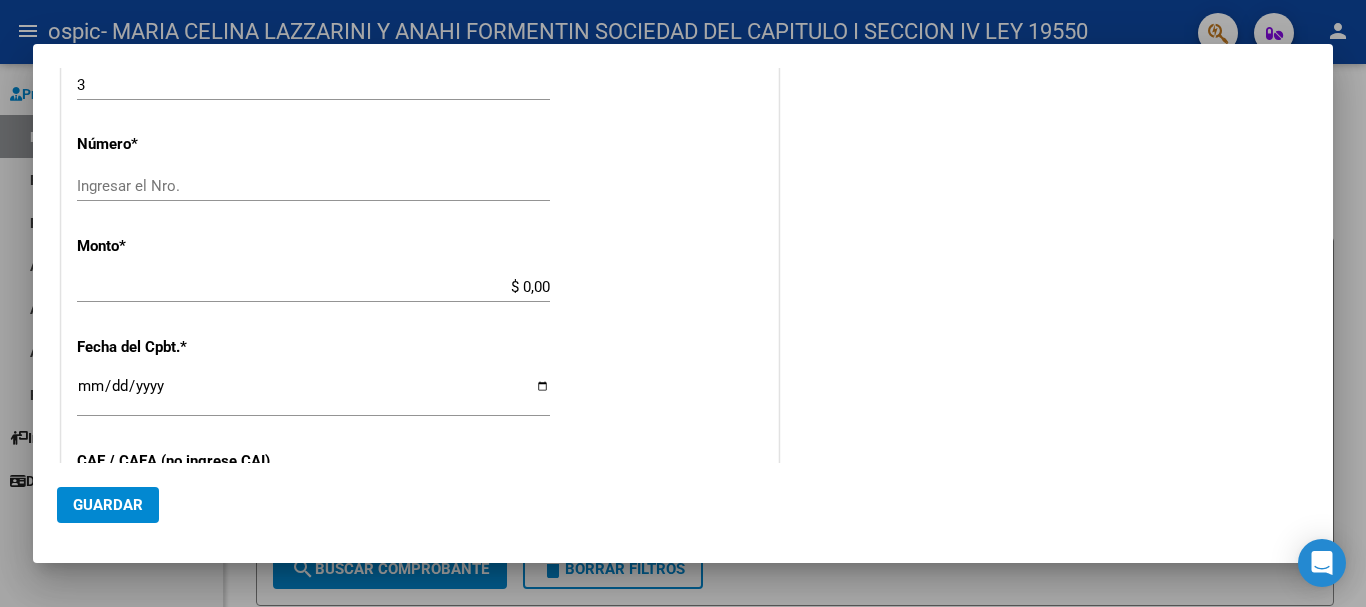 click on "Ingresar el Nro." at bounding box center [313, 186] 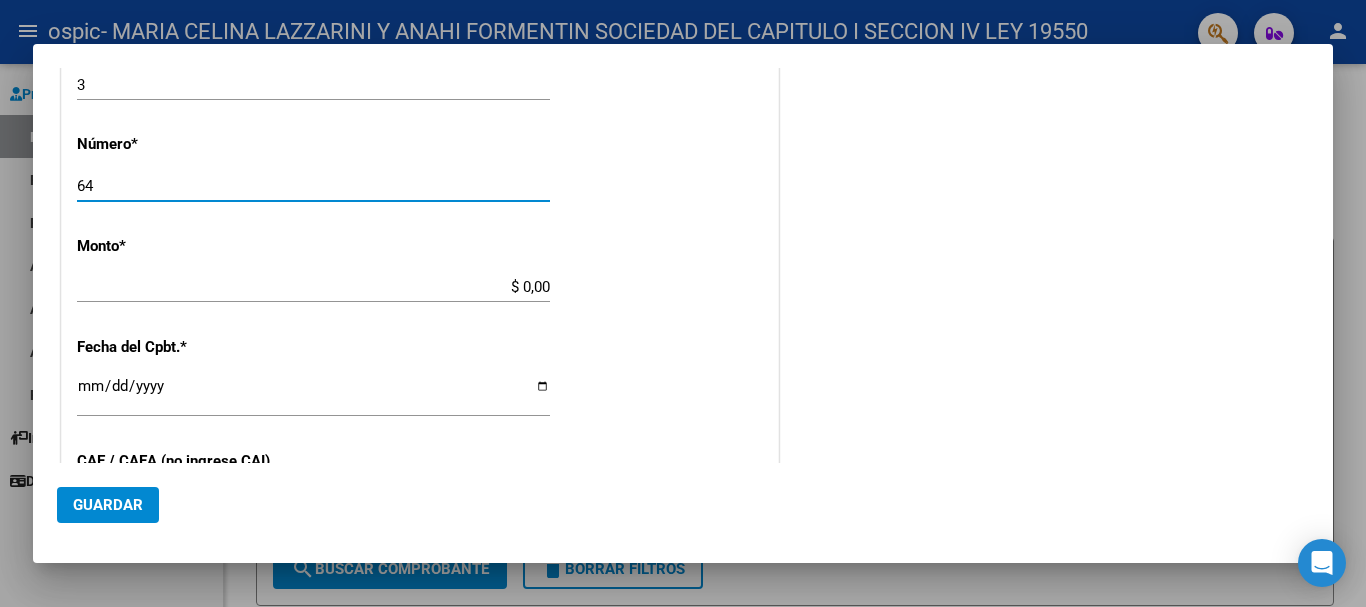 type on "64" 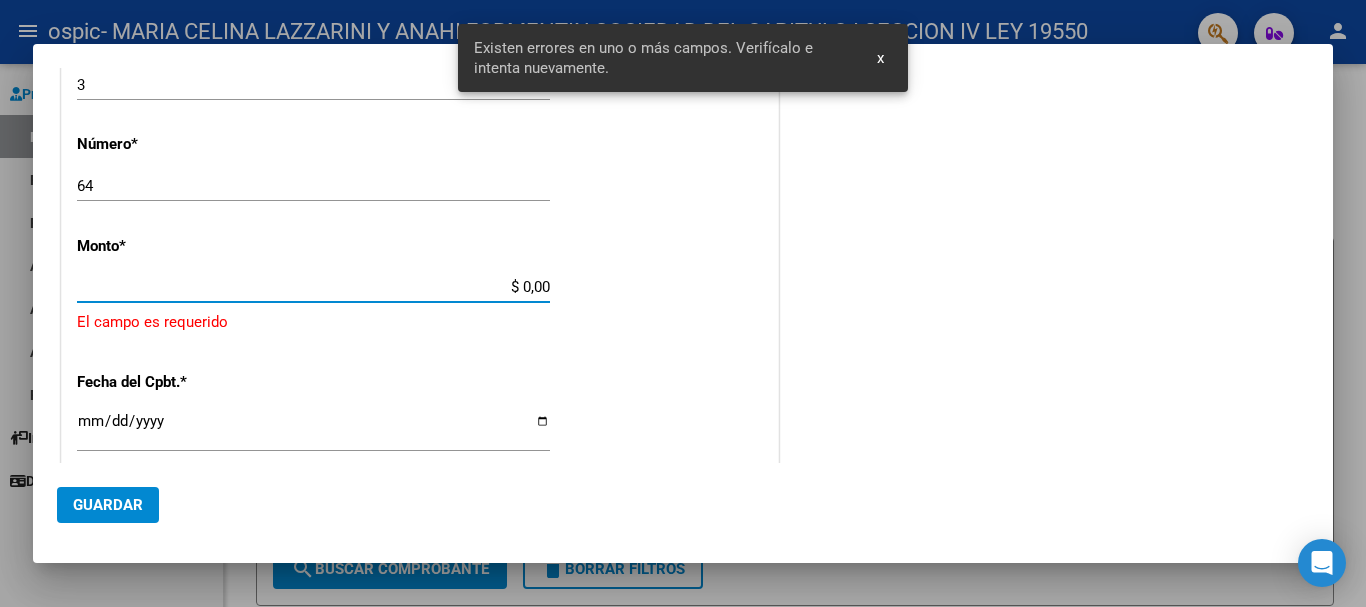scroll, scrollTop: 812, scrollLeft: 0, axis: vertical 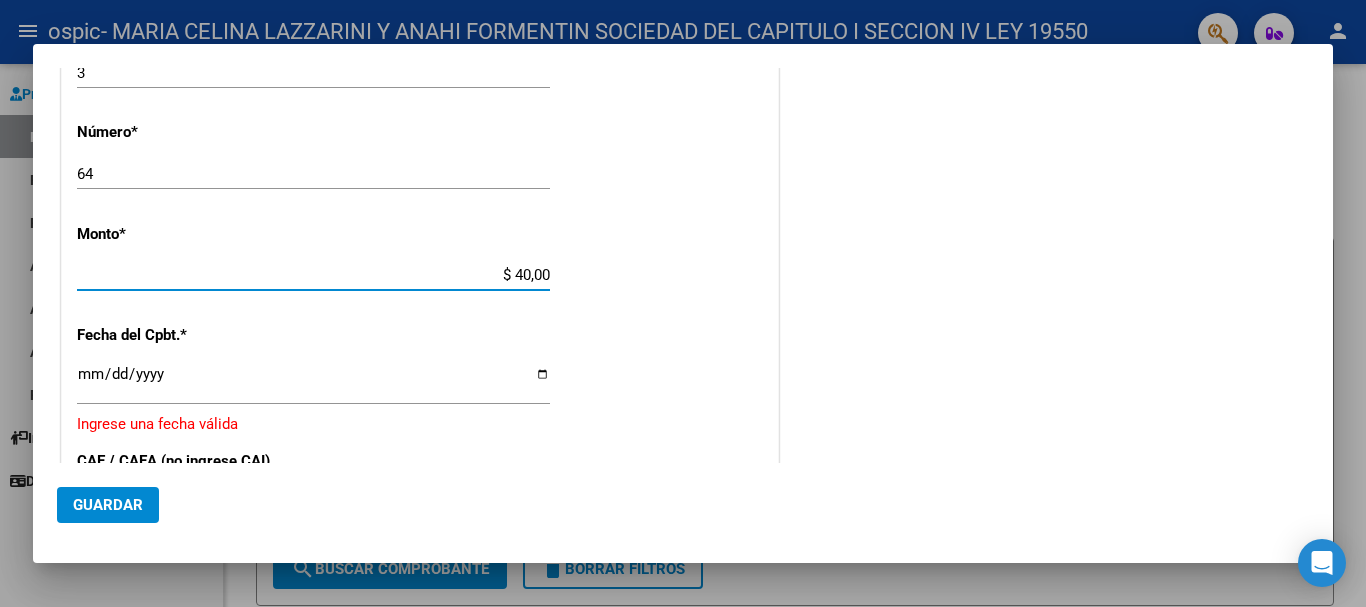 drag, startPoint x: 510, startPoint y: 269, endPoint x: 559, endPoint y: 271, distance: 49.0408 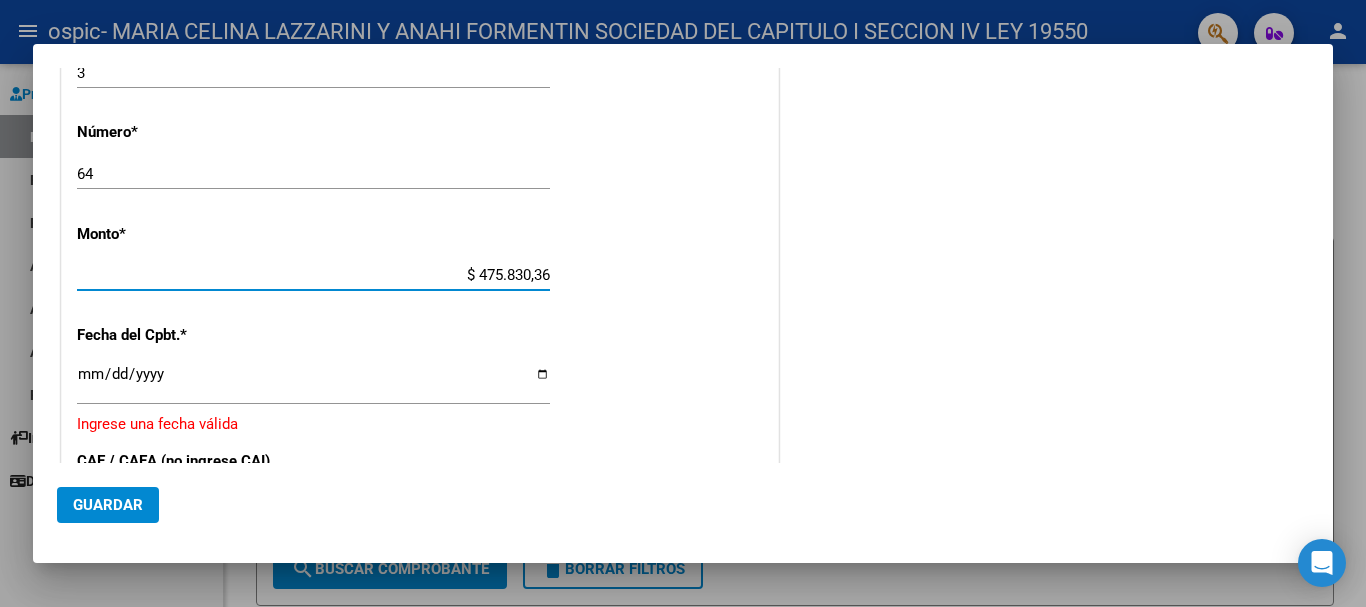 type on "$ 475.830,36" 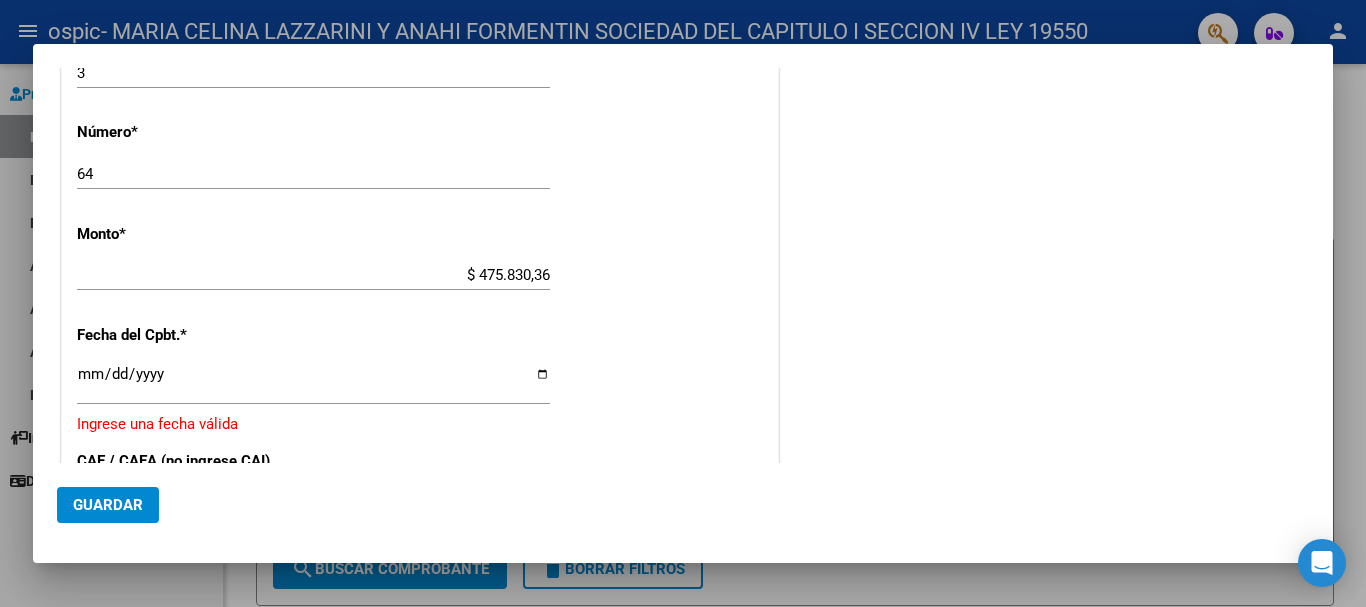 click on "CUIT * [CUIT] Ingresar CUIT ANALISIS PRESTADOR Area destinado * Integración Seleccionar Area Luego de guardar debe preaprobar la factura asociandola a un legajo de integración y subir la documentación respaldatoria (planilla de asistencia o ddjj para período de aislamiento) Período de Prestación (Ej: 202305 para Mayo 2023 202507 Ingrese el Período de Prestación como indica el ejemplo Comprobante Tipo * Factura B Seleccionar Tipo Punto de Venta * 3 Ingresar el Nro. Número * 64 Ingresar el Nro. Monto * $ [AMOUNT] Ingresar el monto Fecha del Cpbt. Ingresar la fecha Ingrese una fecha válida CAE / CAEA (no ingrese CAI) [CAE] Ingresar el CAE o CAEA (no ingrese CAI) Fecha de Vencimiento Ingresar la fecha Ref. Externa Ingresar la ref. N° Liquidación Ingresar el N° Liquidación" at bounding box center (420, 173) 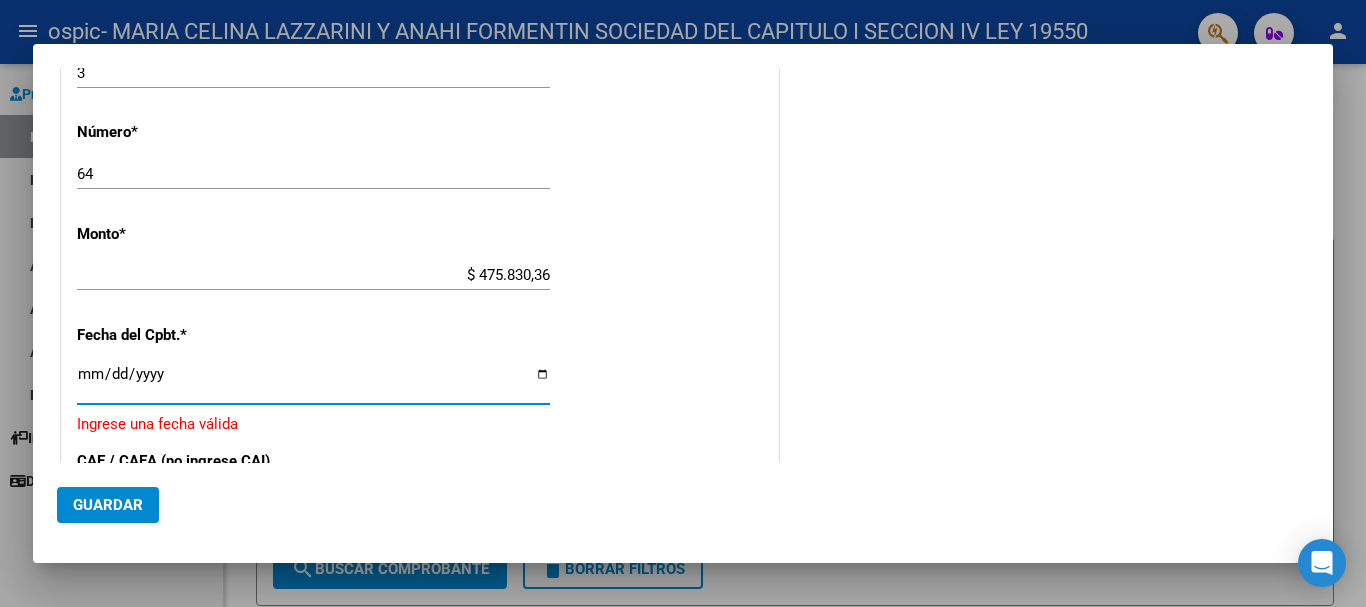 click on "Ingresar la fecha" at bounding box center (313, 382) 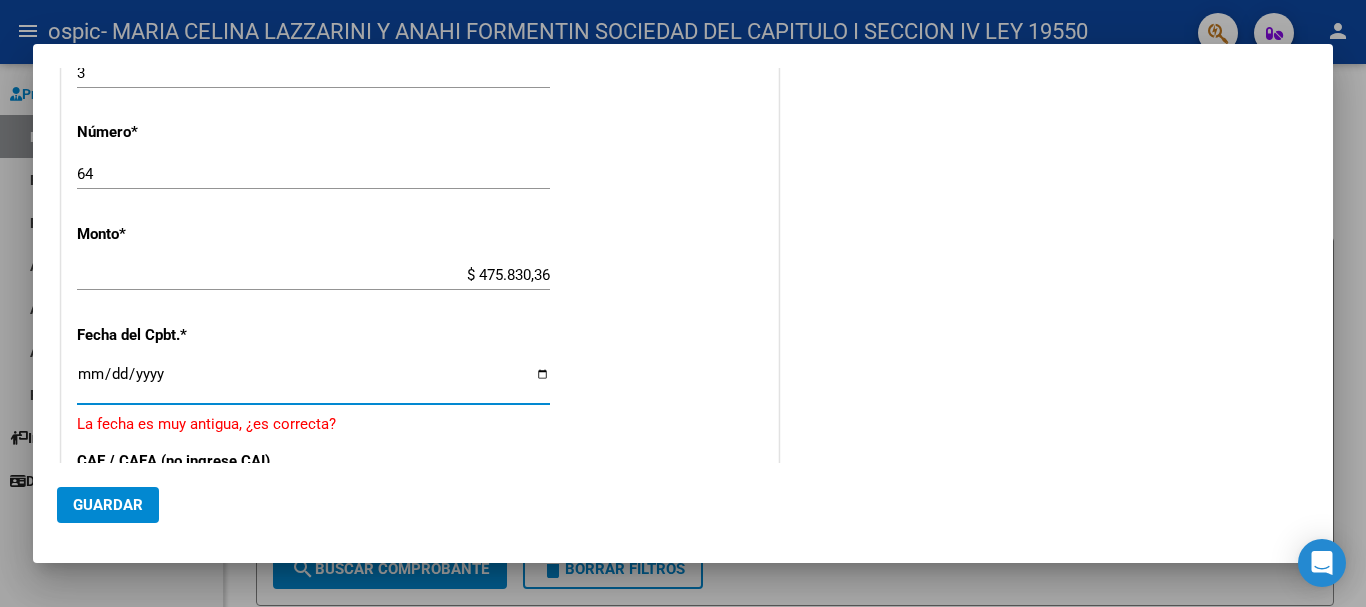 type on "[DD]-[MM]-[YYYY]" 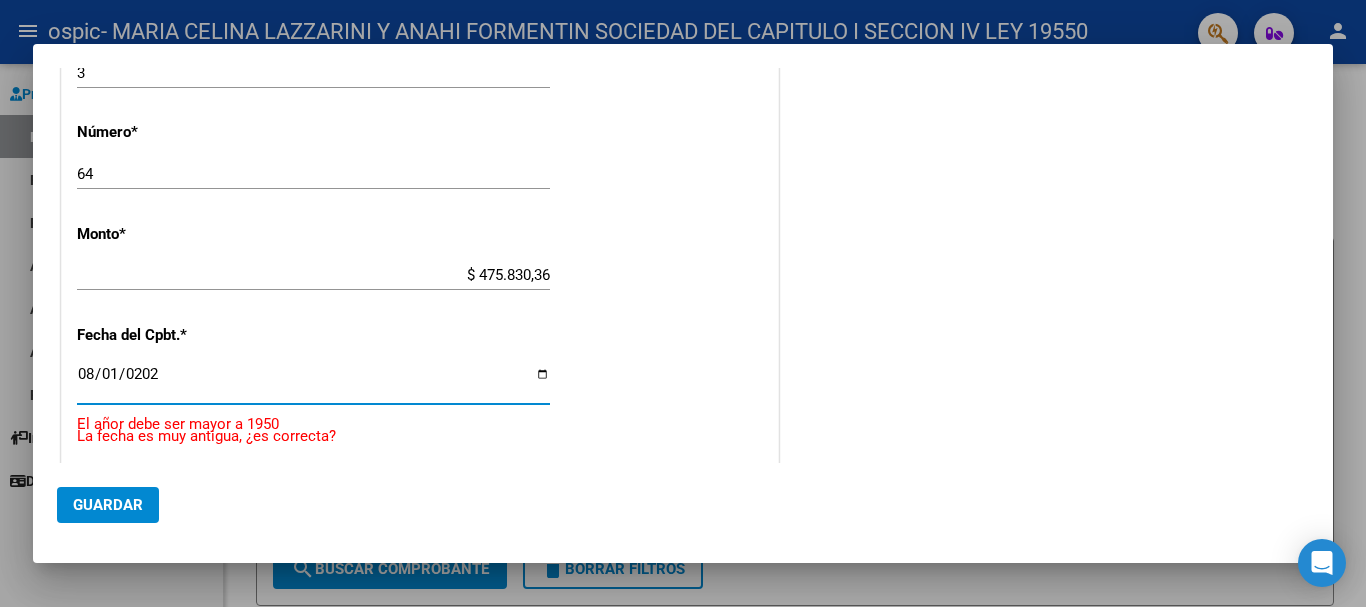 type on "2025-08-01" 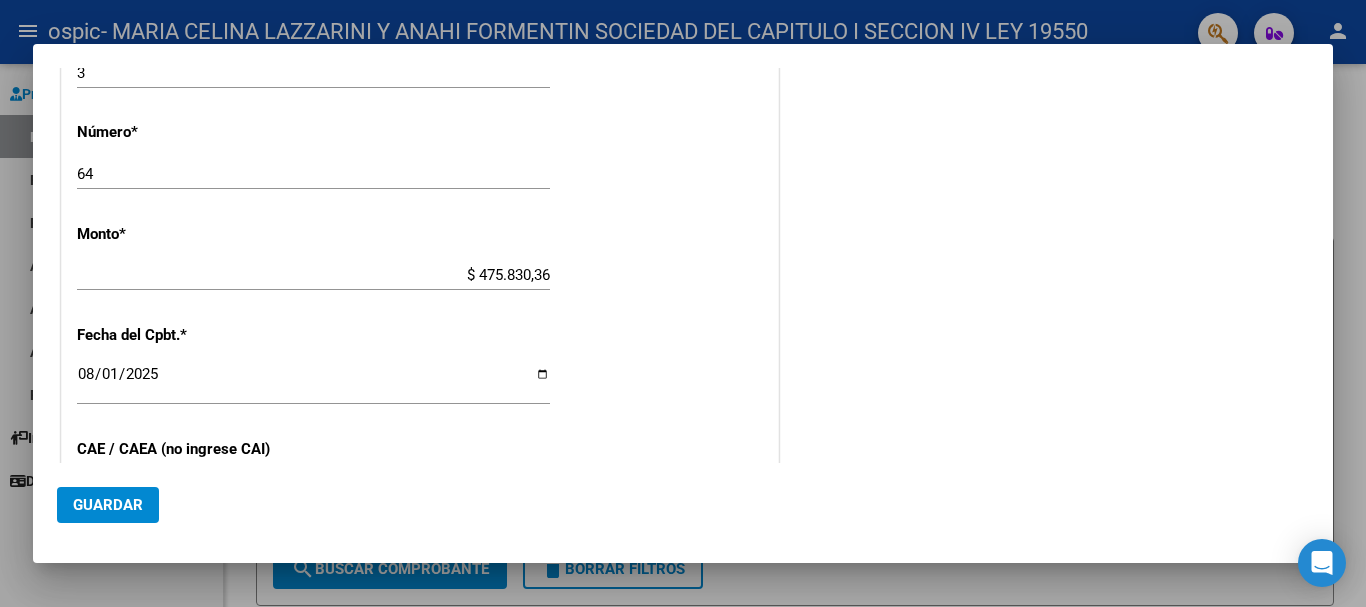 scroll, scrollTop: 912, scrollLeft: 0, axis: vertical 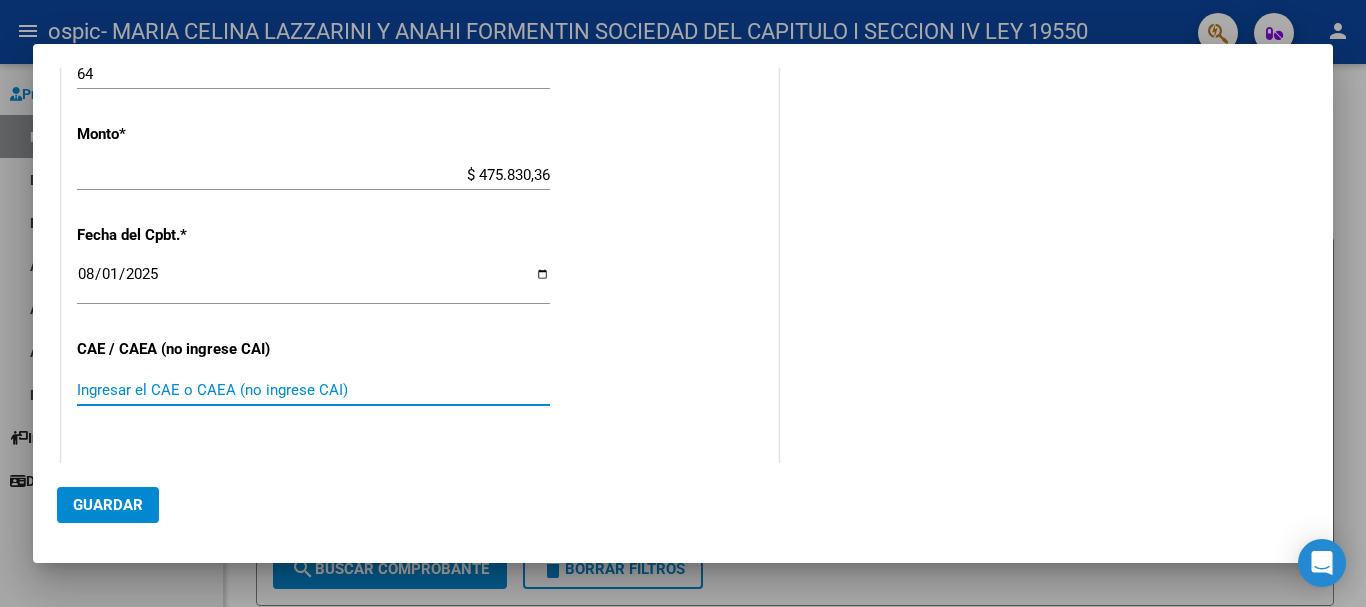 paste on "[NUMBER]" 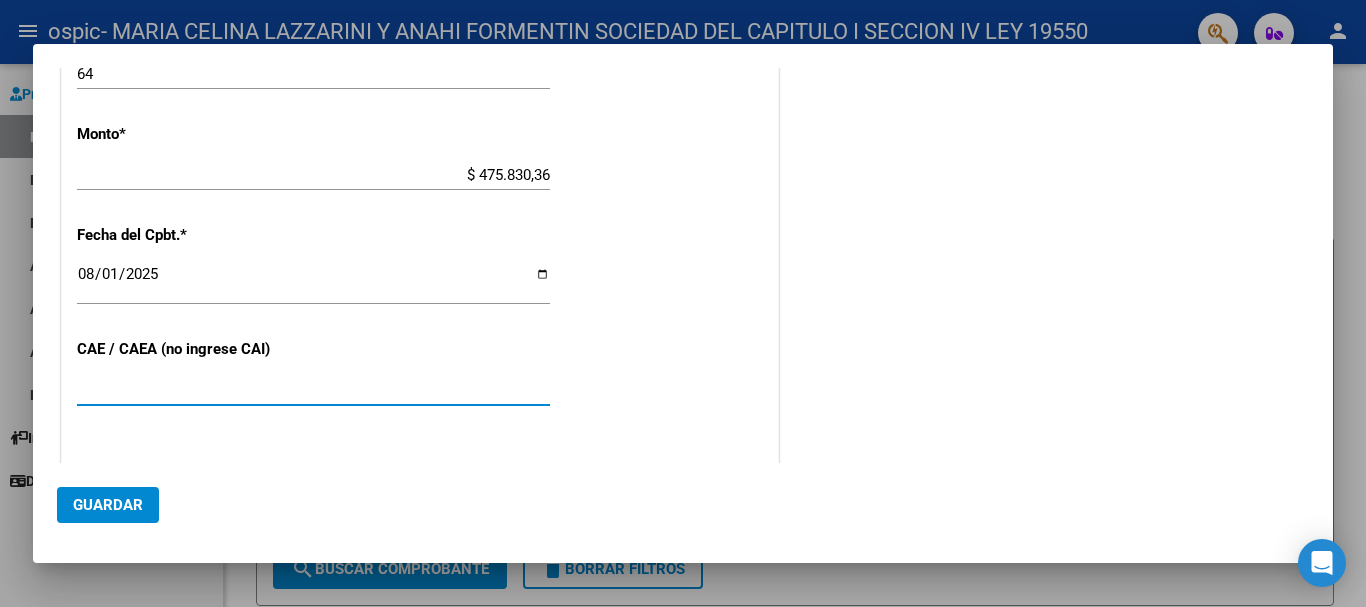 click on "[NUMBER]" at bounding box center (313, 390) 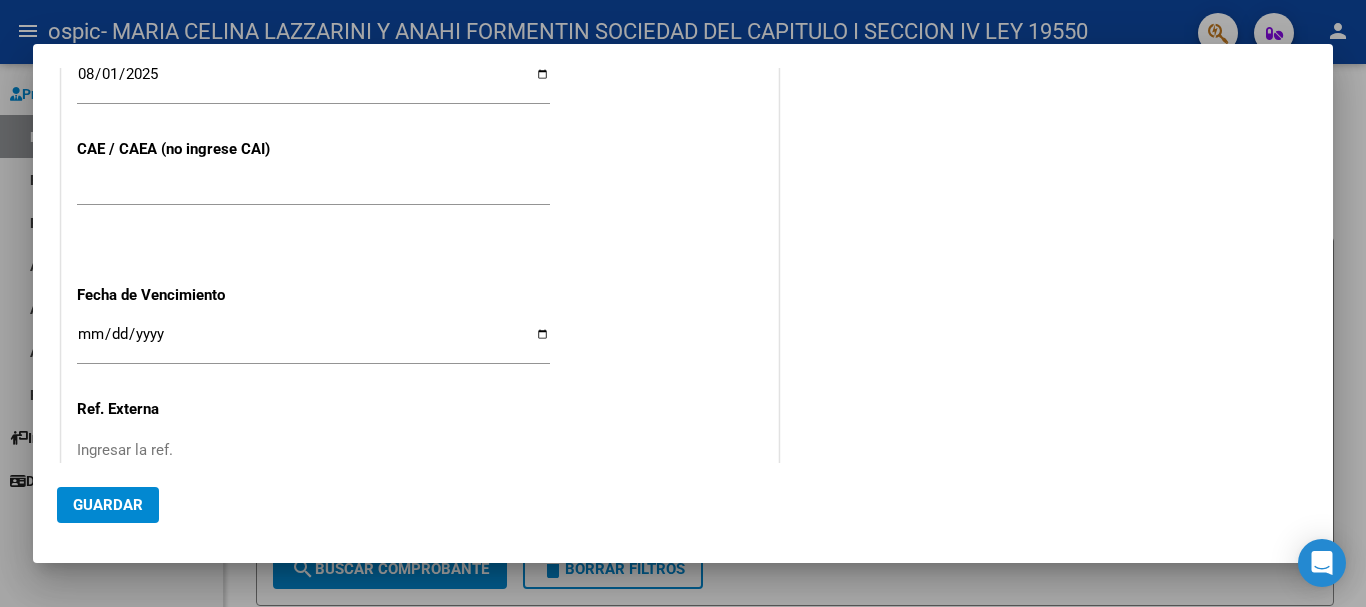 scroll, scrollTop: 1212, scrollLeft: 0, axis: vertical 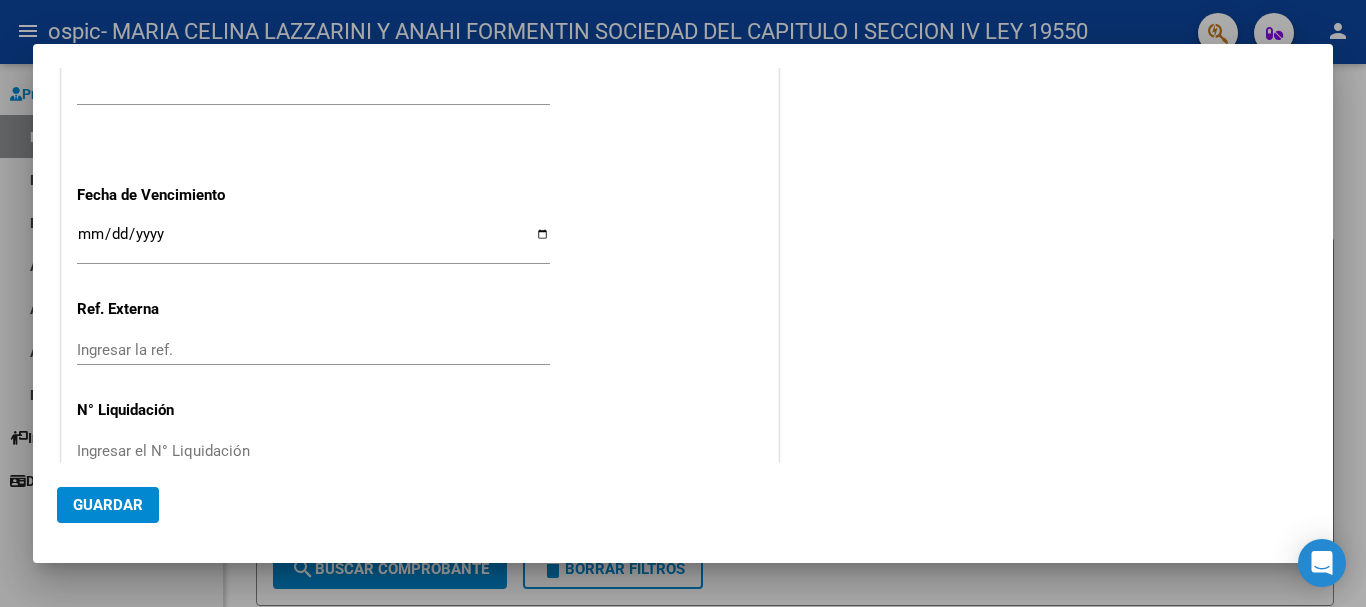 click on "Ingresar la fecha" at bounding box center [313, 242] 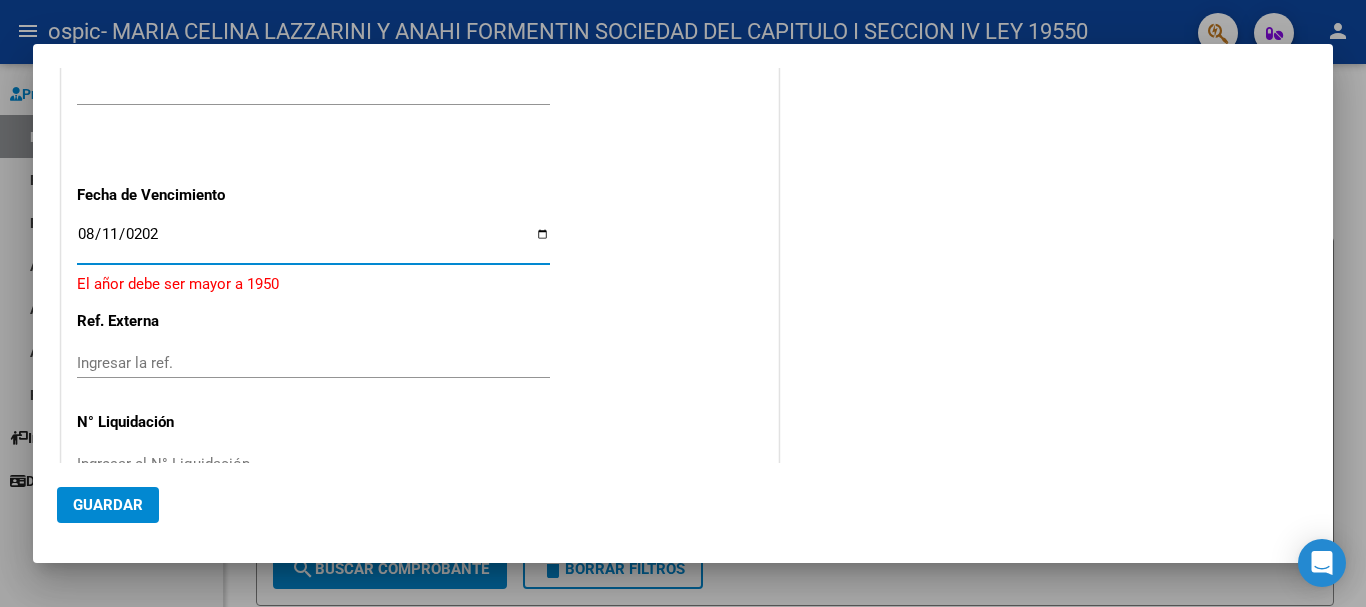 type on "2025-08-11" 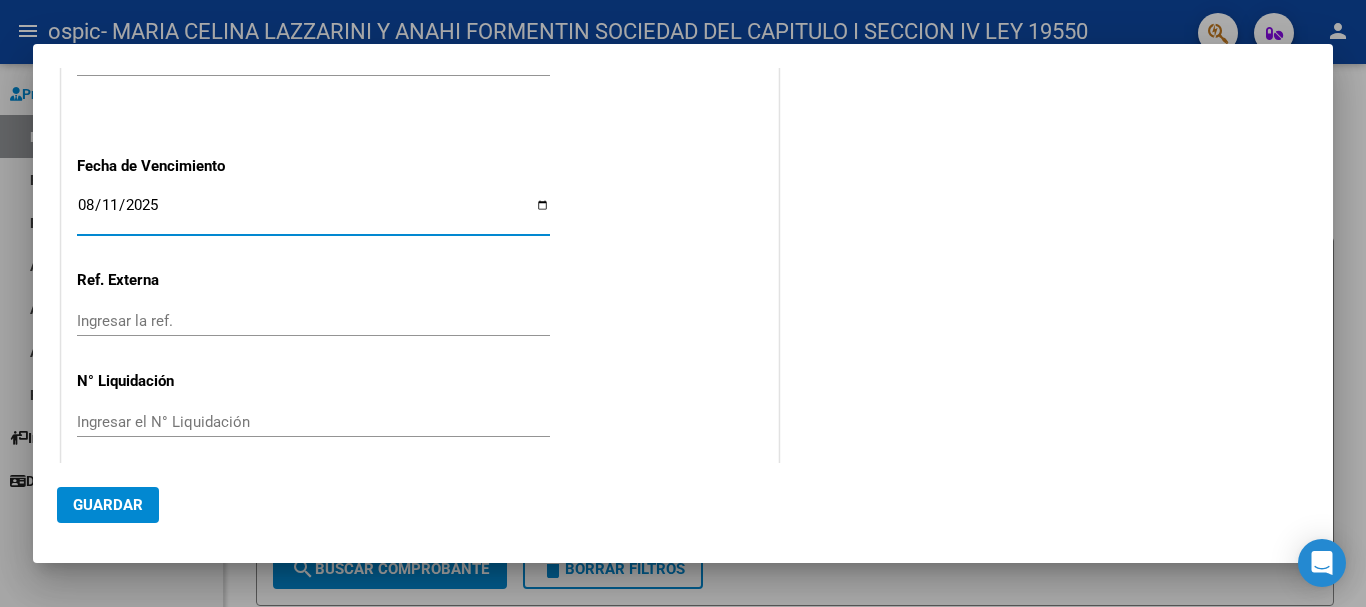 scroll, scrollTop: 1254, scrollLeft: 0, axis: vertical 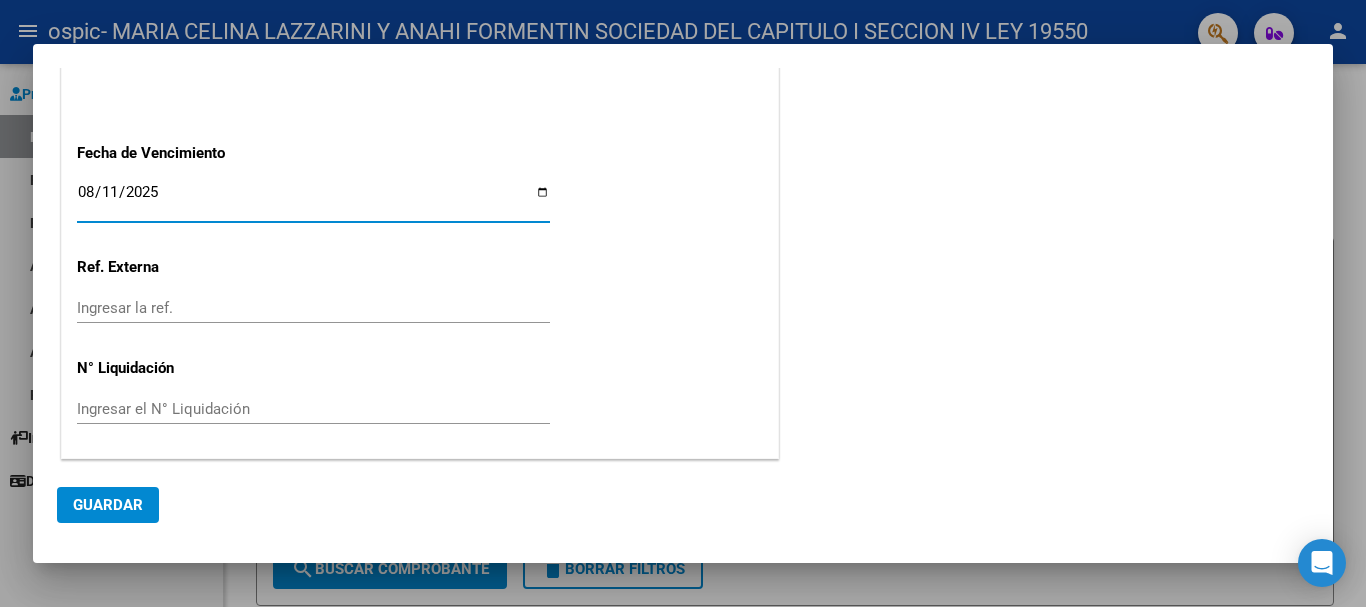 click on "Guardar" 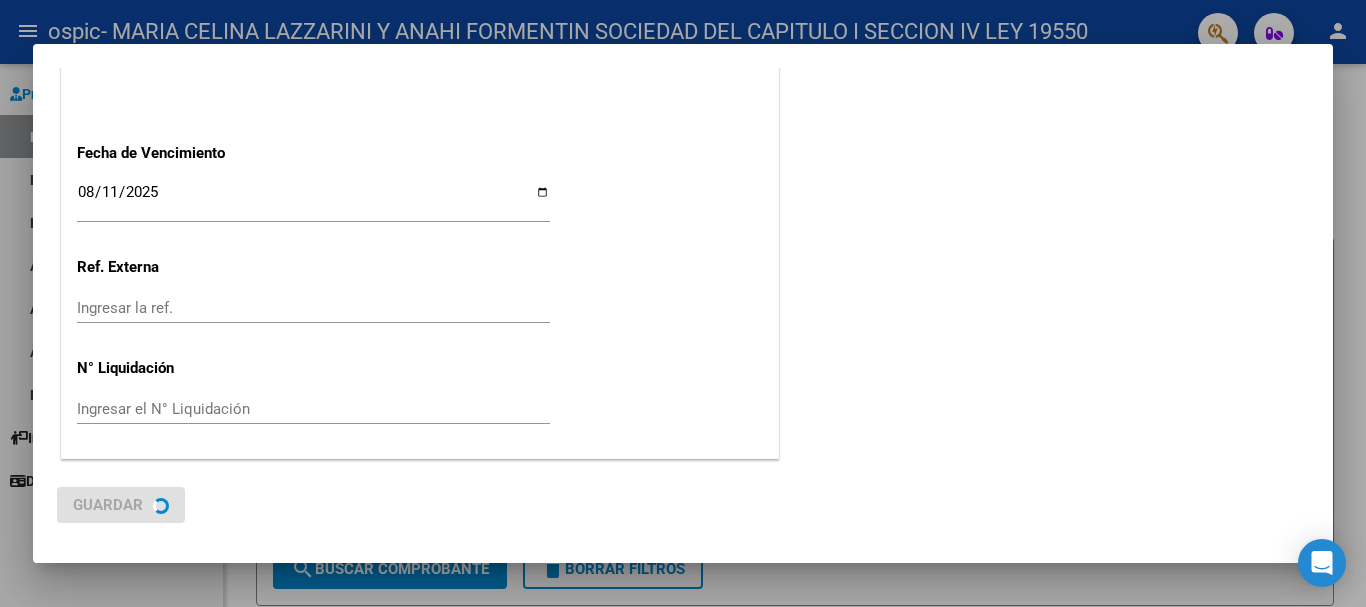 scroll, scrollTop: 0, scrollLeft: 0, axis: both 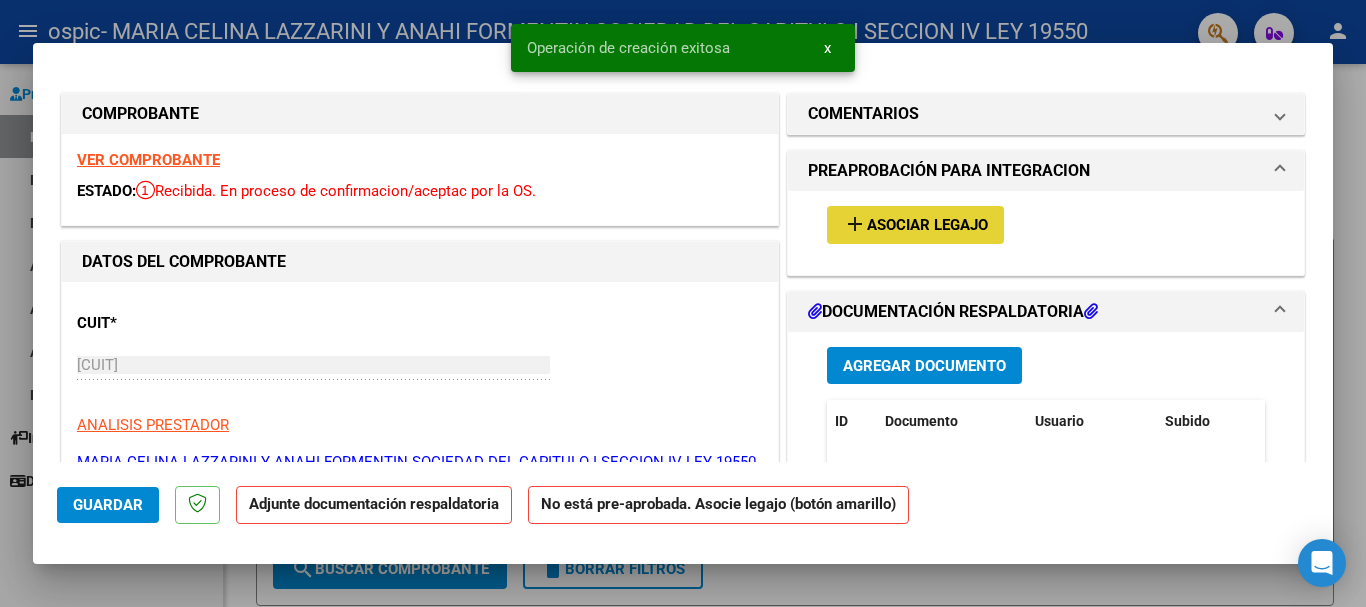click on "add Asociar Legajo" at bounding box center (915, 224) 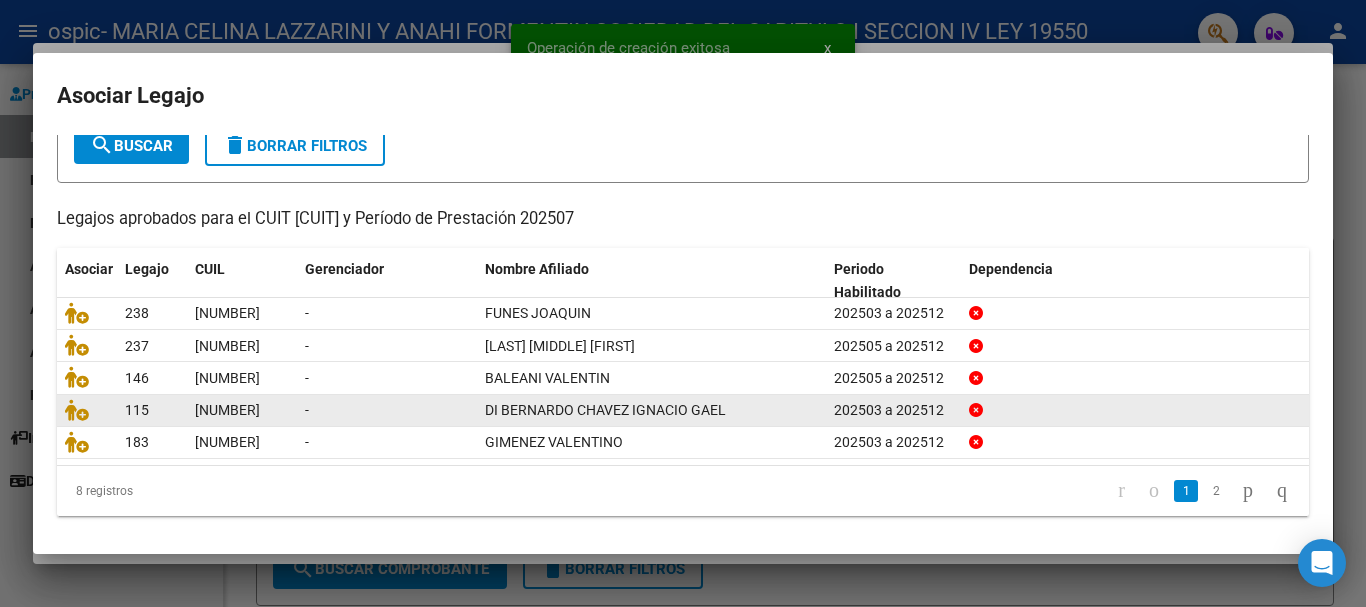 scroll, scrollTop: 131, scrollLeft: 0, axis: vertical 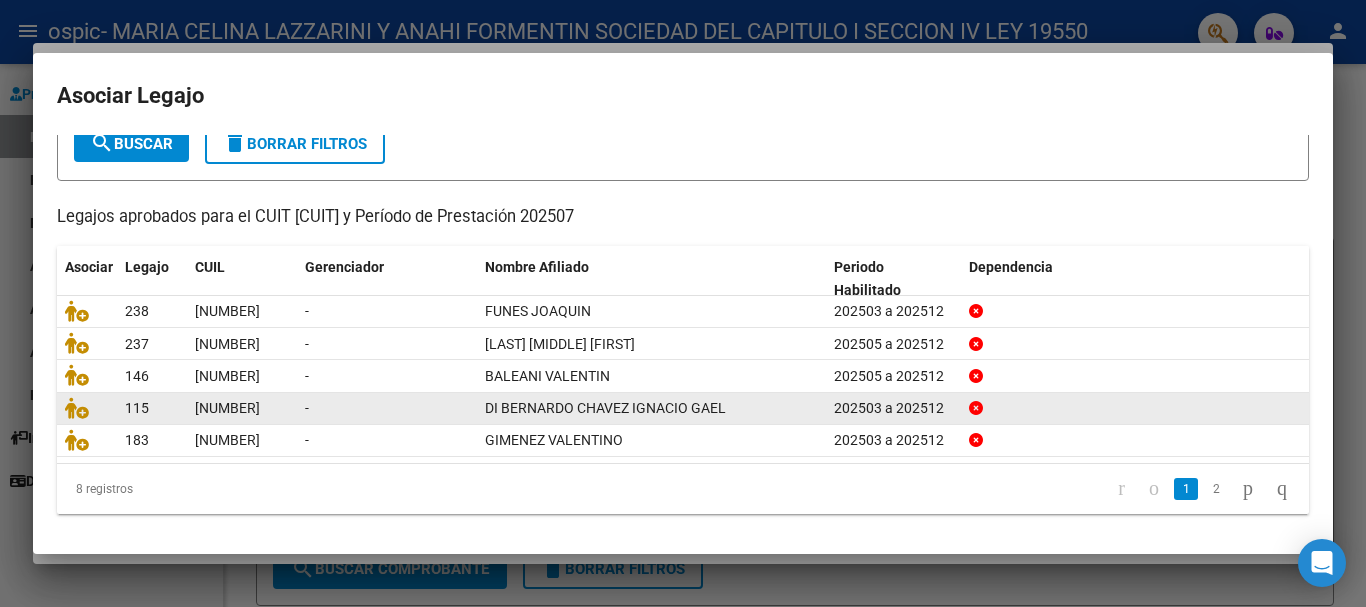 click on "2" 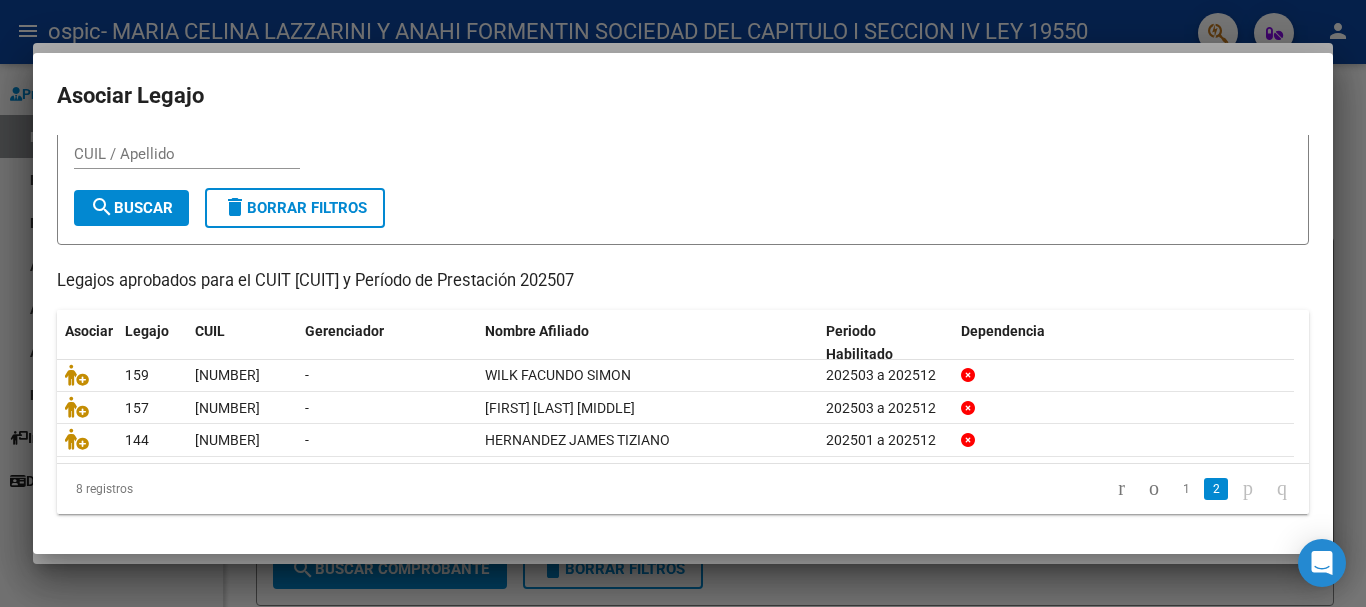 scroll, scrollTop: 65, scrollLeft: 0, axis: vertical 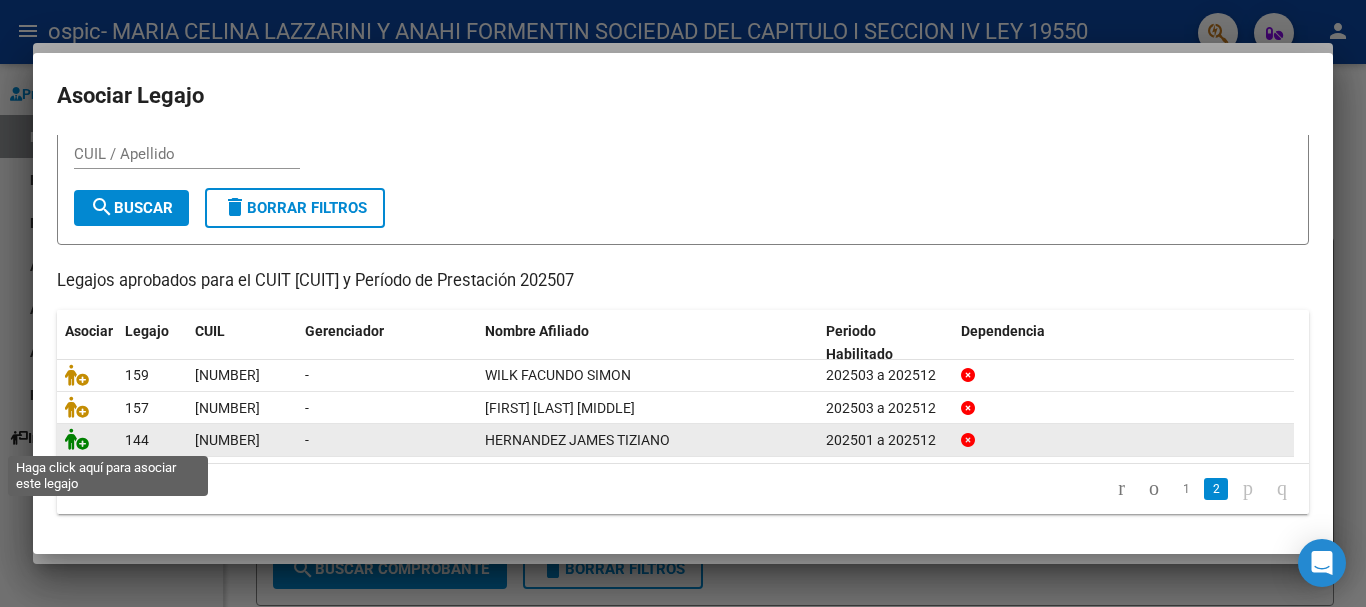 click 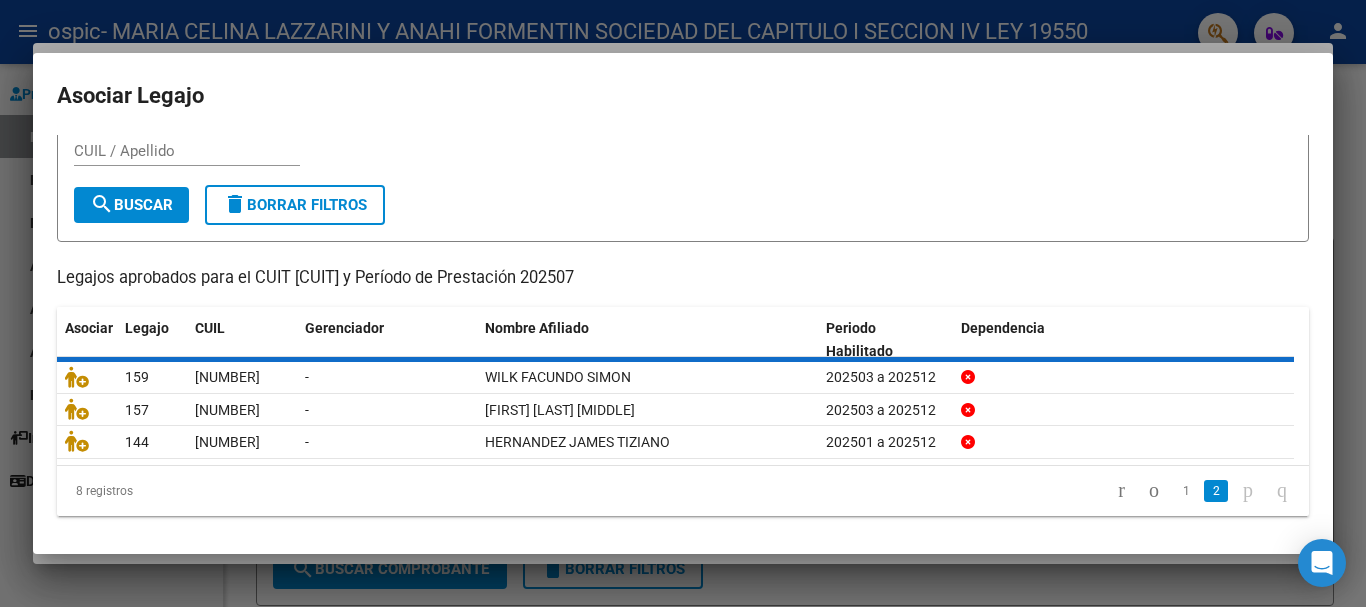 scroll, scrollTop: 0, scrollLeft: 0, axis: both 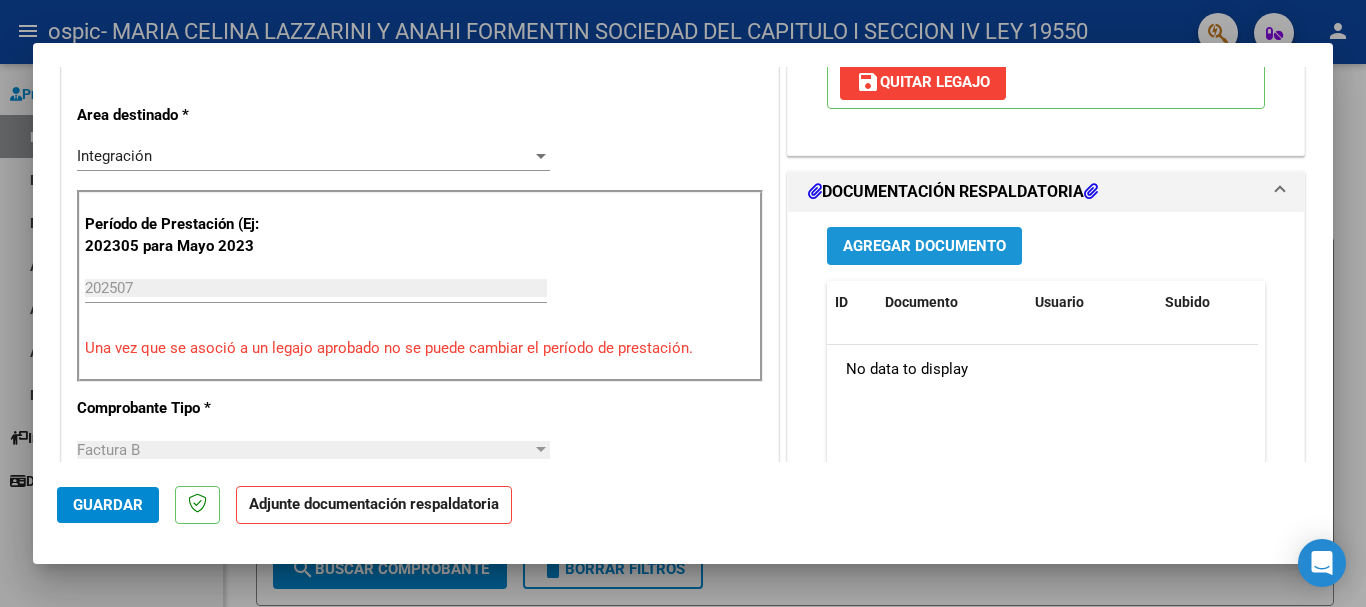 click on "Agregar Documento" at bounding box center [924, 247] 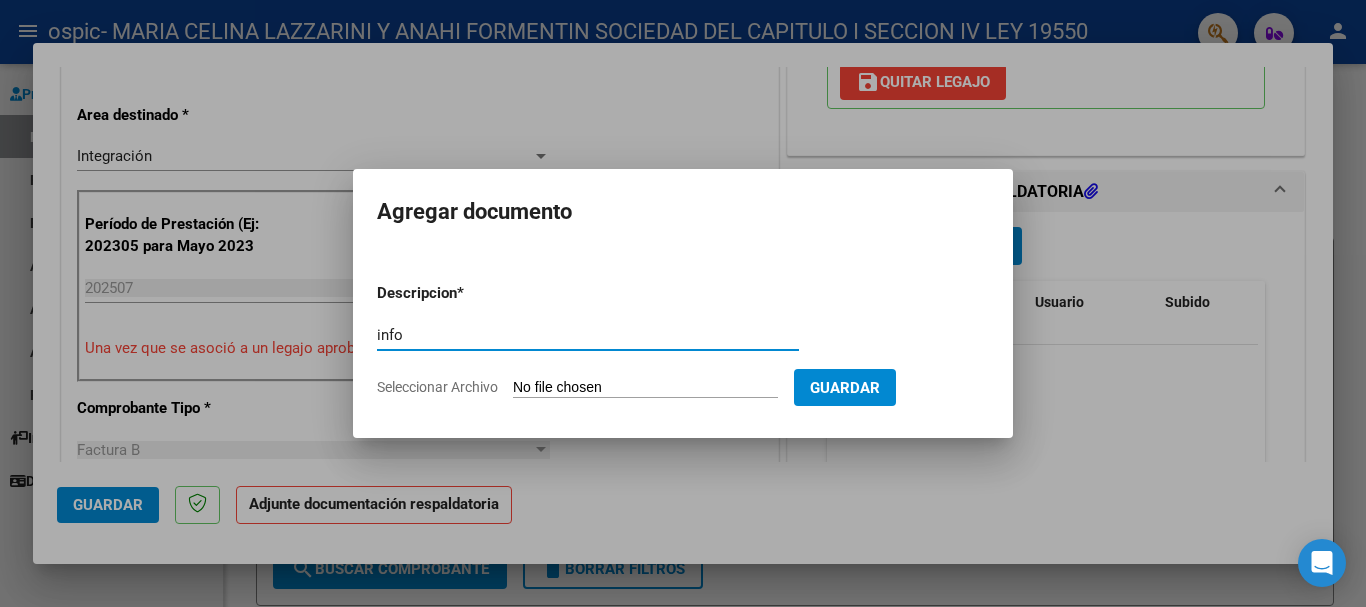 type on "info" 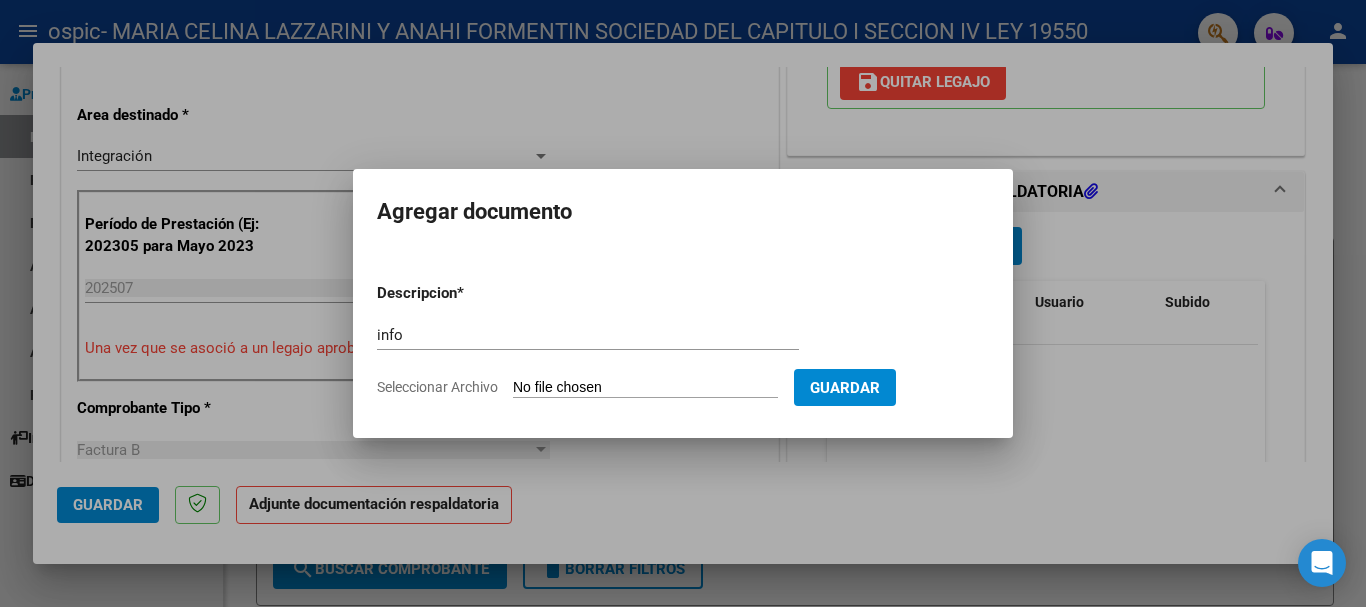 type on "C:\fakepath\[FILENAME].pdf" 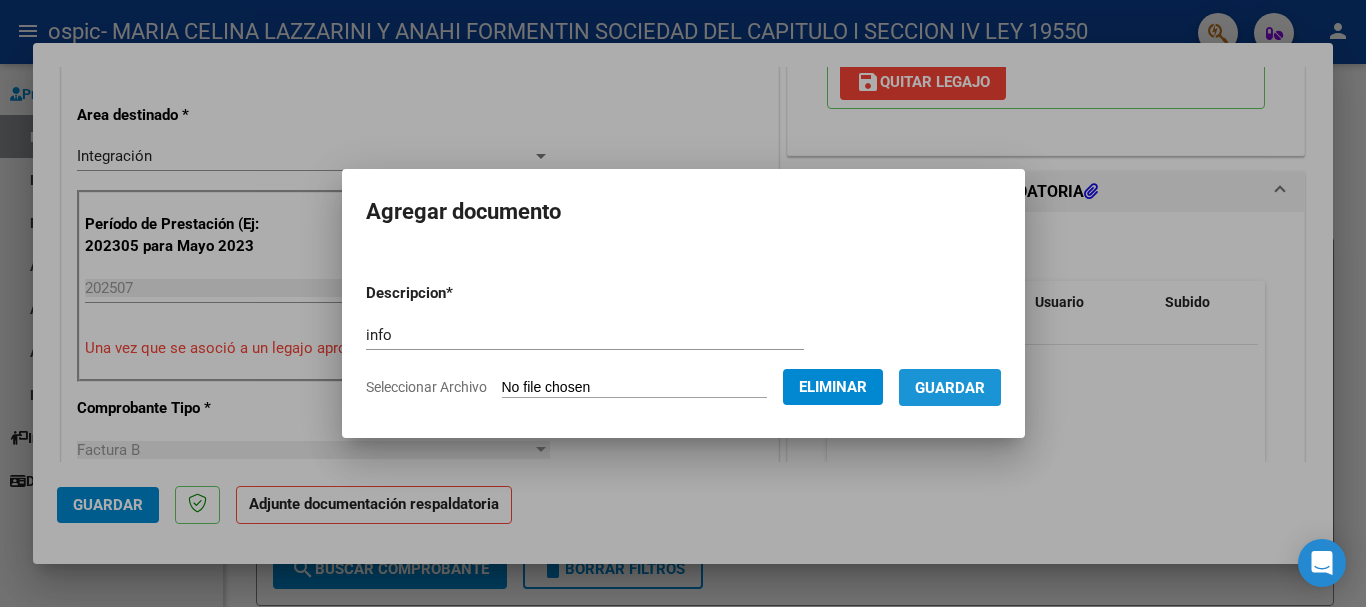 click on "Guardar" at bounding box center (950, 388) 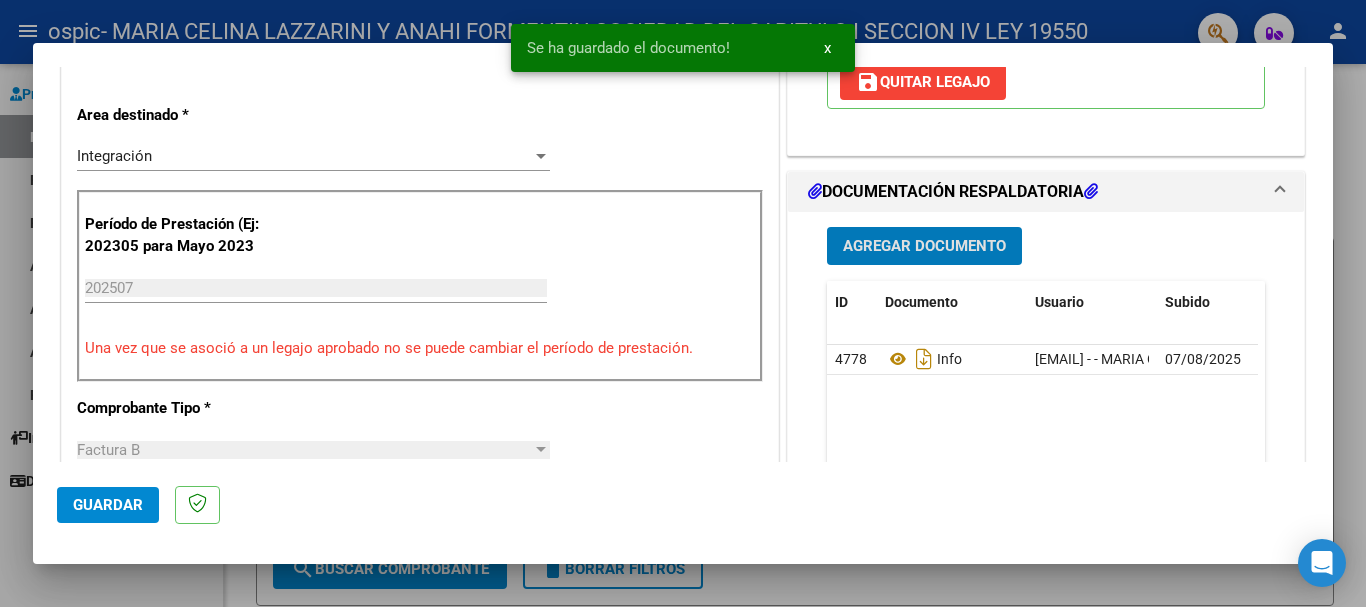click on "Agregar Documento" at bounding box center (924, 247) 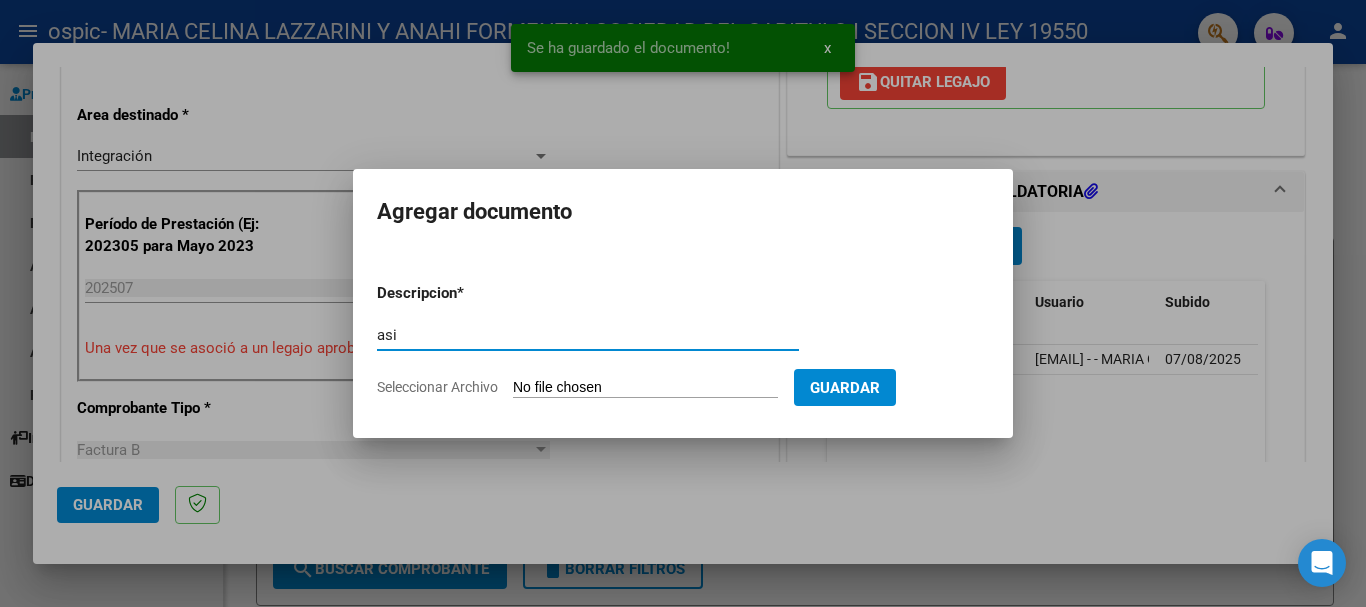 type on "asi" 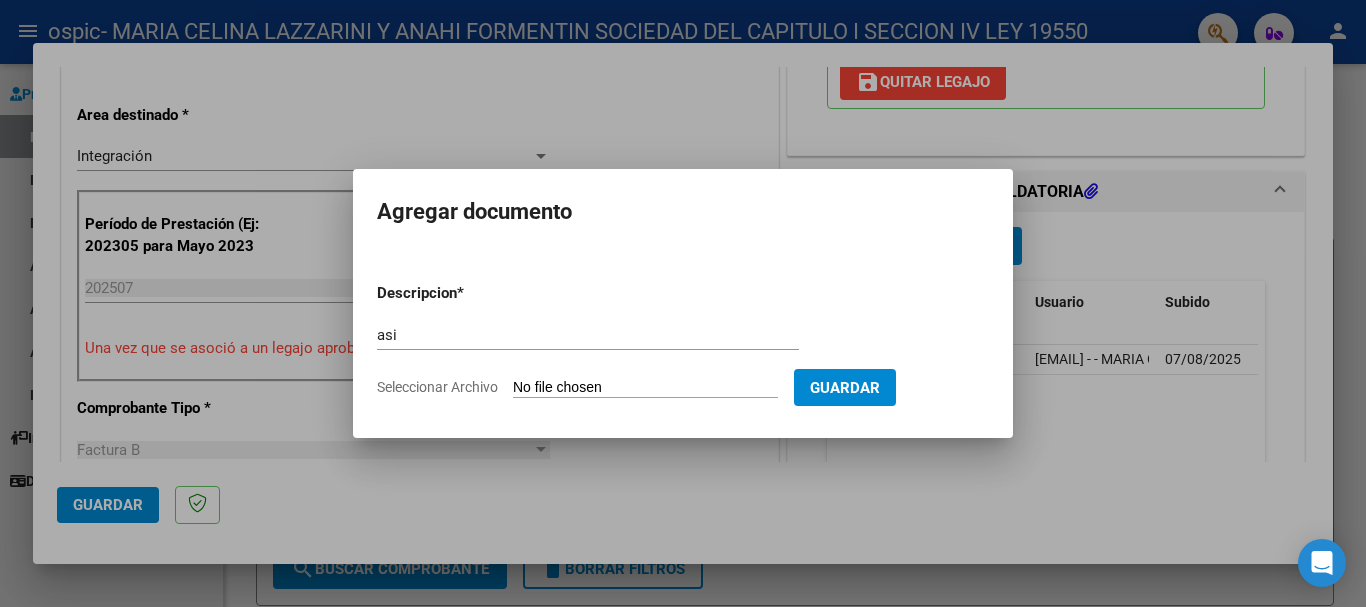 type on "C:\fakepath\IMG_[YEAR]_[MONTH]_[DAY]_[HOUR]_[MINUTE]_[SECOND]_[MILLISECONDS].jpeg" 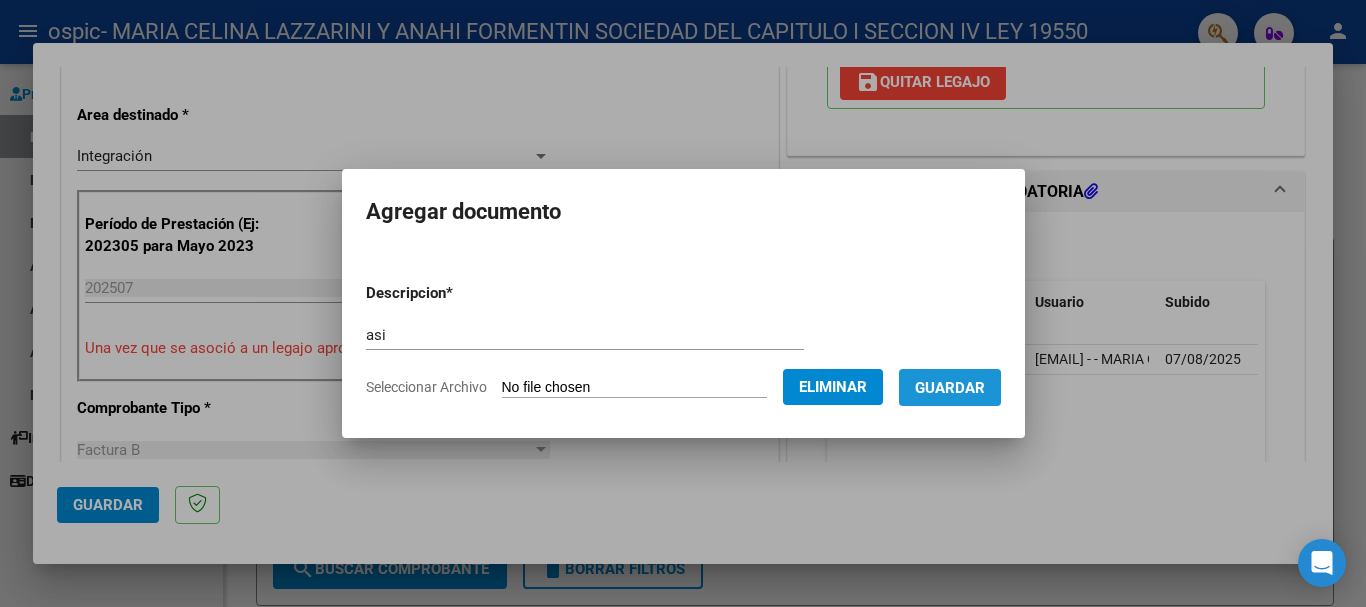 click on "Guardar" at bounding box center [950, 388] 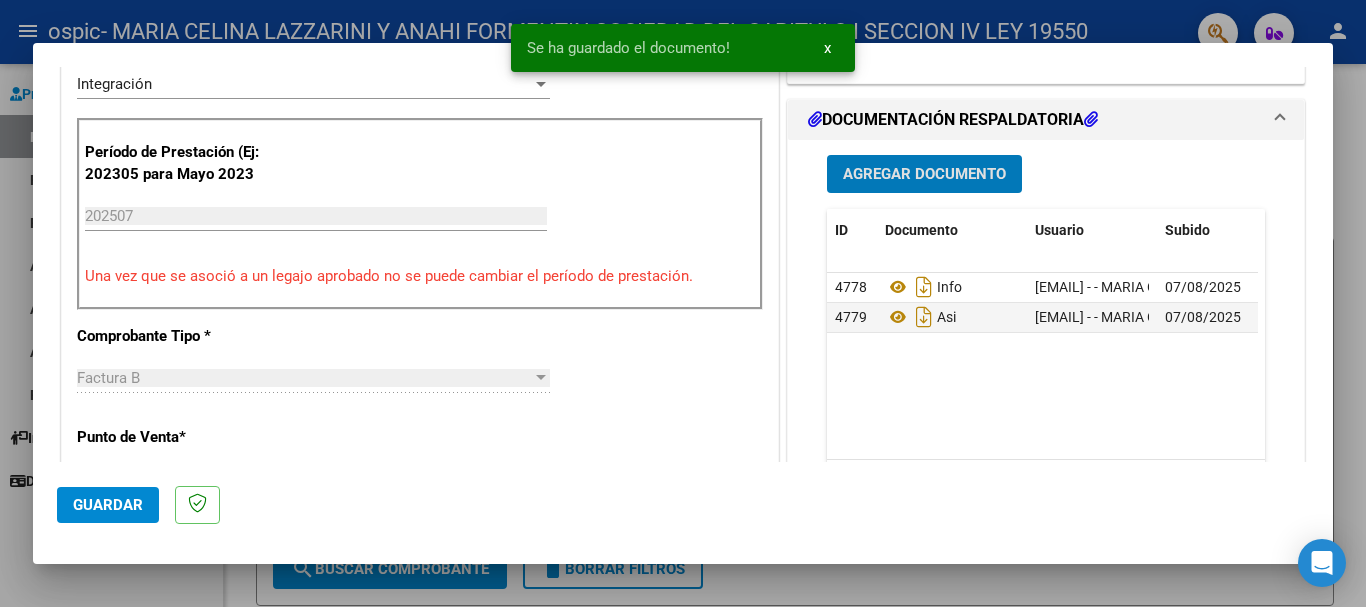scroll, scrollTop: 600, scrollLeft: 0, axis: vertical 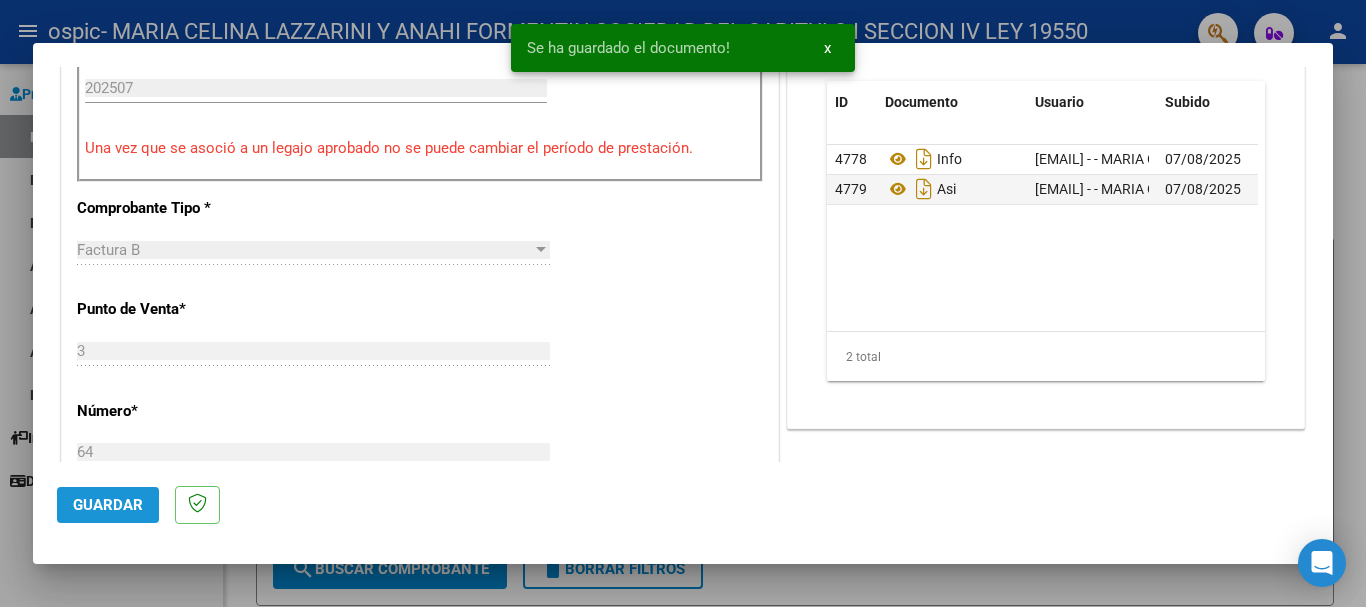 click on "Guardar" 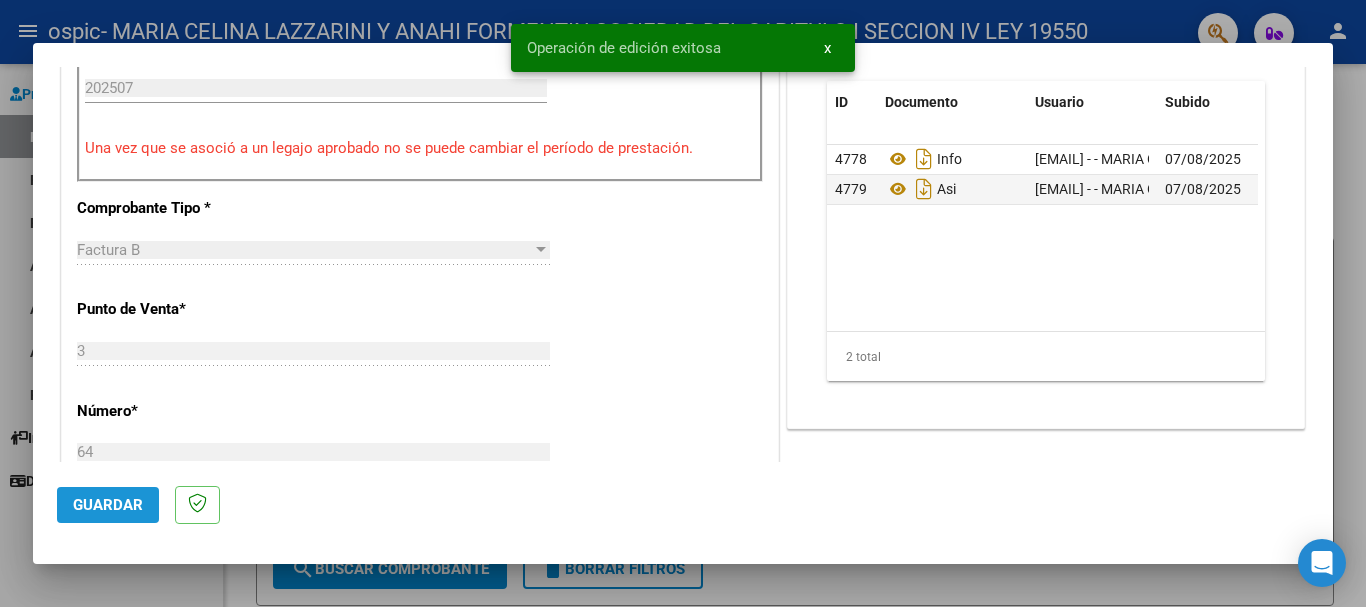 click on "Guardar" 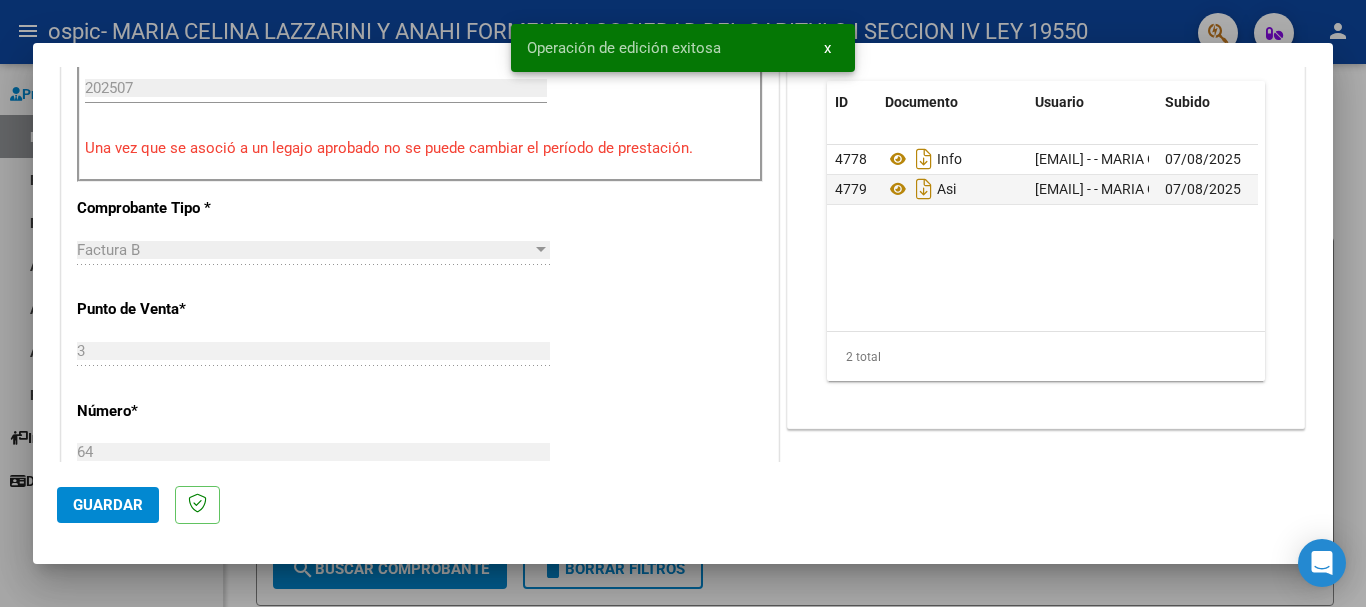 click at bounding box center [683, 303] 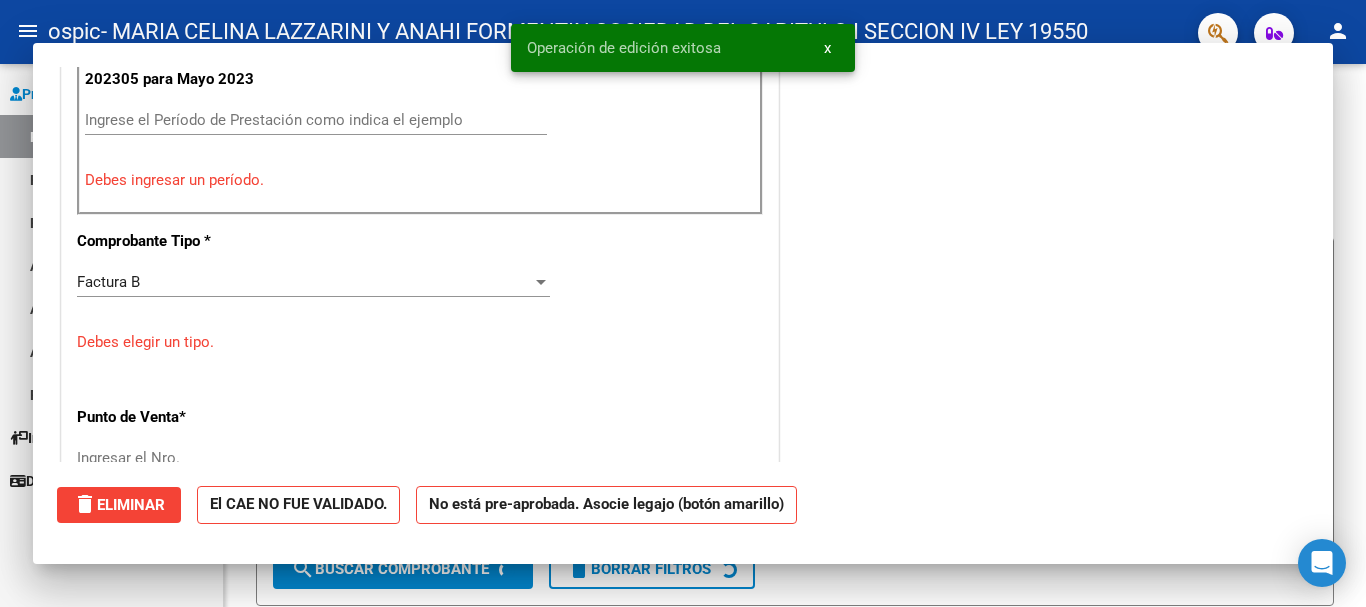 scroll, scrollTop: 0, scrollLeft: 0, axis: both 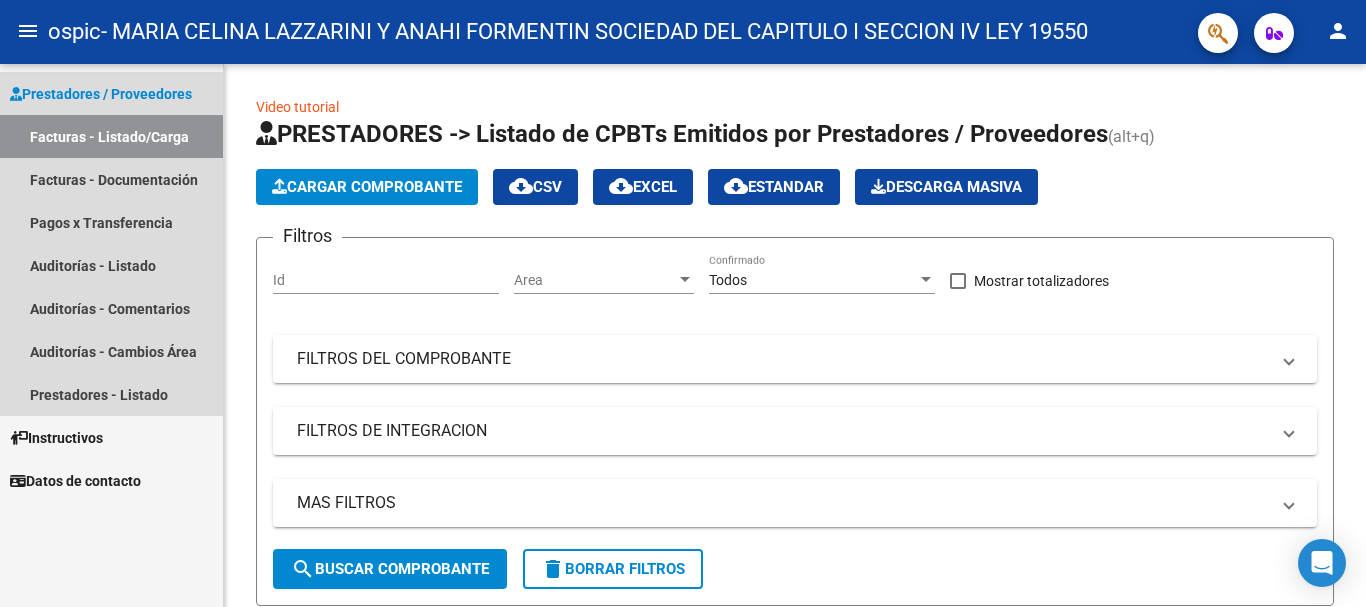 click on "Facturas - Listado/Carga" at bounding box center (111, 136) 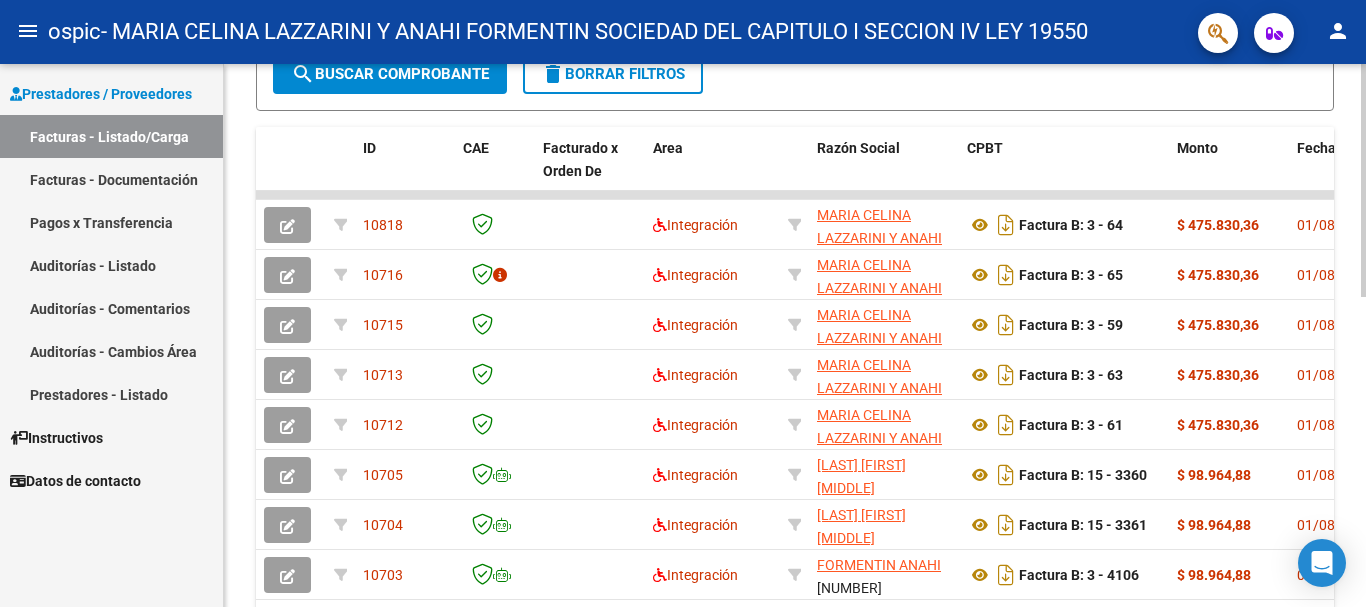 scroll, scrollTop: 500, scrollLeft: 0, axis: vertical 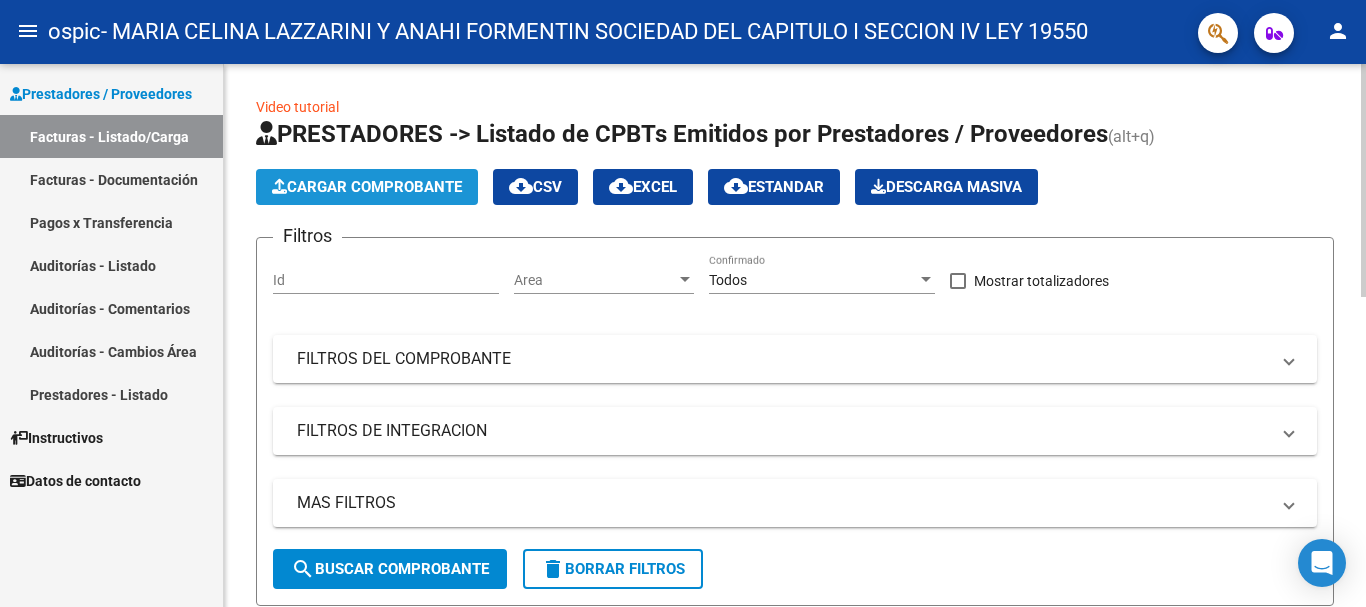 click on "Cargar Comprobante" 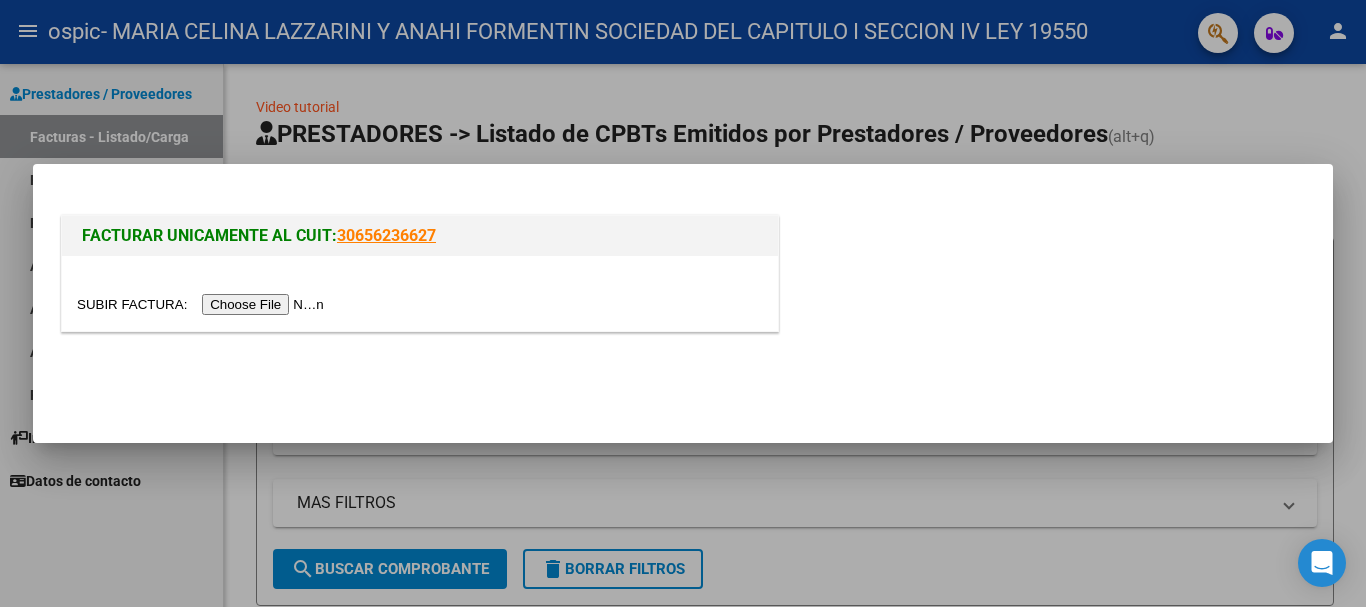 click at bounding box center [683, 303] 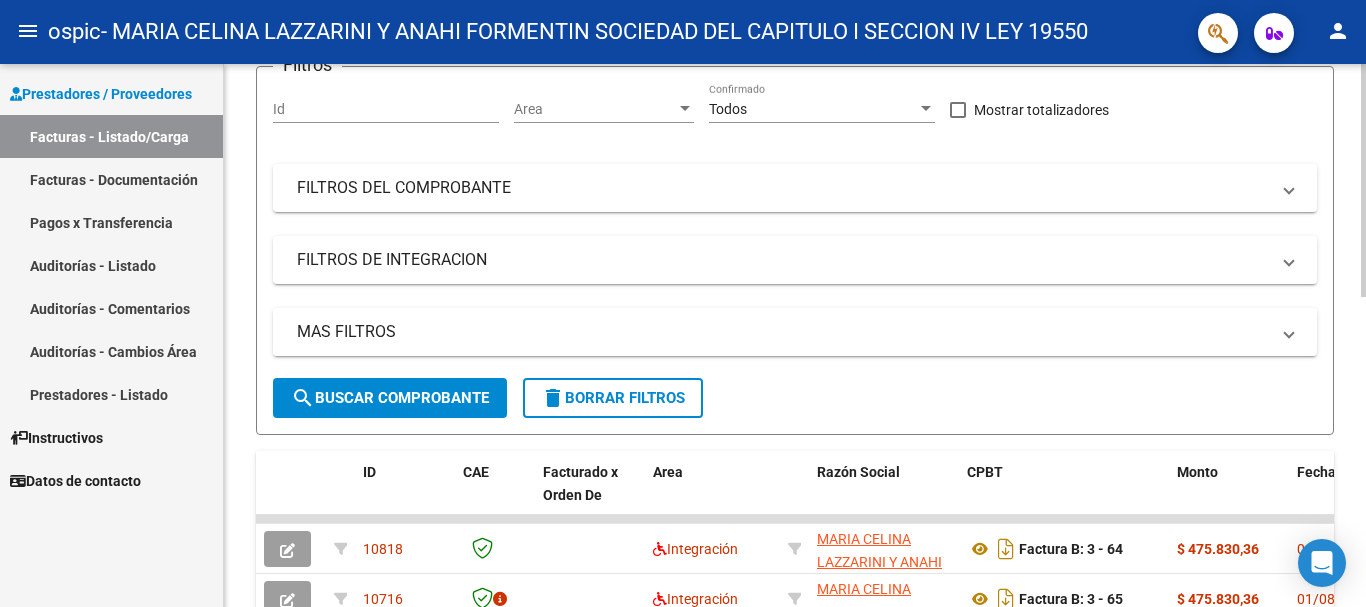 scroll, scrollTop: 0, scrollLeft: 0, axis: both 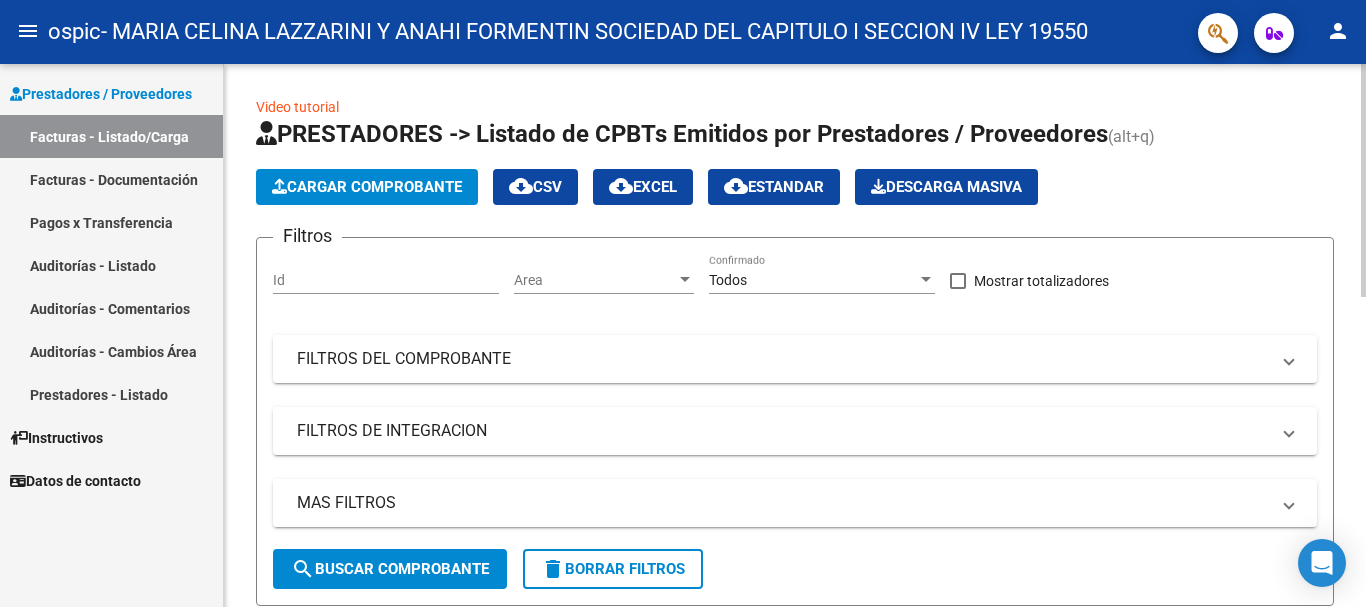 click on "Cargar Comprobante" 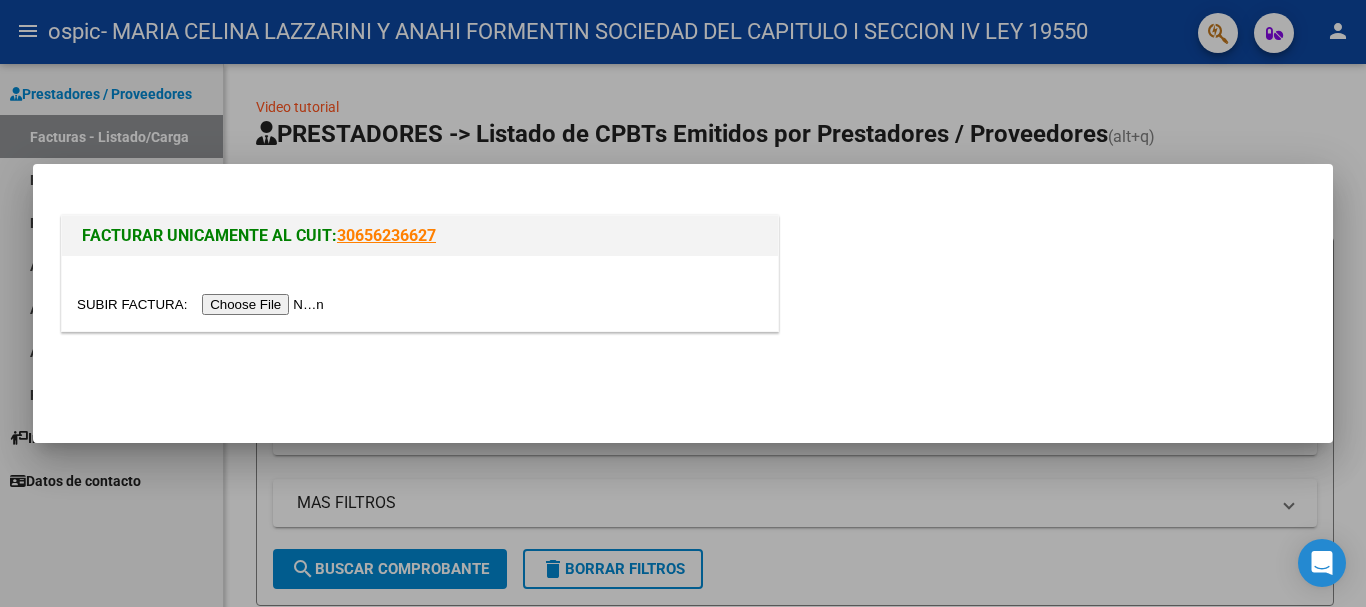 click at bounding box center [203, 304] 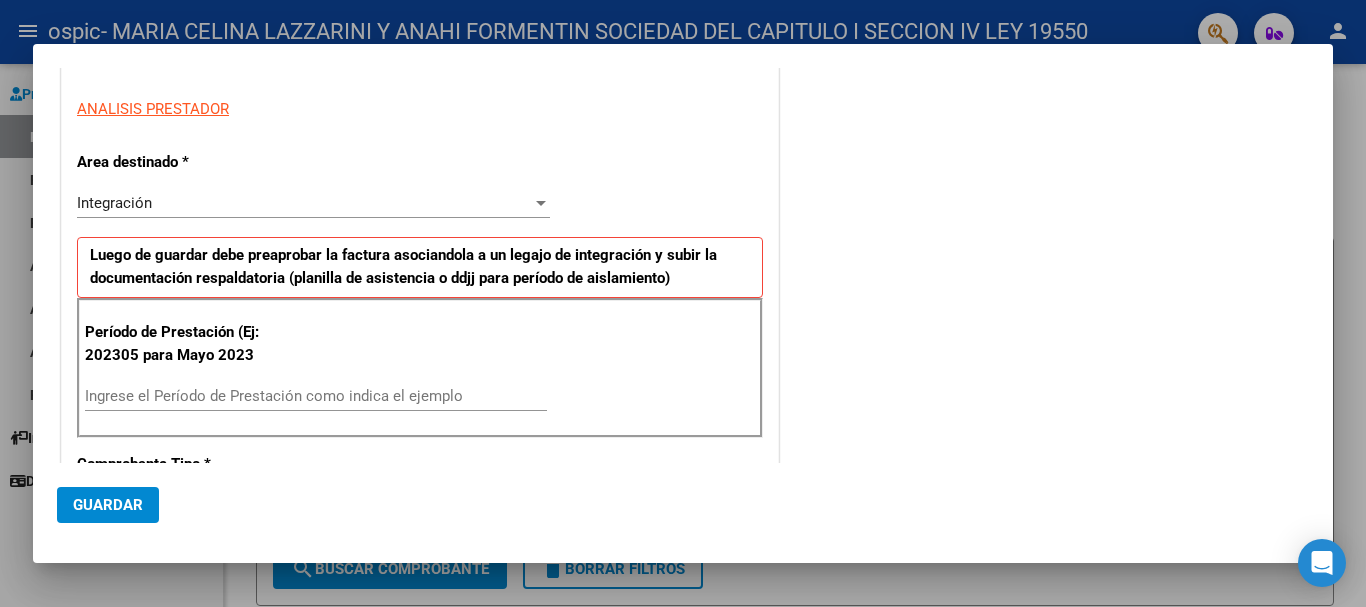 scroll, scrollTop: 300, scrollLeft: 0, axis: vertical 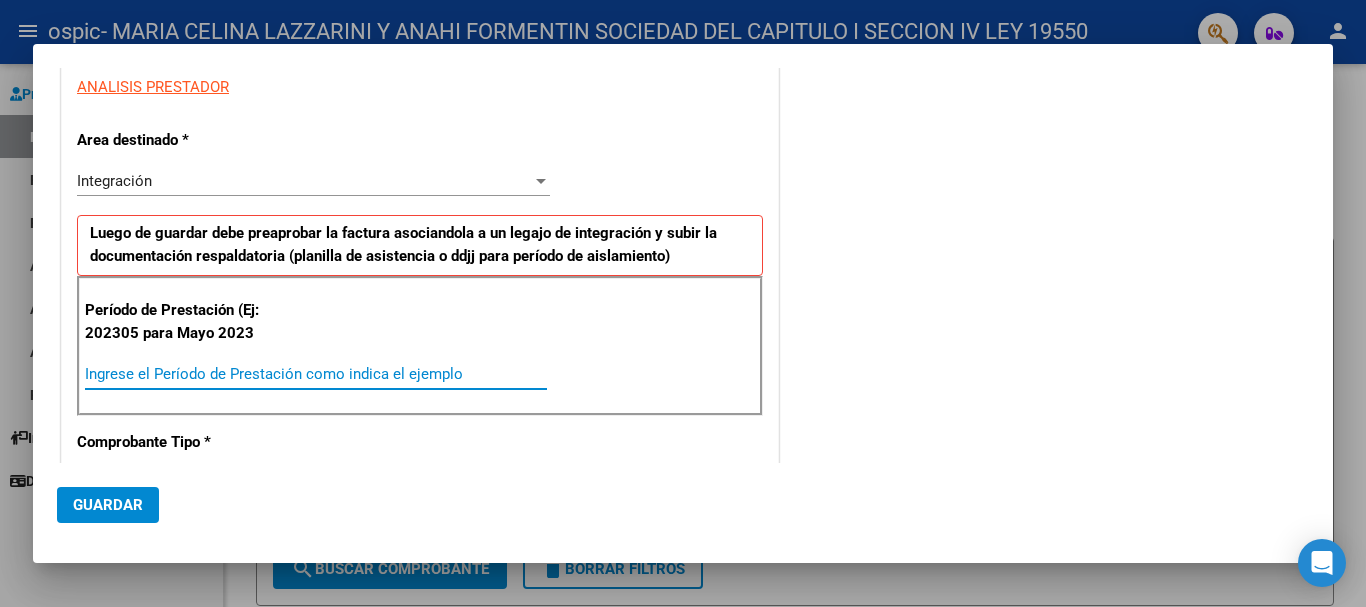 click on "Ingrese el Período de Prestación como indica el ejemplo" at bounding box center (316, 374) 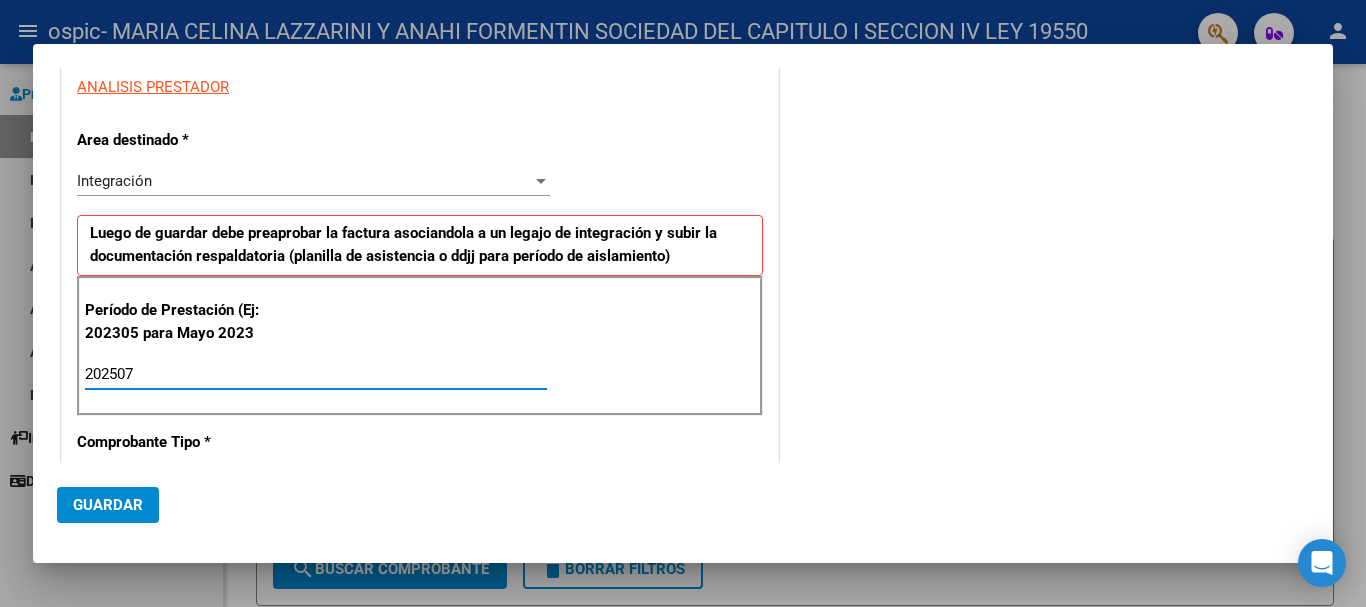 type on "202507" 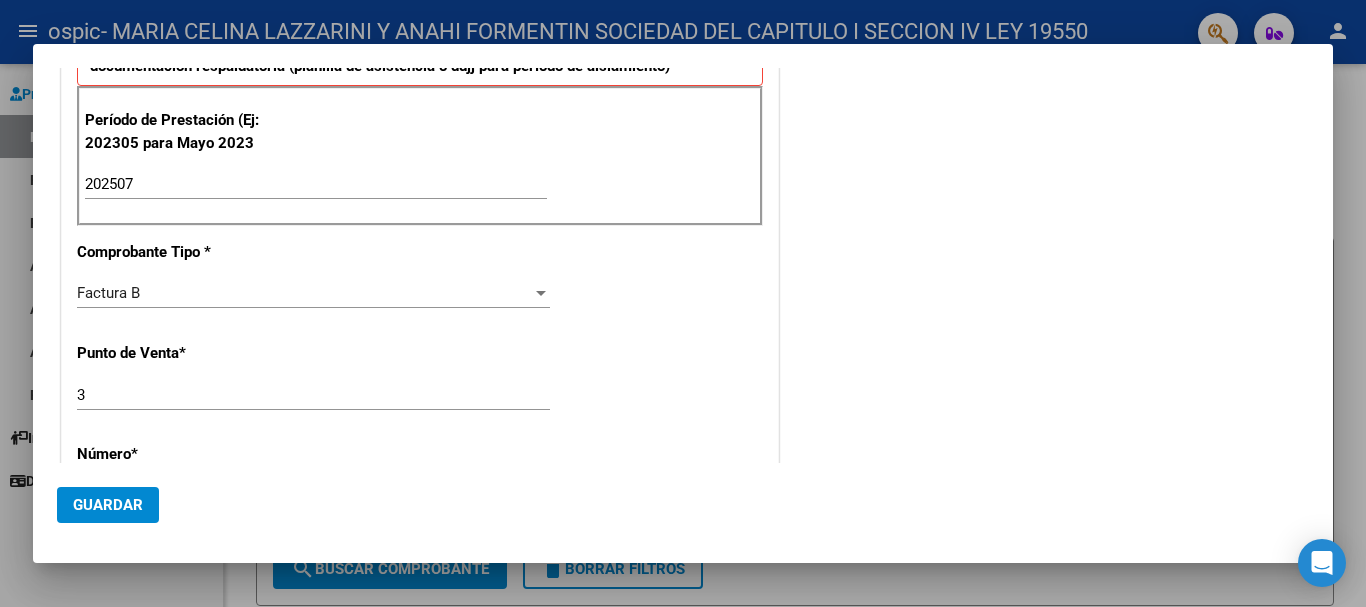 scroll, scrollTop: 600, scrollLeft: 0, axis: vertical 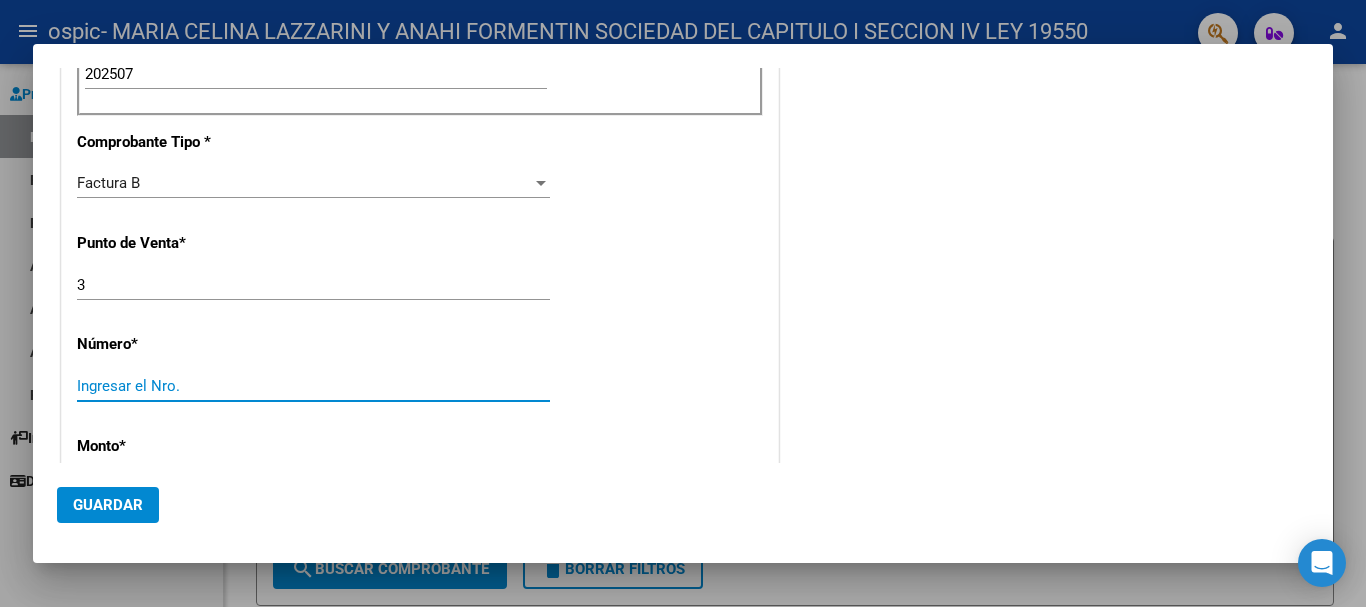 click on "Ingresar el Nro." at bounding box center (313, 386) 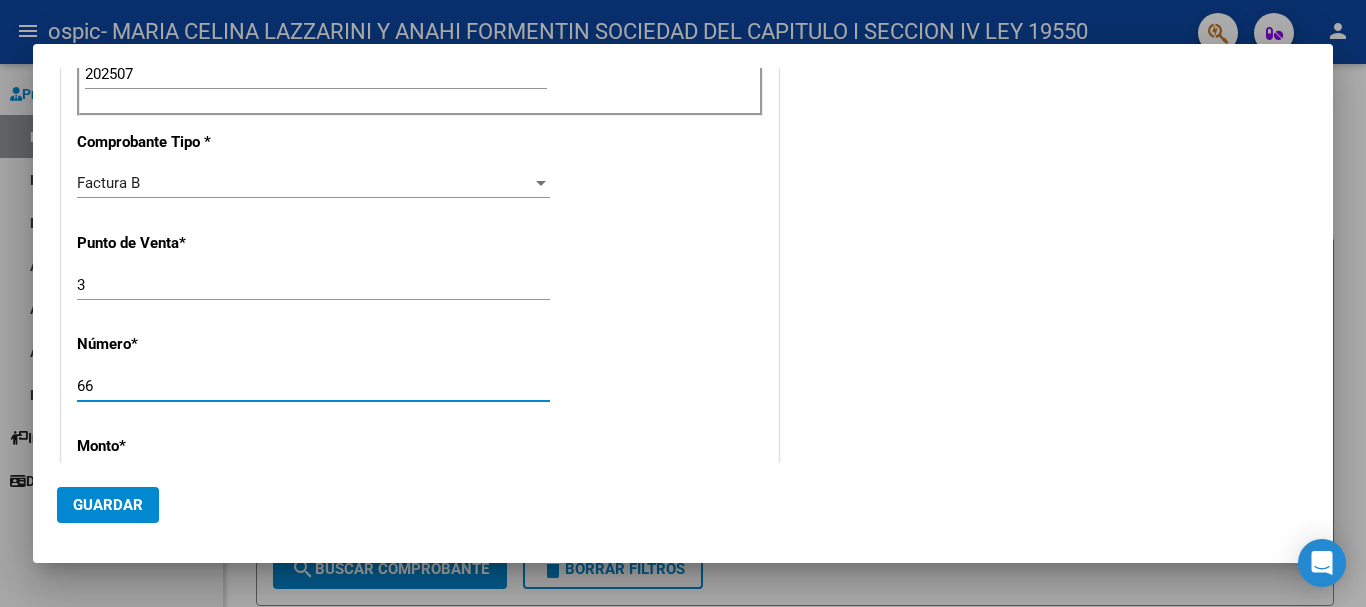 type on "66" 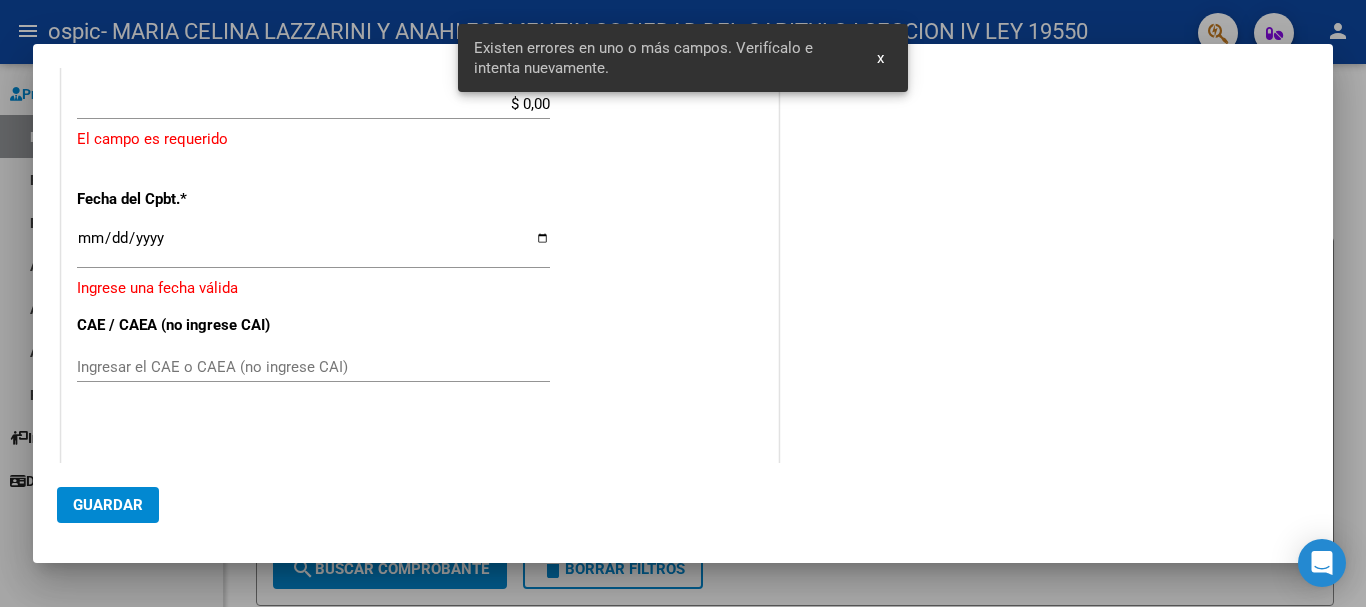 scroll, scrollTop: 1012, scrollLeft: 0, axis: vertical 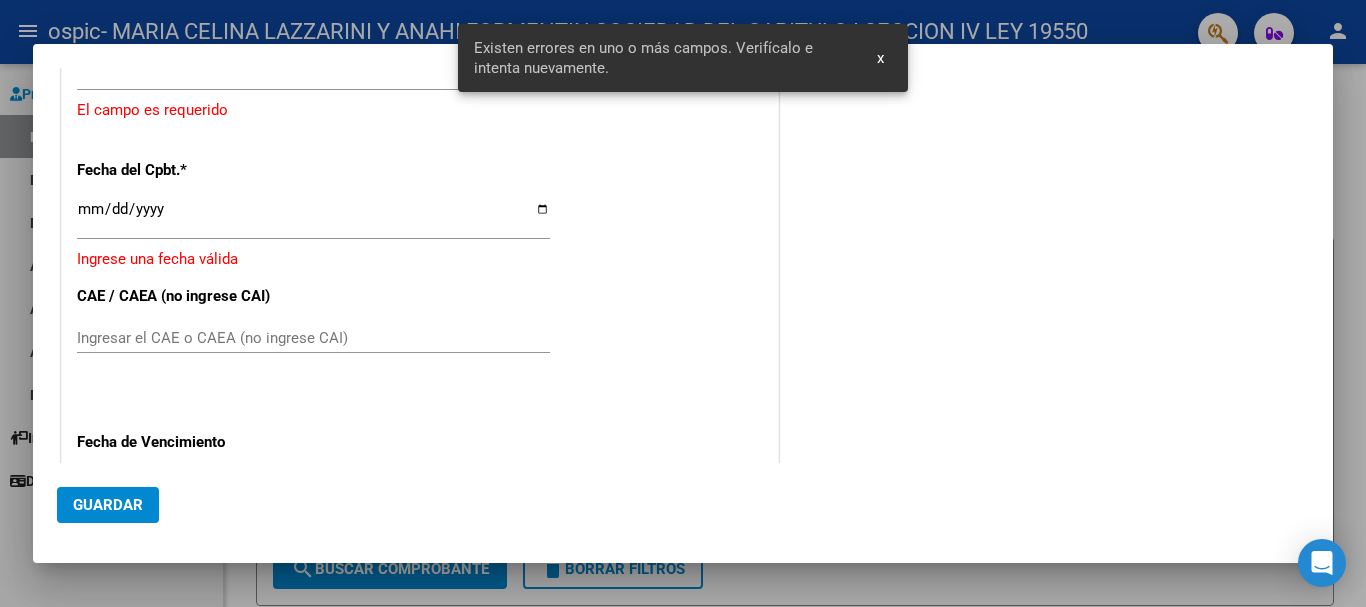 click on "Ingresar el CAE o CAEA (no ingrese CAI)" at bounding box center (313, 338) 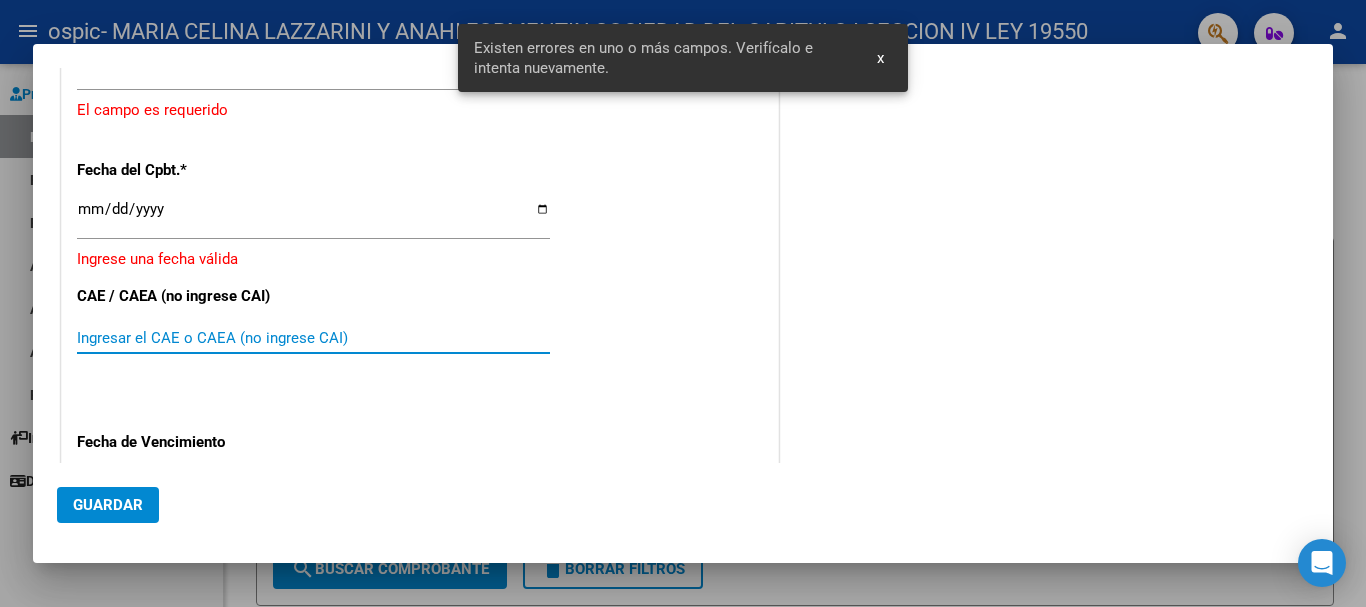 paste on "[NUMBER]" 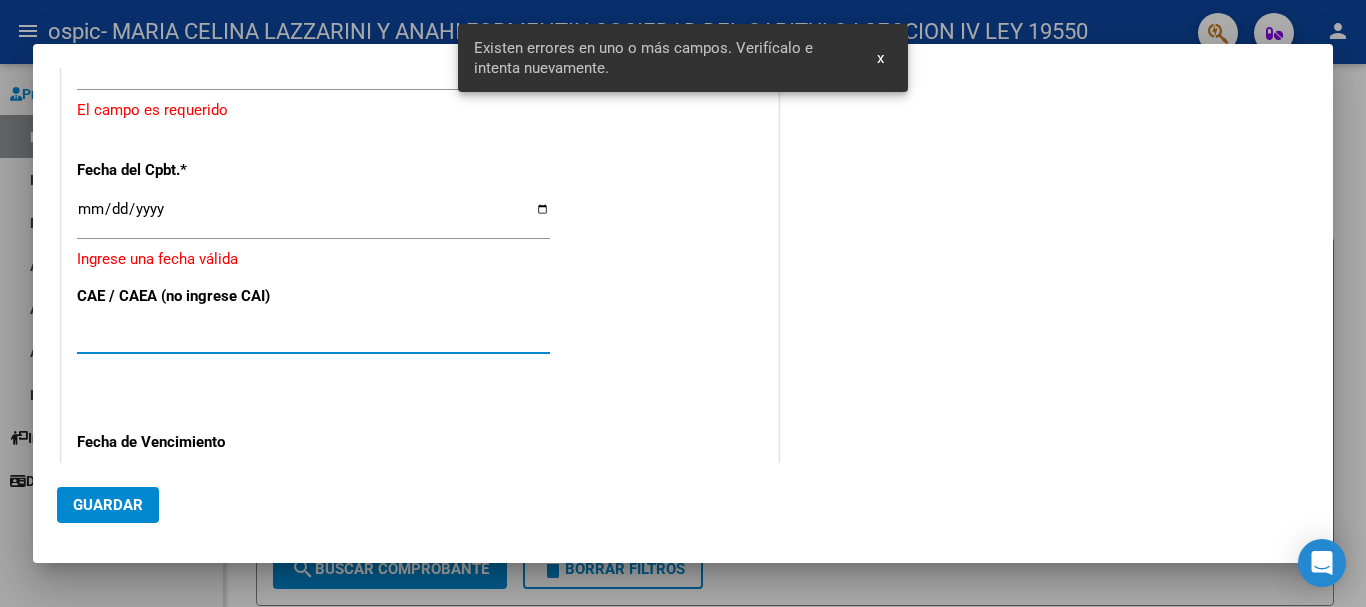type on "[NUMBER]" 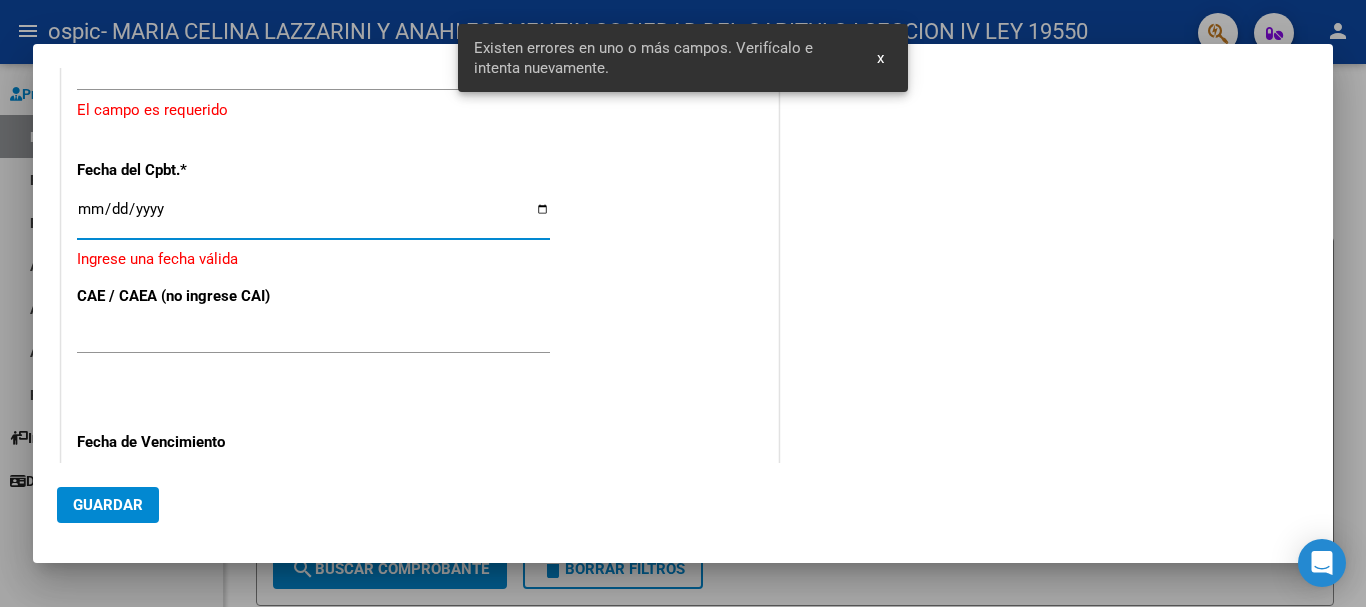 click on "Ingresar la fecha" at bounding box center [313, 217] 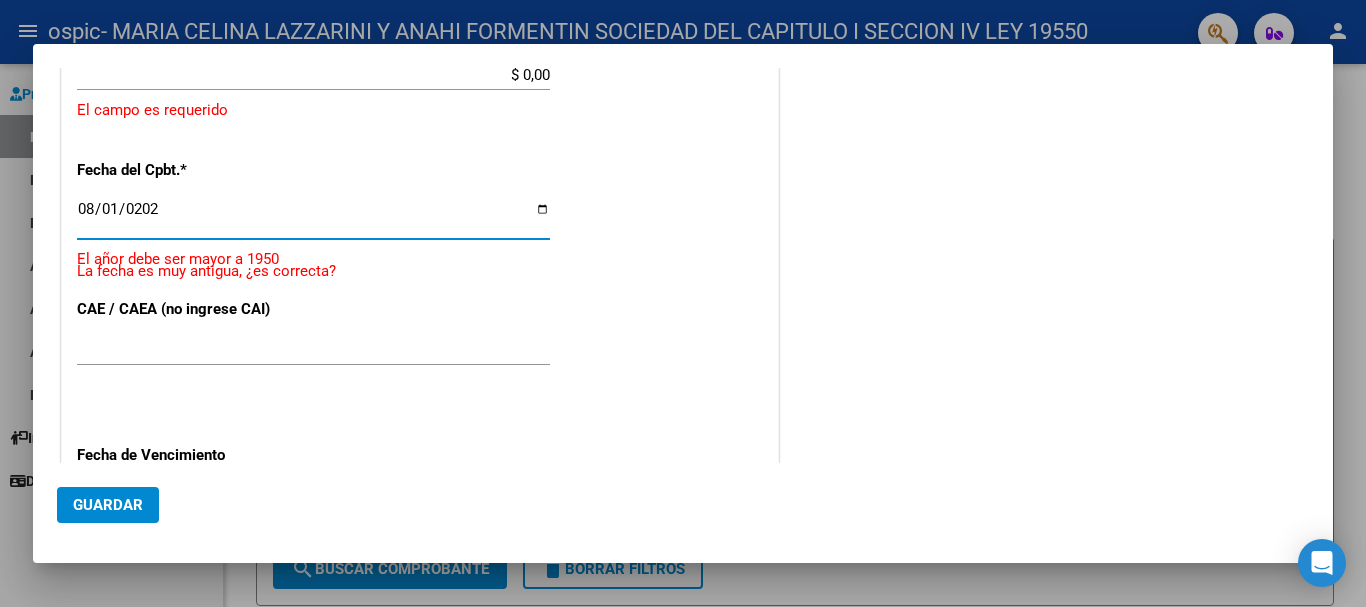 type on "2025-08-01" 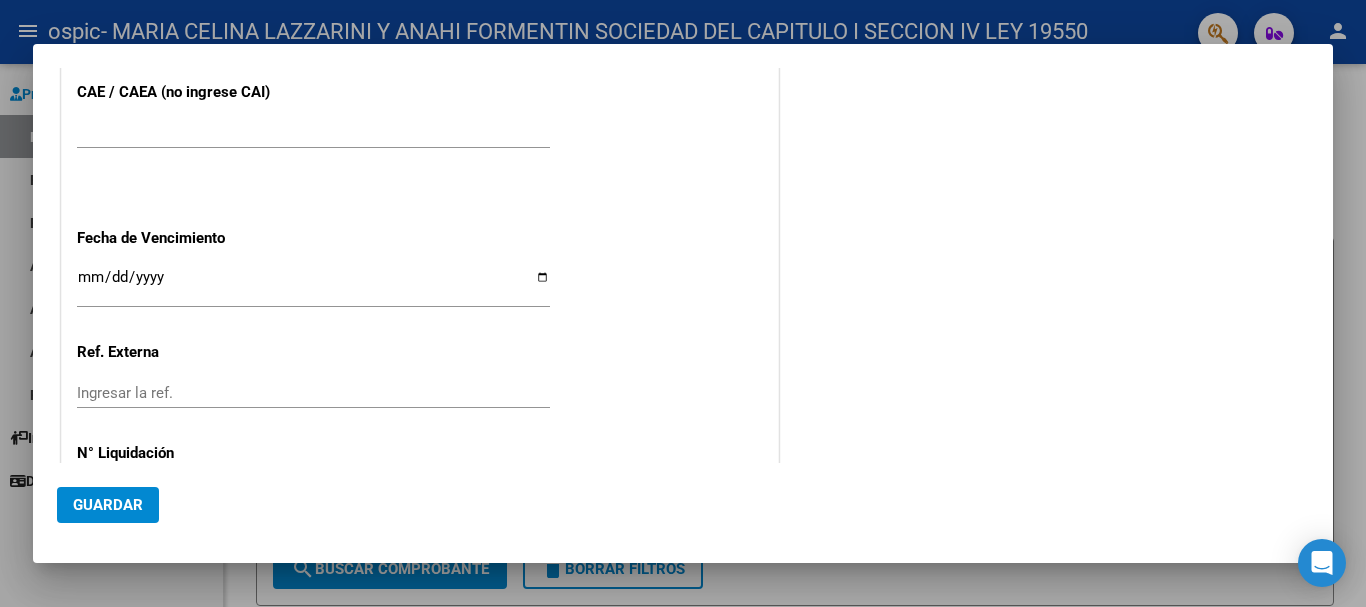 scroll, scrollTop: 1212, scrollLeft: 0, axis: vertical 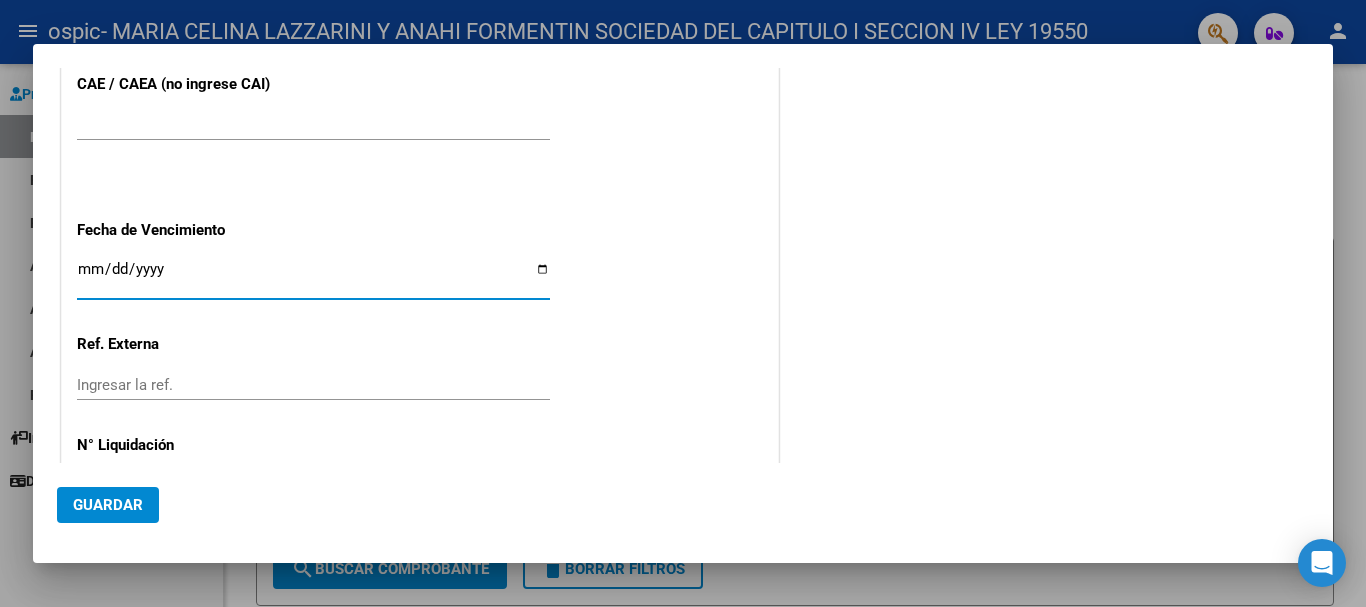 click on "Ingresar la fecha" at bounding box center (313, 277) 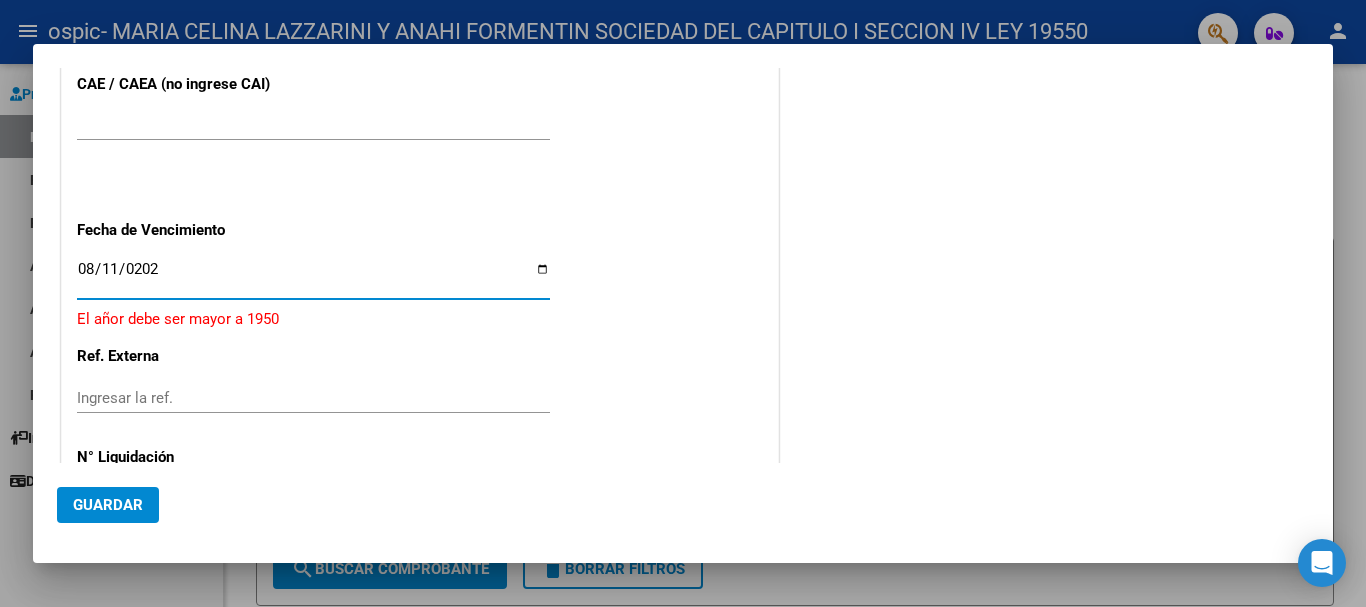 type on "2025-08-11" 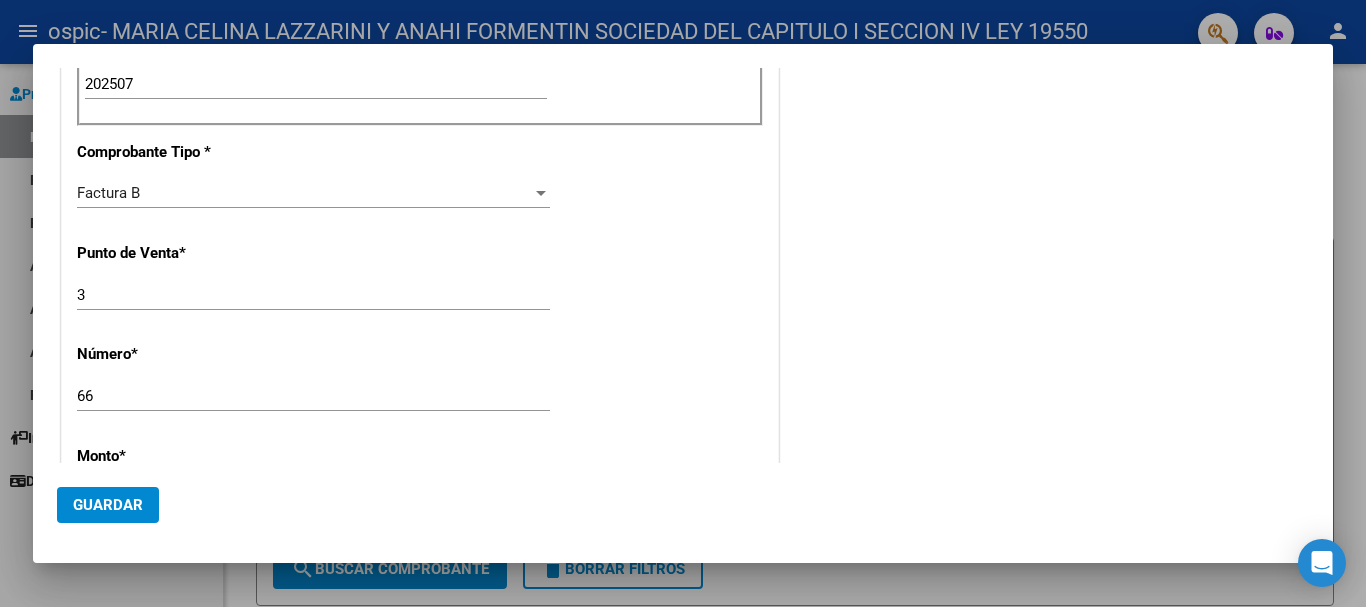 scroll, scrollTop: 789, scrollLeft: 0, axis: vertical 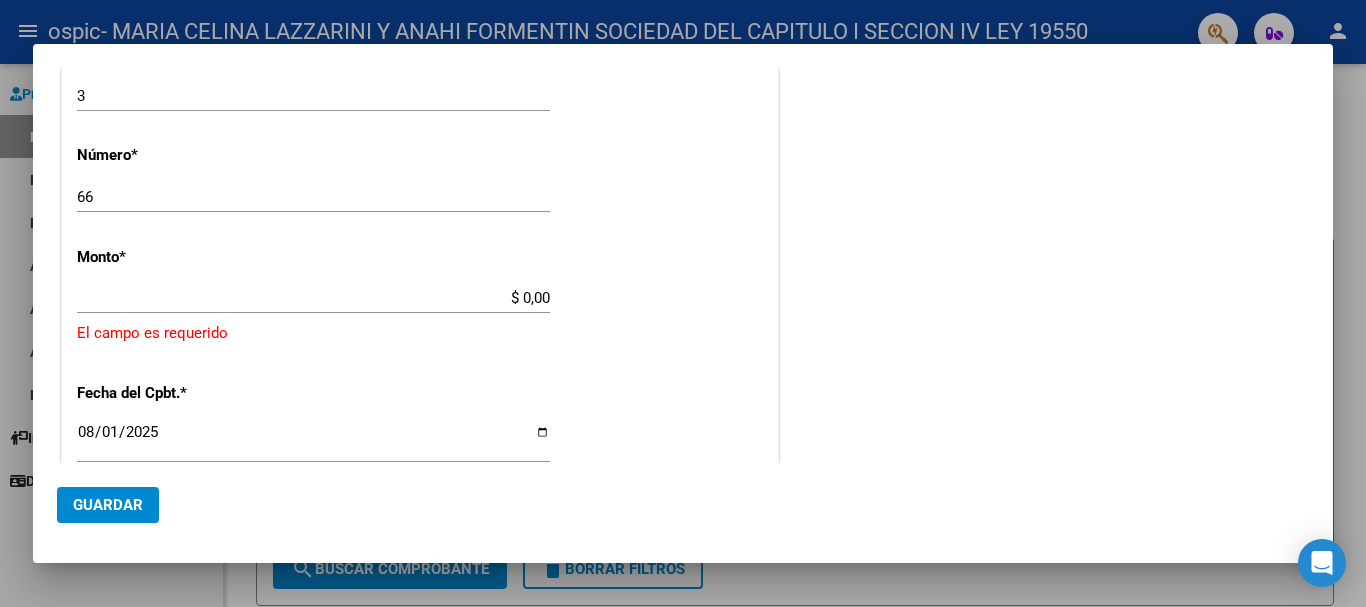 click on "$ 0,00 Ingresar el monto" 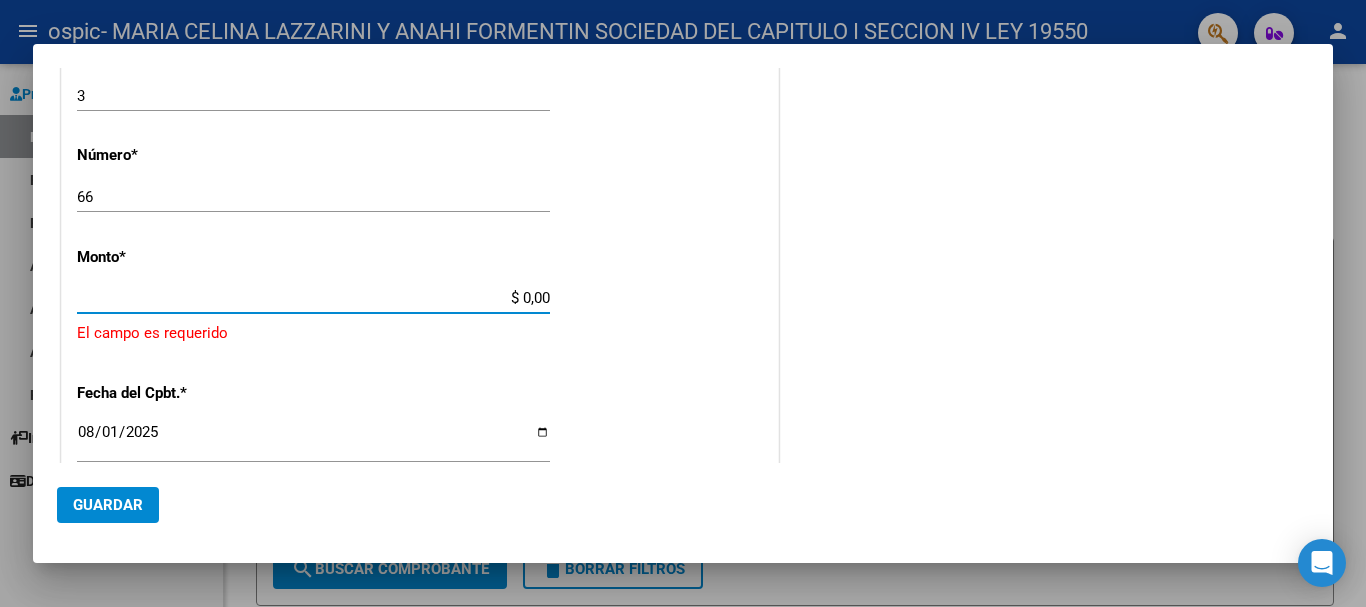 drag, startPoint x: 500, startPoint y: 294, endPoint x: 560, endPoint y: 295, distance: 60.00833 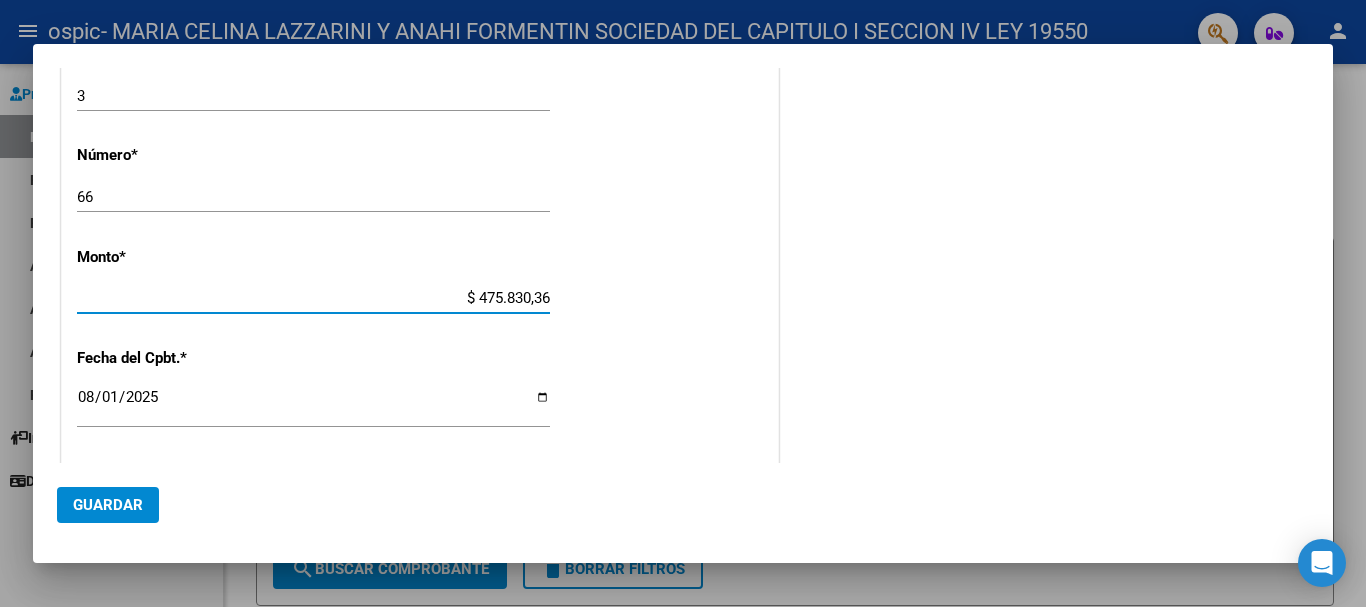 type on "$ 475.830,36" 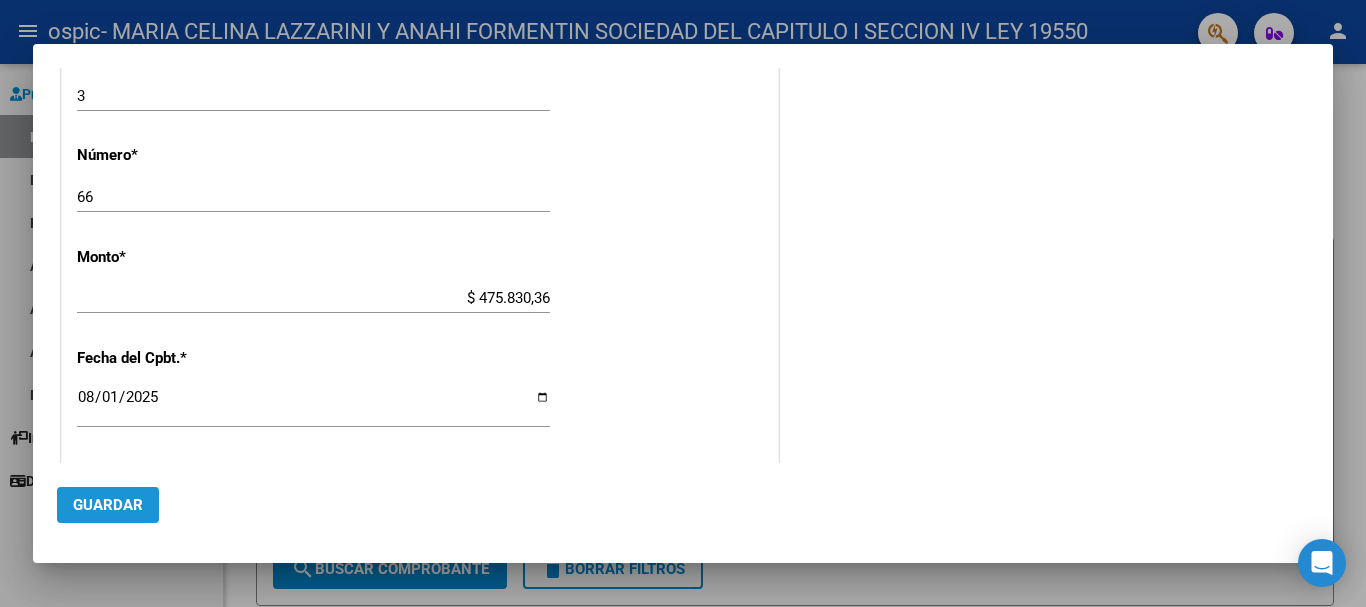 click on "Guardar" 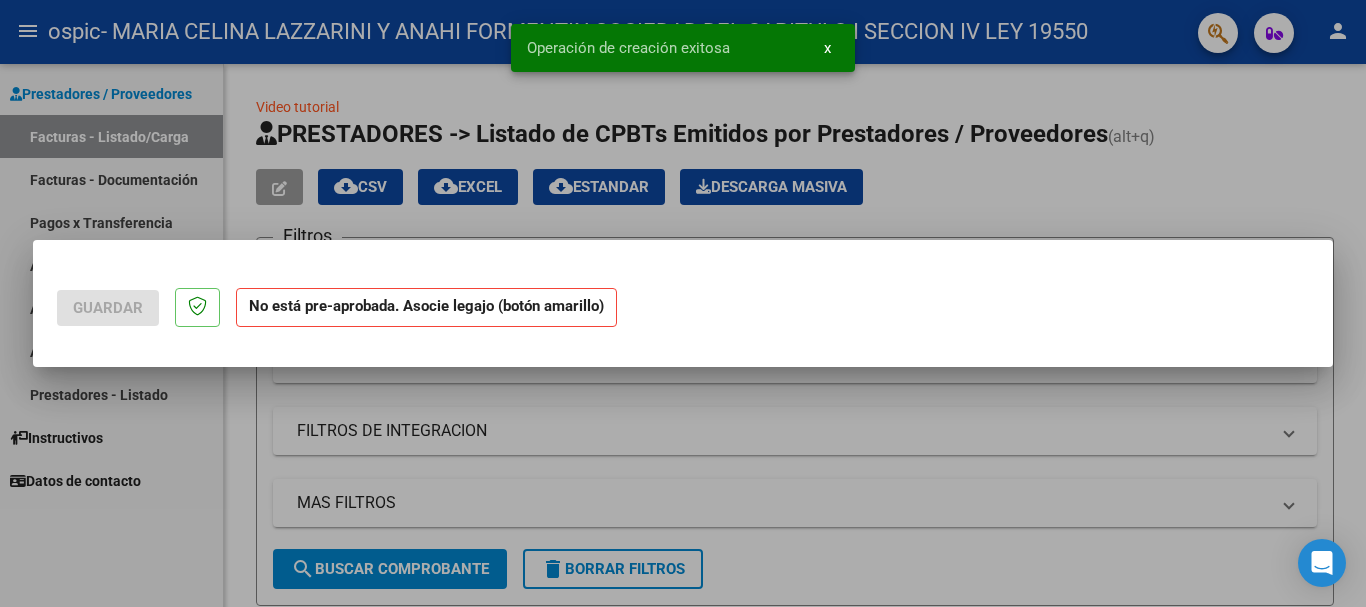 scroll, scrollTop: 0, scrollLeft: 0, axis: both 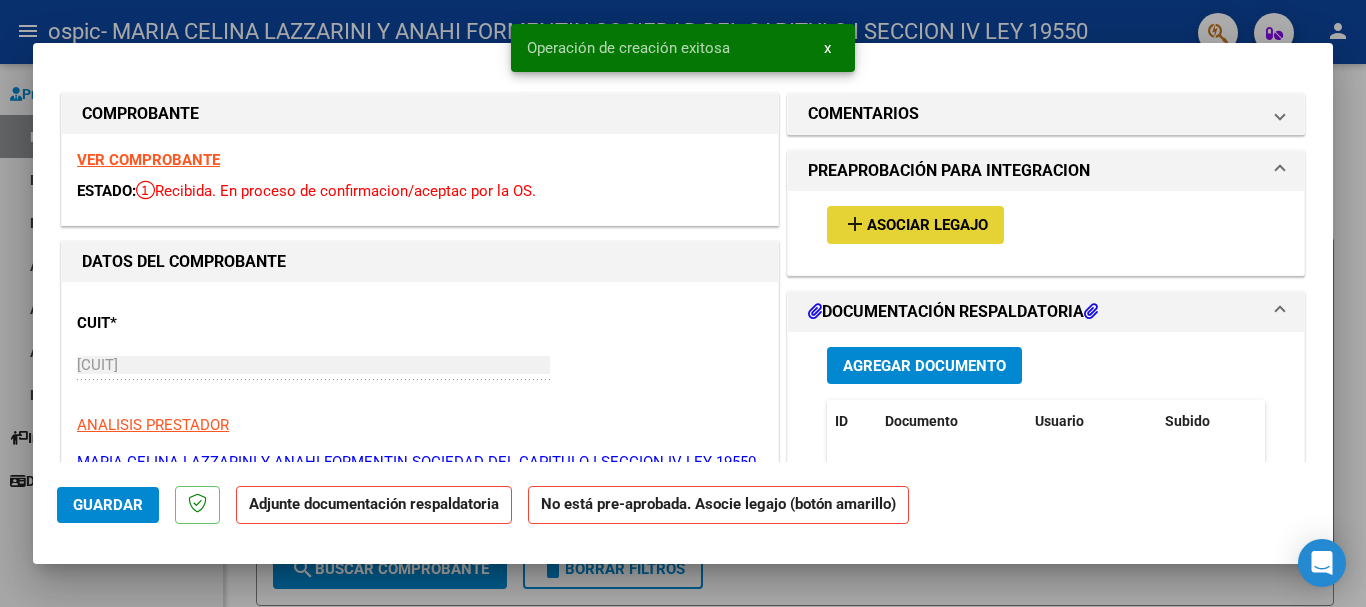 click on "Asociar Legajo" at bounding box center [927, 226] 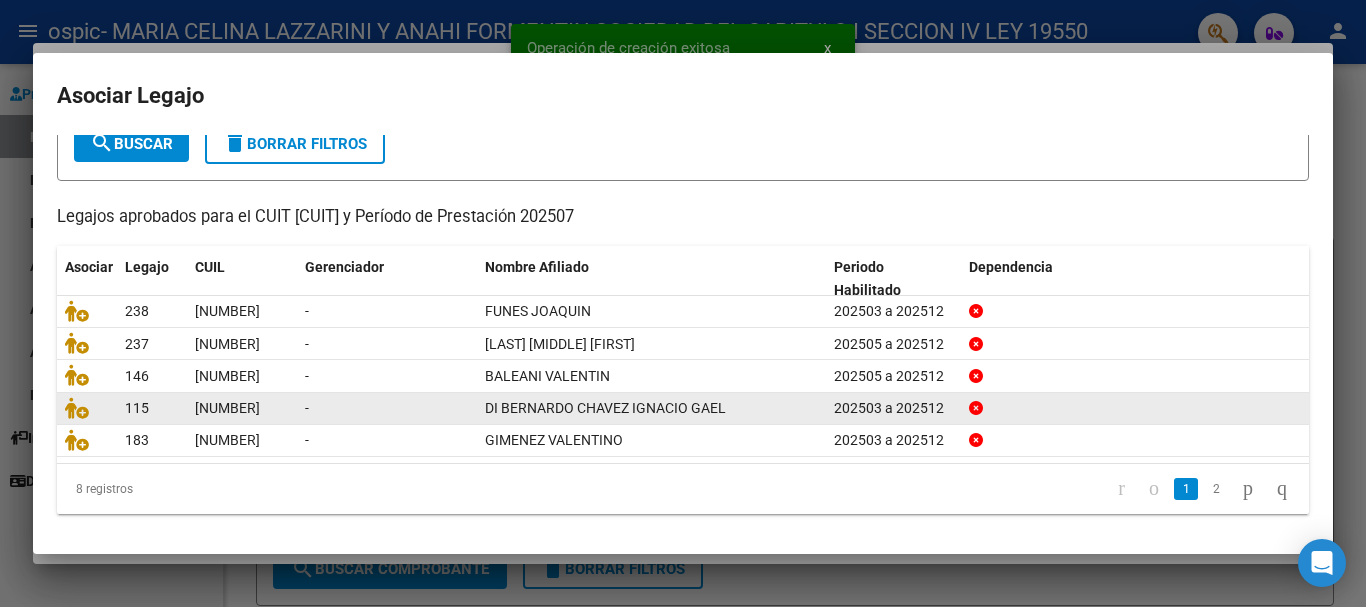 scroll, scrollTop: 131, scrollLeft: 0, axis: vertical 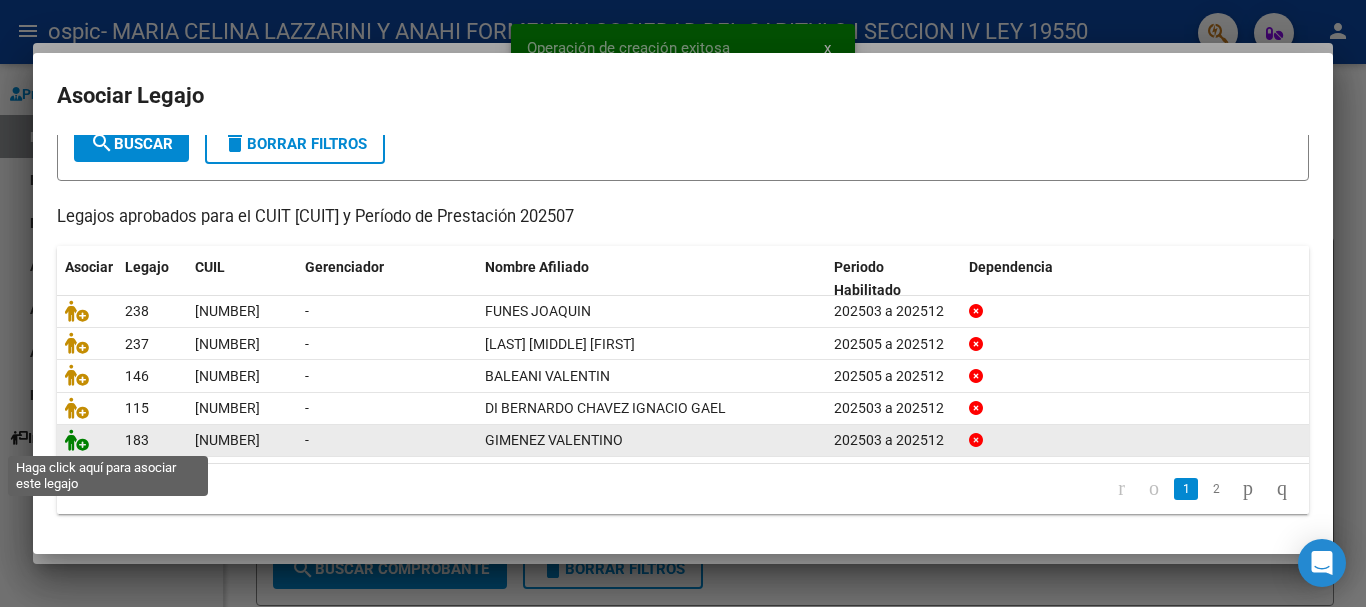 click 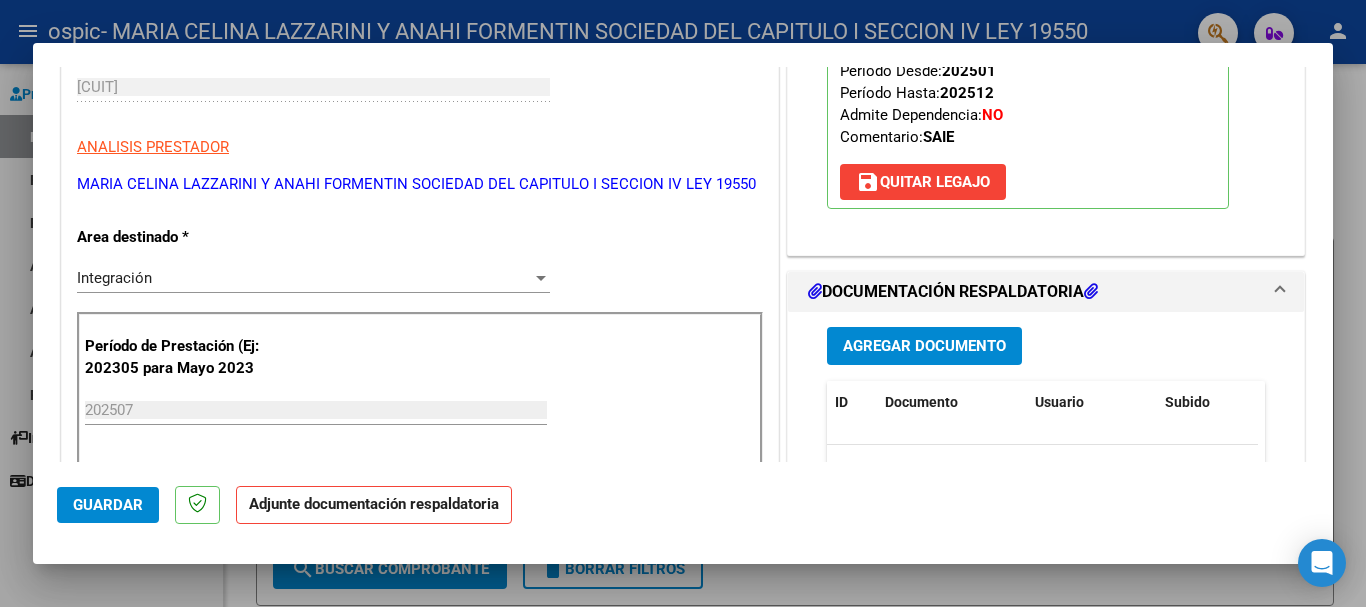 scroll, scrollTop: 300, scrollLeft: 0, axis: vertical 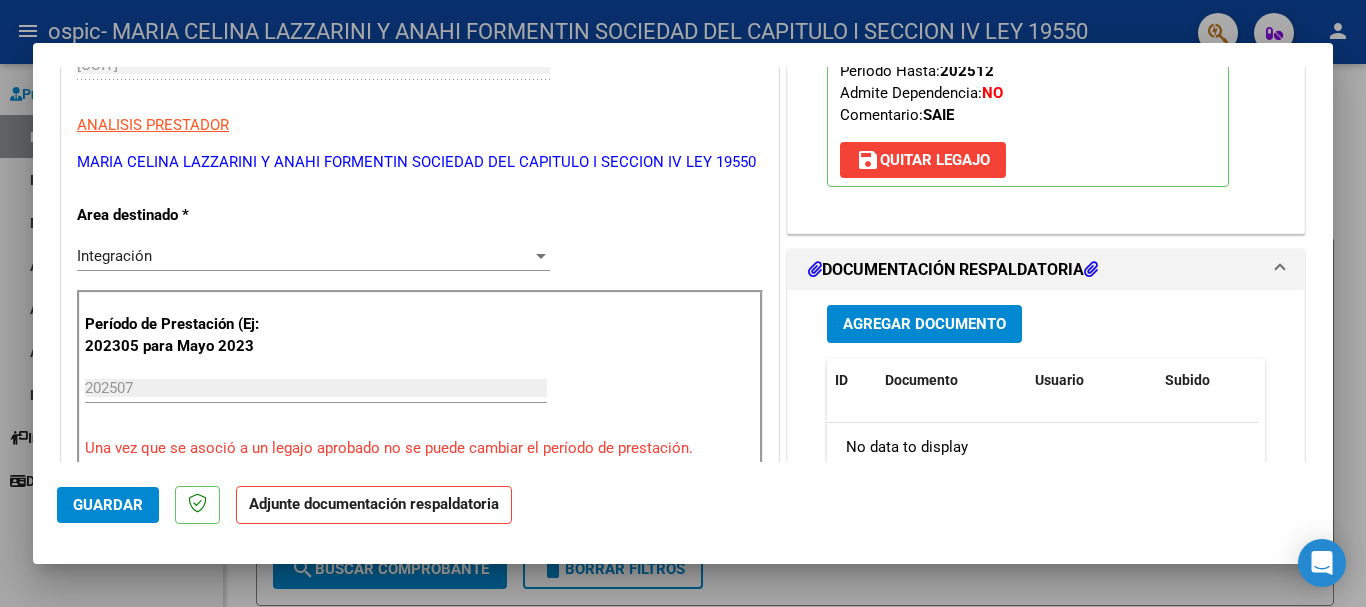 click on "Agregar Documento" at bounding box center (924, 325) 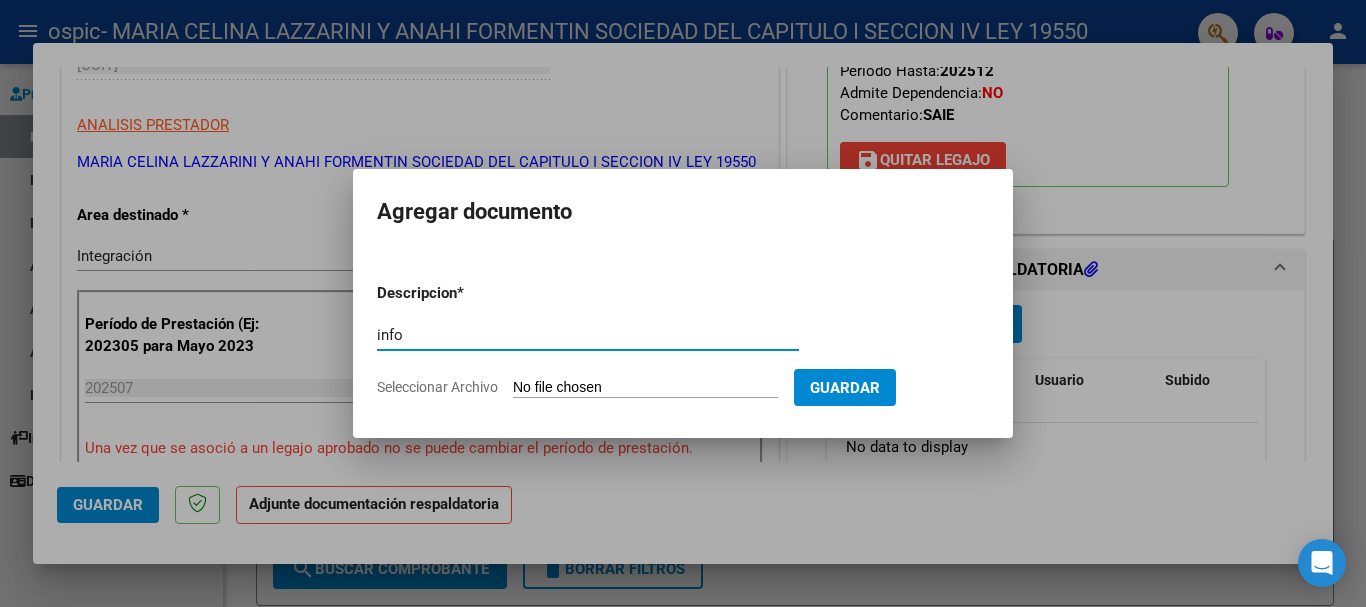type on "info" 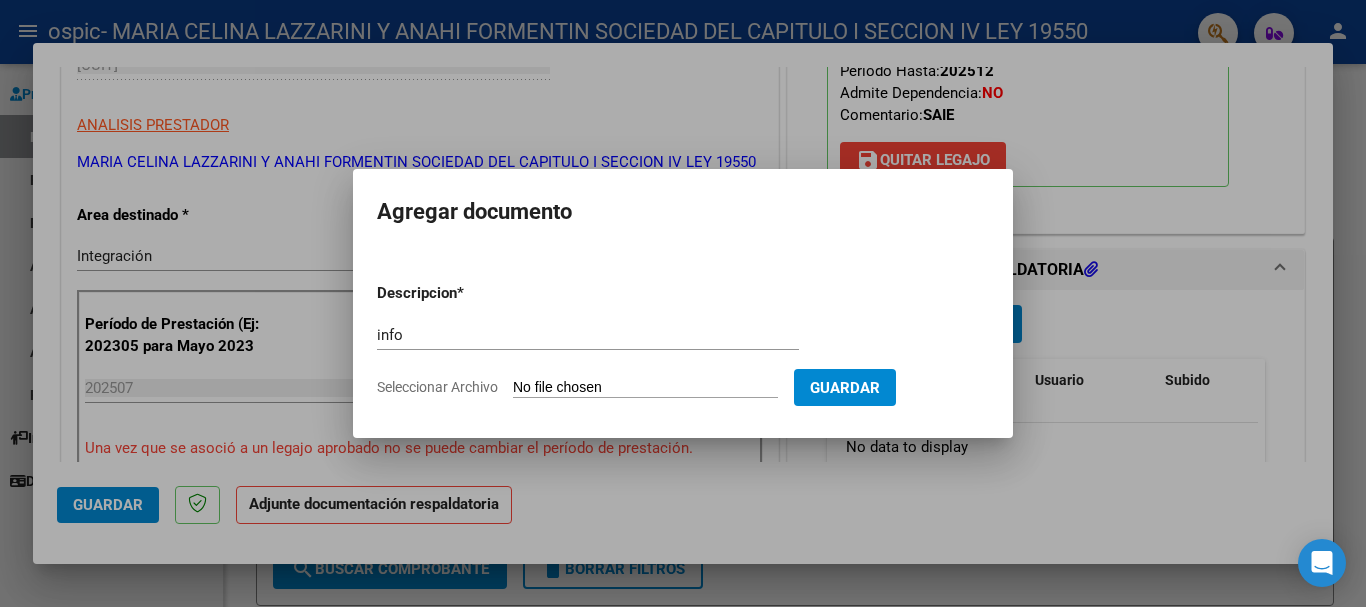 click on "Descripcion  *   info Escriba aquí una descripcion  Seleccionar Archivo Guardar" at bounding box center (683, 340) 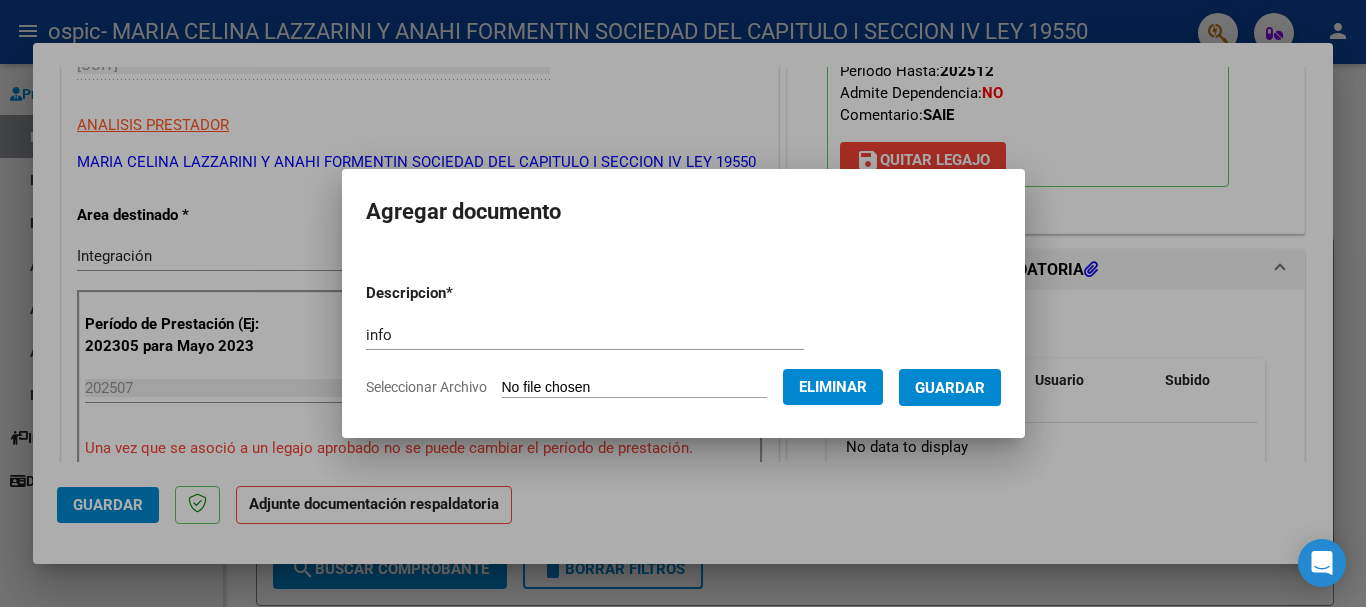 click on "Guardar" at bounding box center [950, 388] 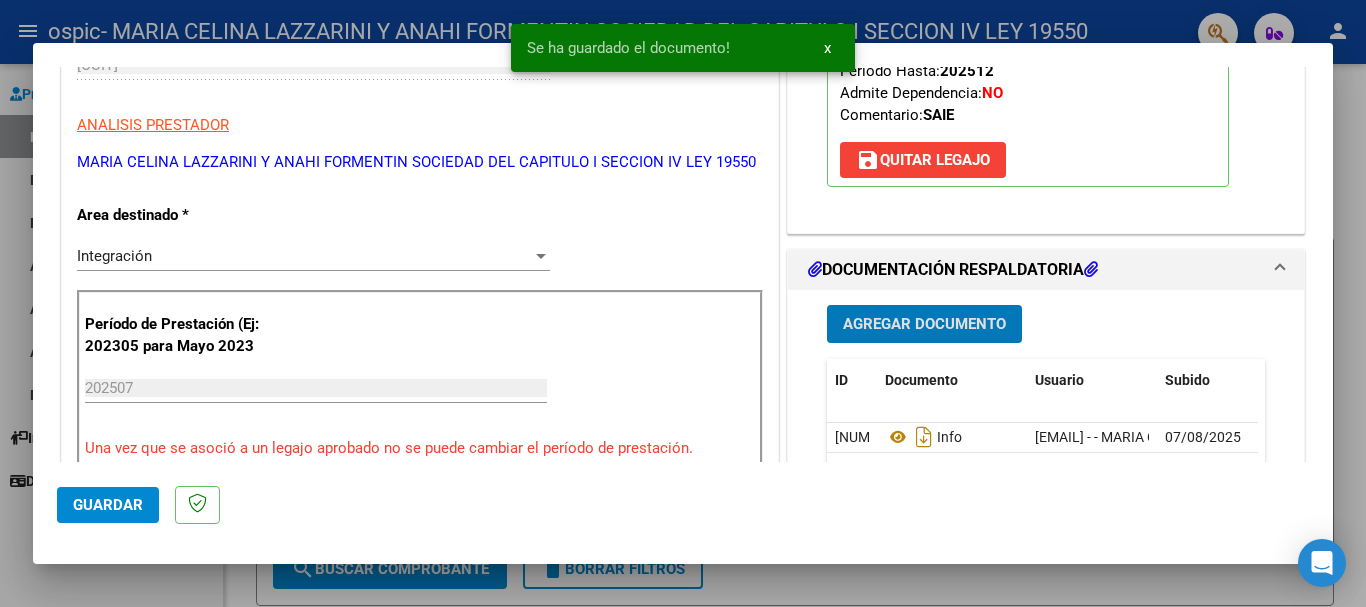 click on "Agregar Documento" at bounding box center [924, 323] 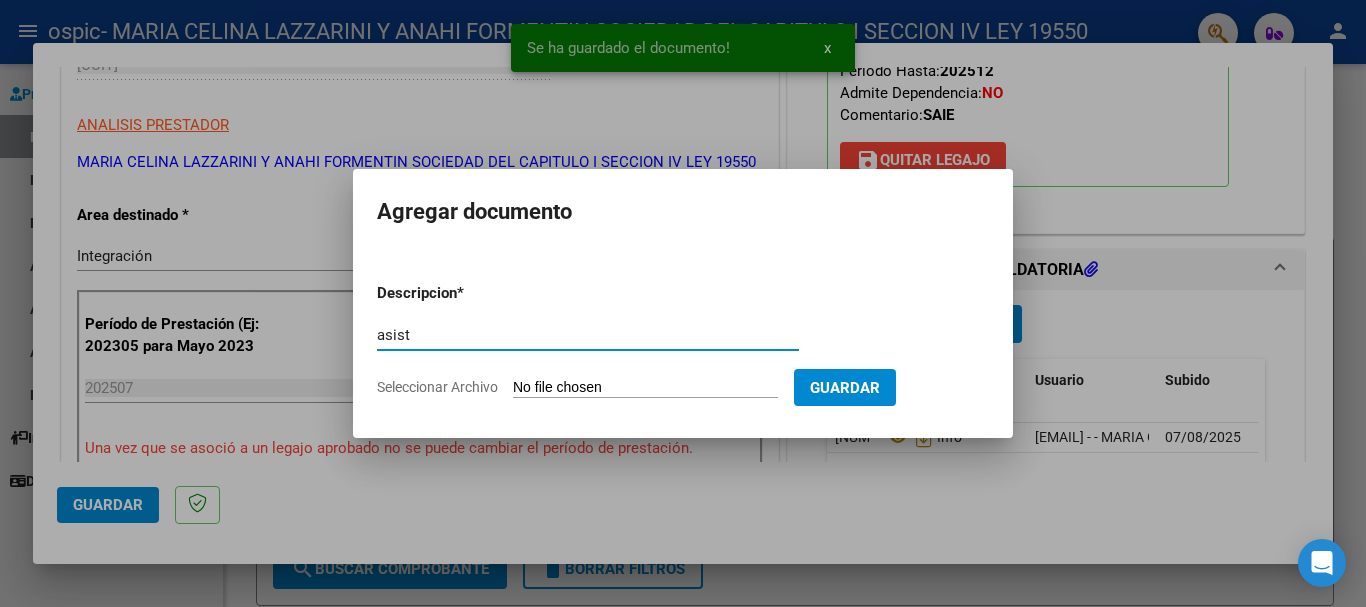 type on "asist" 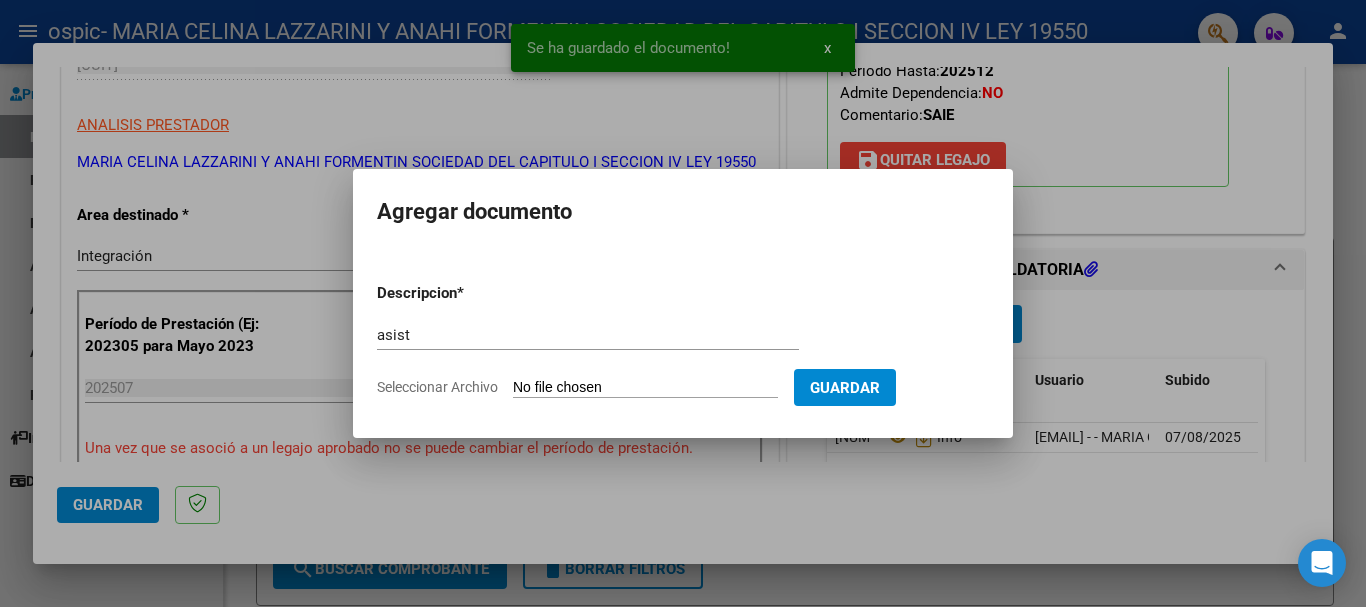 click on "Seleccionar Archivo" at bounding box center [645, 388] 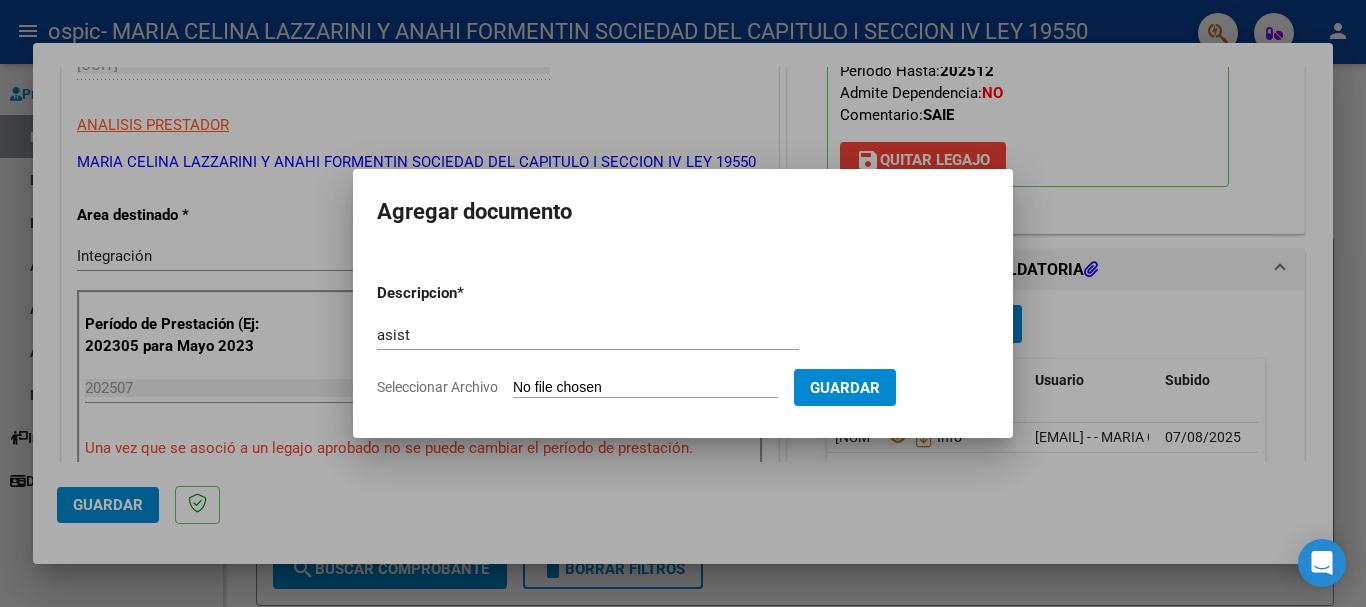 type on "C:\fakepath\IMG_[YEAR]_[MONTH]_[DAY]_[HOUR]_[MINUTE]_[SECOND]_[MILLISECONDS].pdf" 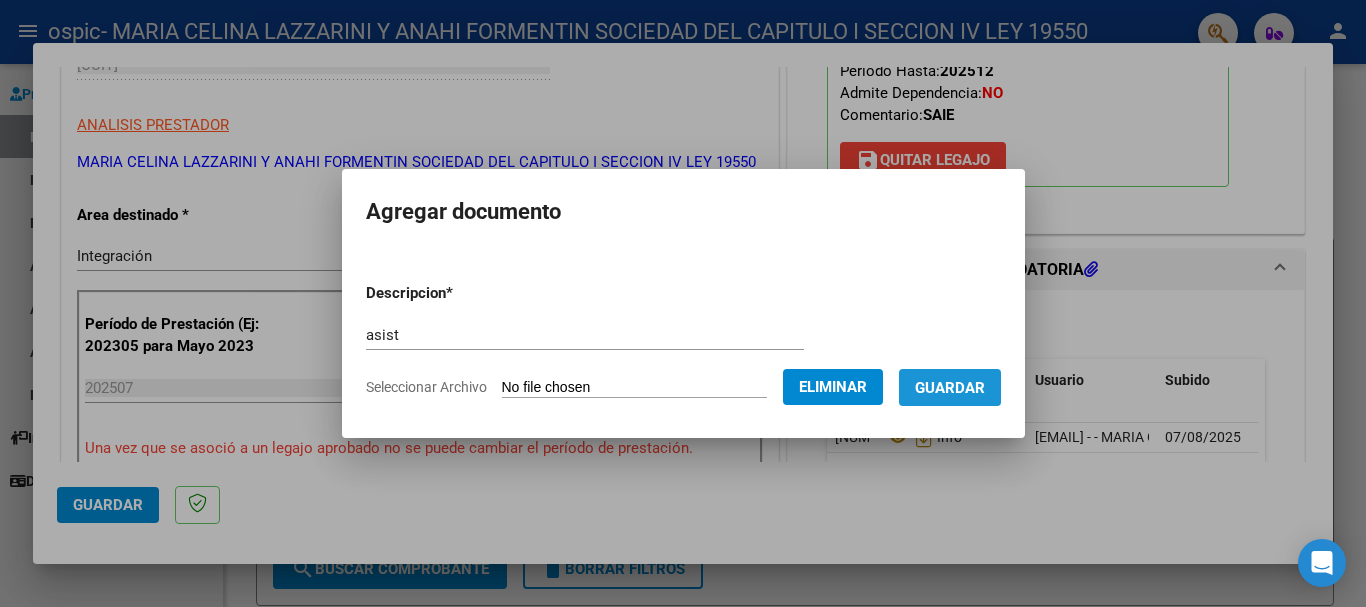 click on "Guardar" at bounding box center [950, 388] 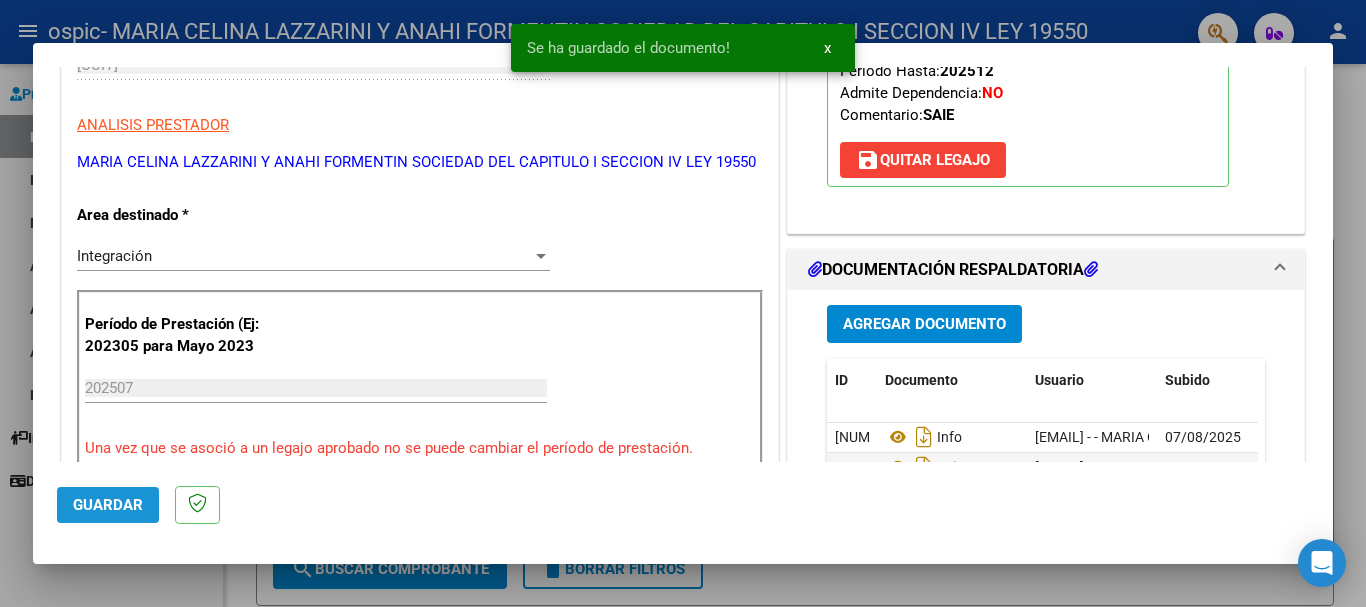 click on "Guardar" 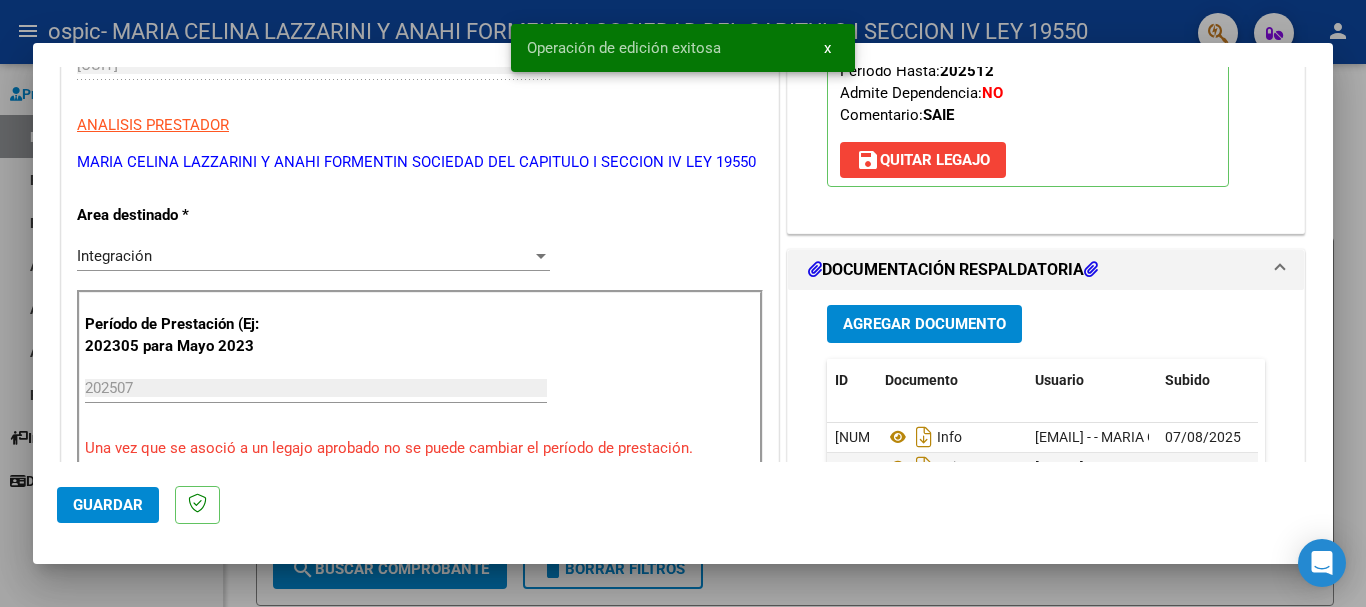 click at bounding box center (683, 303) 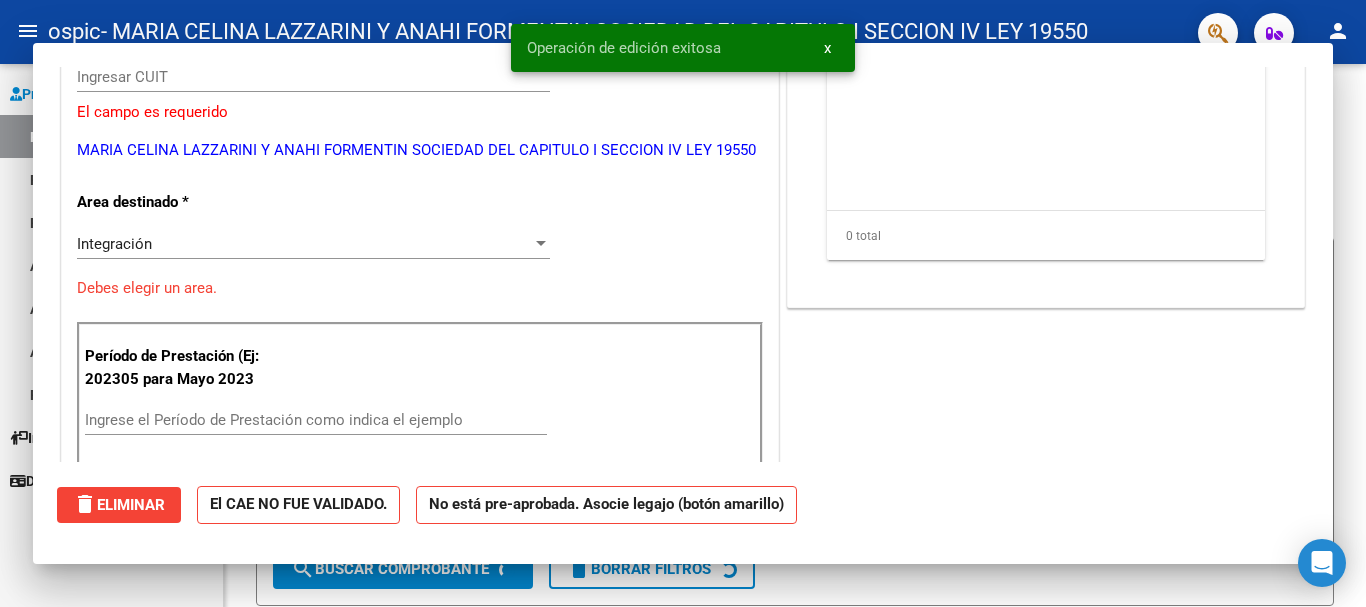 scroll, scrollTop: 0, scrollLeft: 0, axis: both 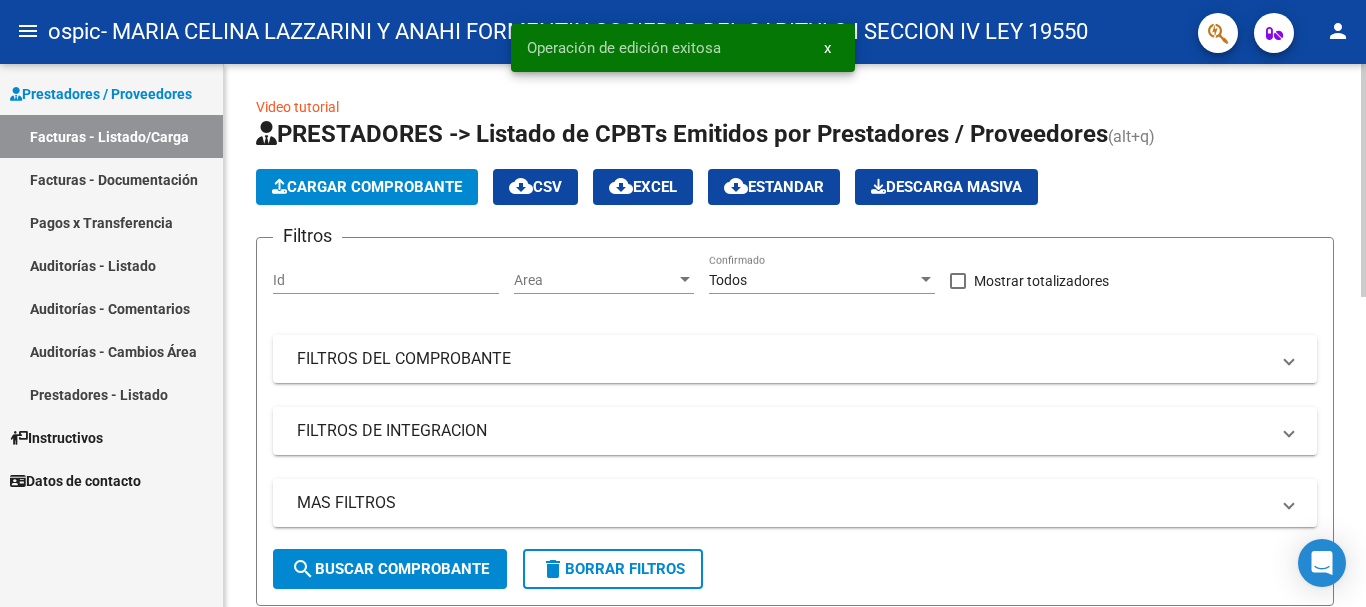 click on "Cargar Comprobante" 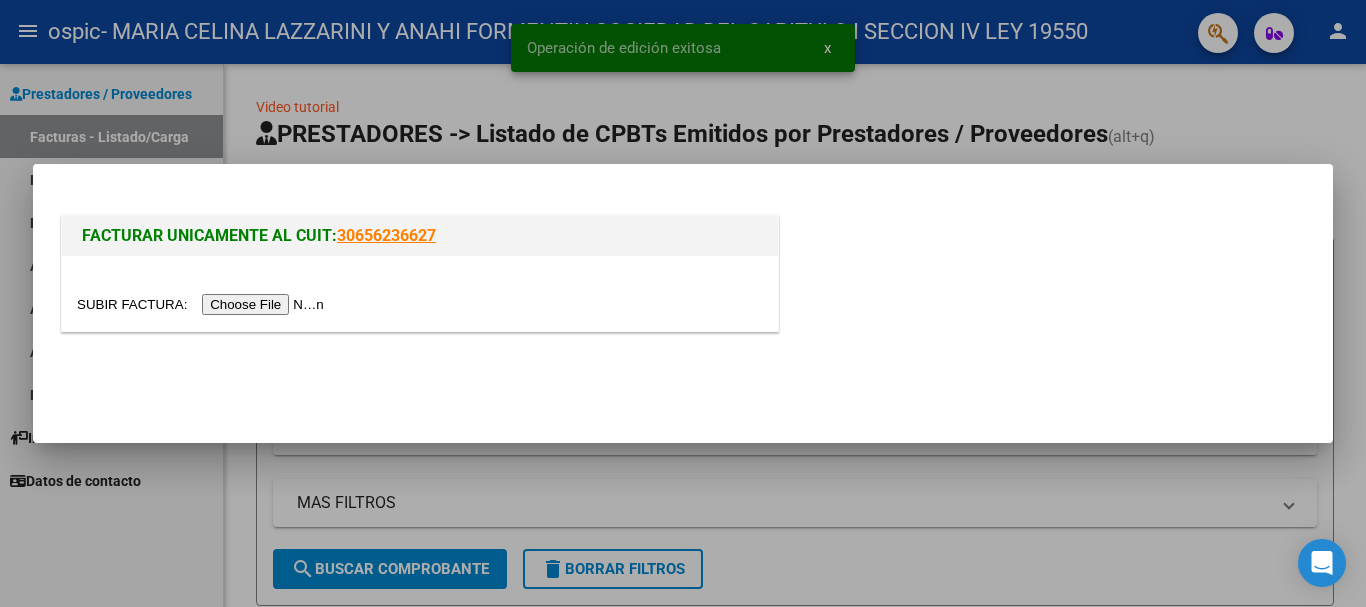 click at bounding box center (203, 304) 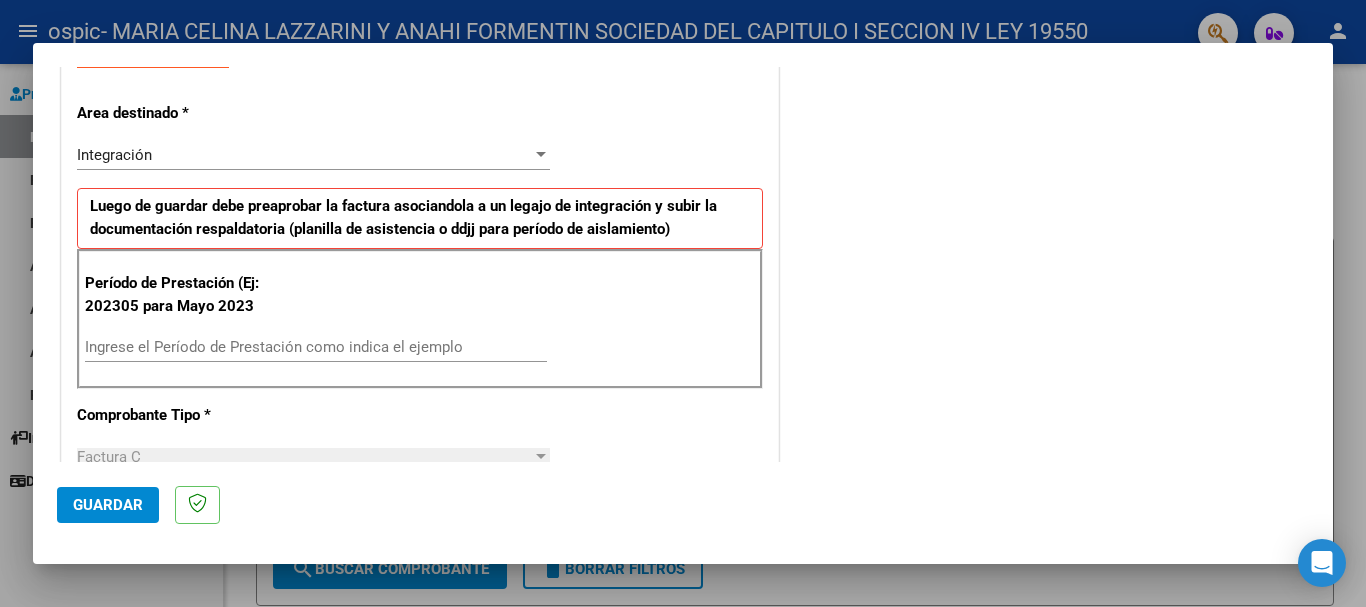 scroll, scrollTop: 400, scrollLeft: 0, axis: vertical 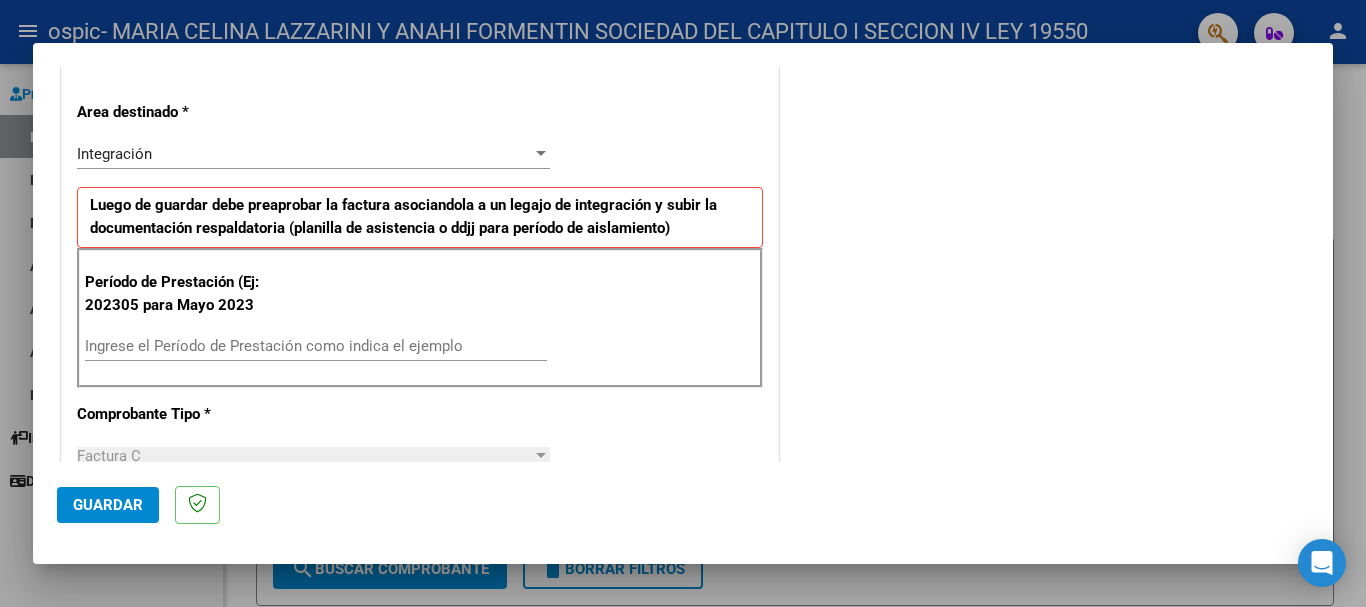 click on "Ingrese el Período de Prestación como indica el ejemplo" at bounding box center [316, 346] 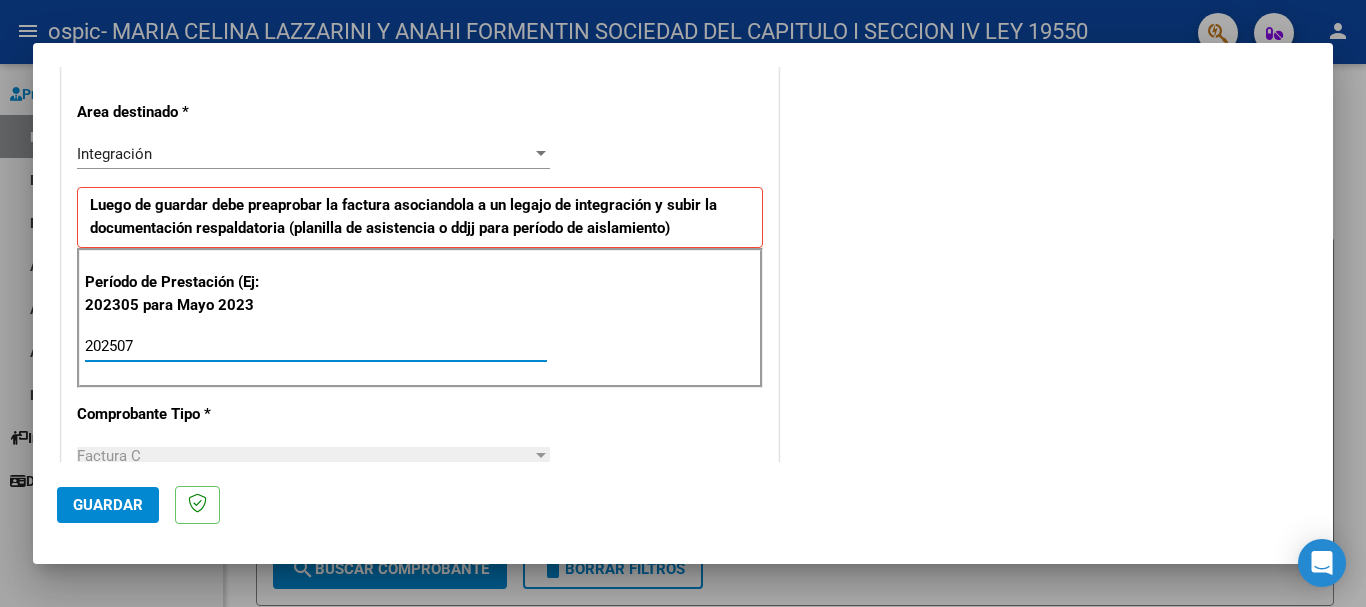 type on "202507" 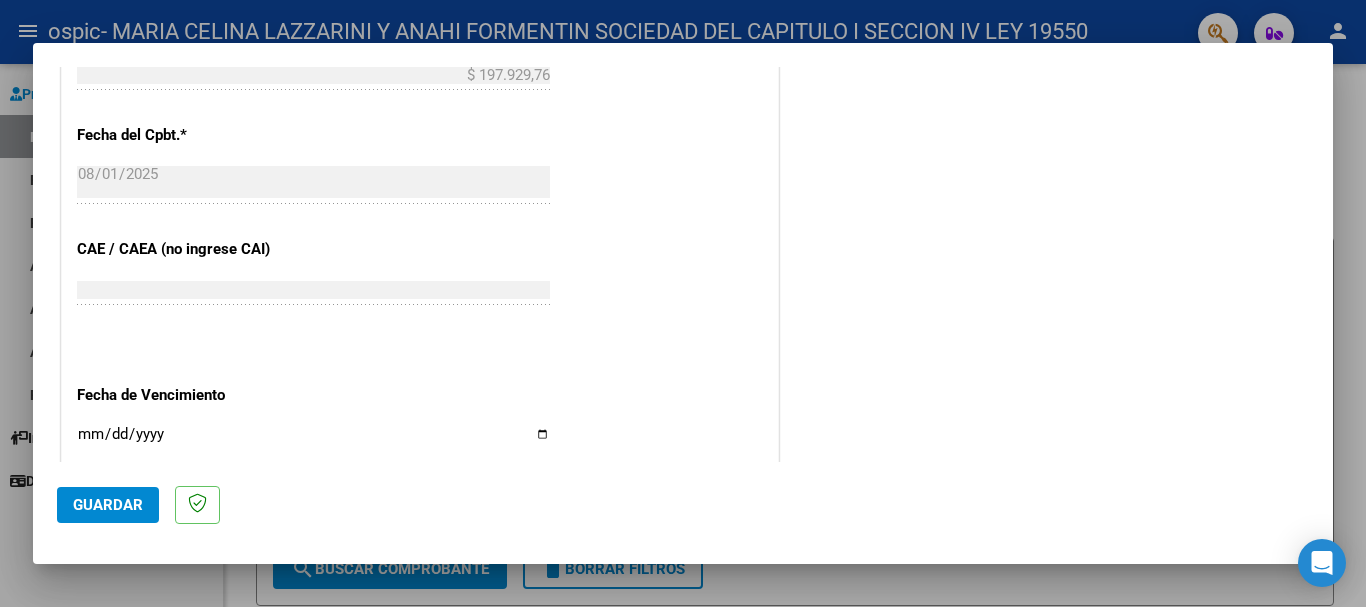 scroll, scrollTop: 1100, scrollLeft: 0, axis: vertical 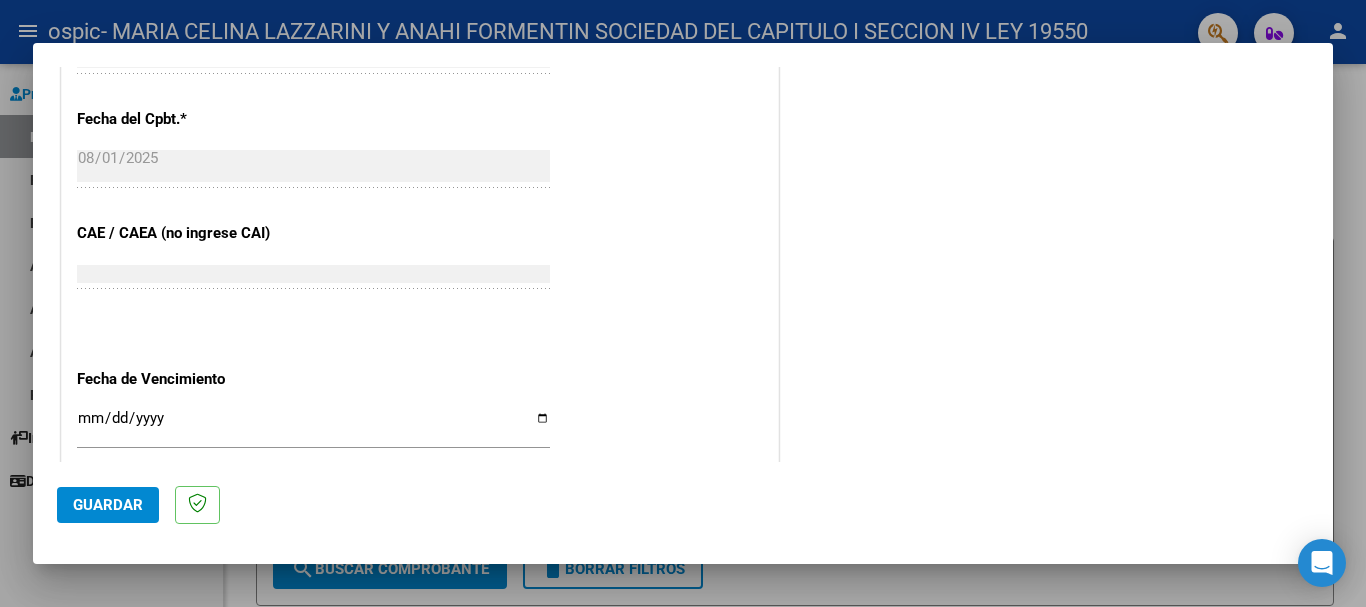click on "Guardar" 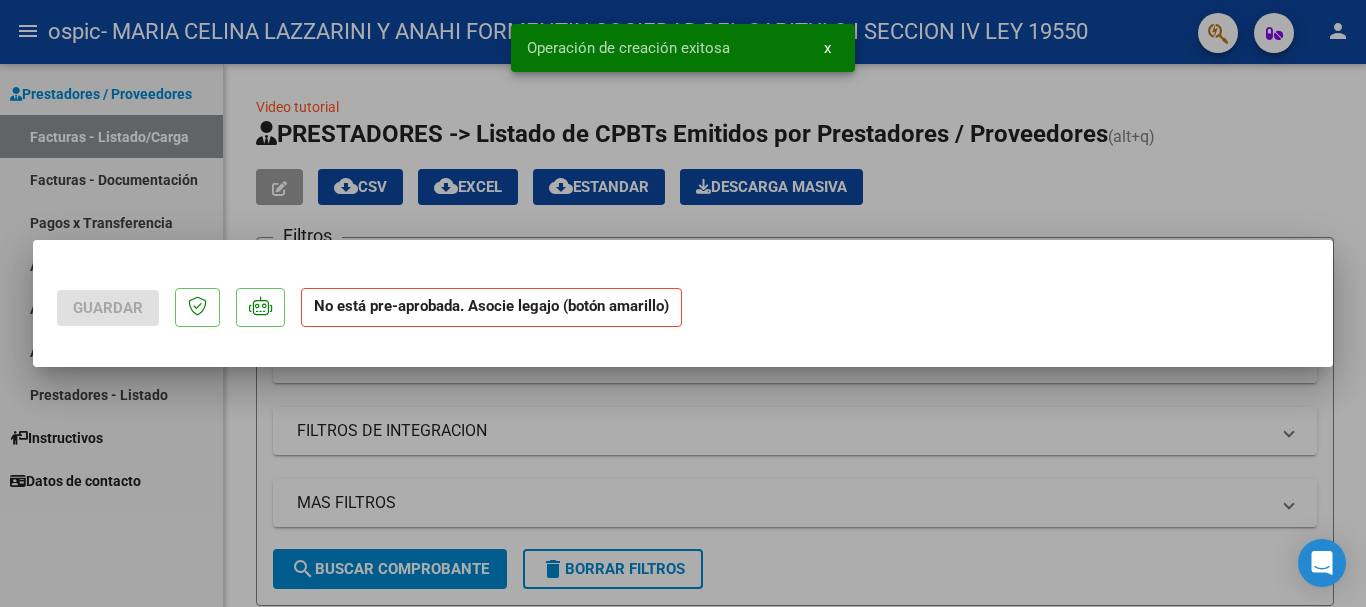 scroll, scrollTop: 0, scrollLeft: 0, axis: both 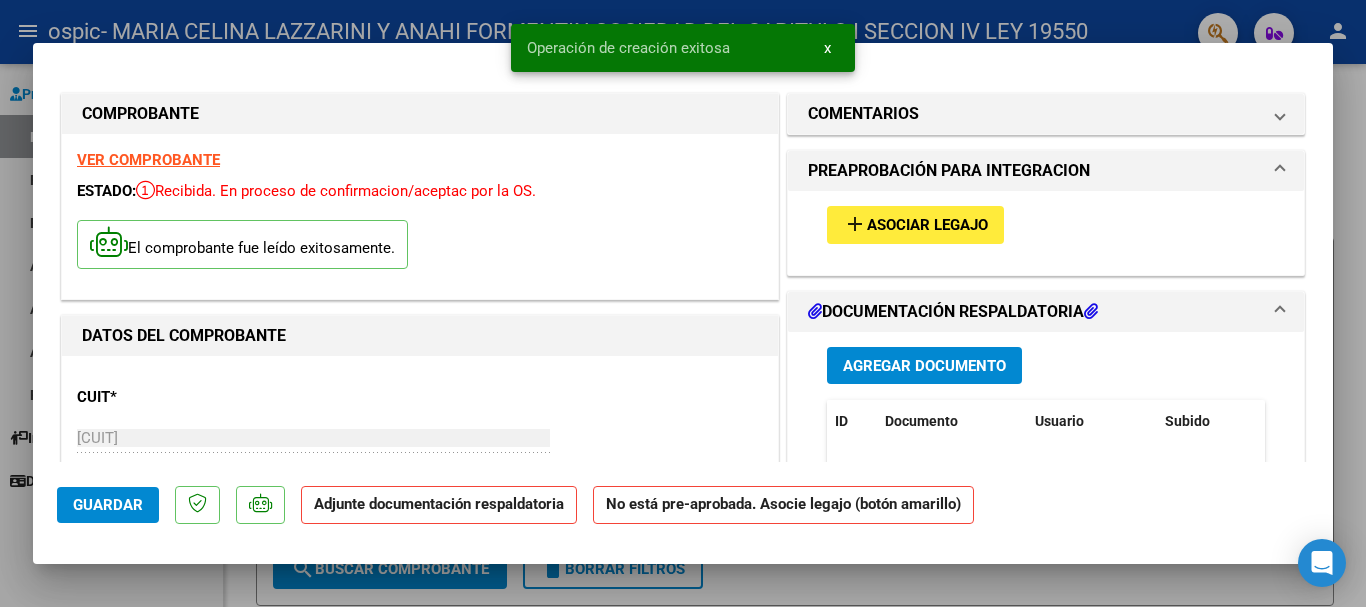 click on "add Asociar Legajo" at bounding box center [1046, 224] 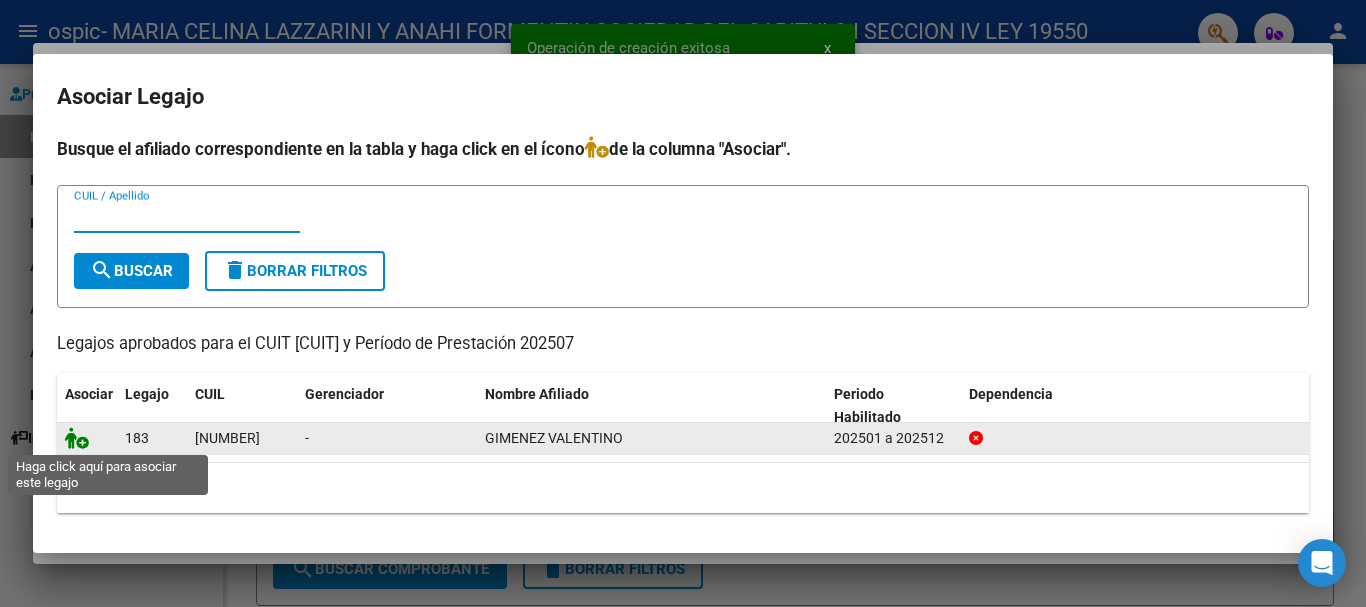 click 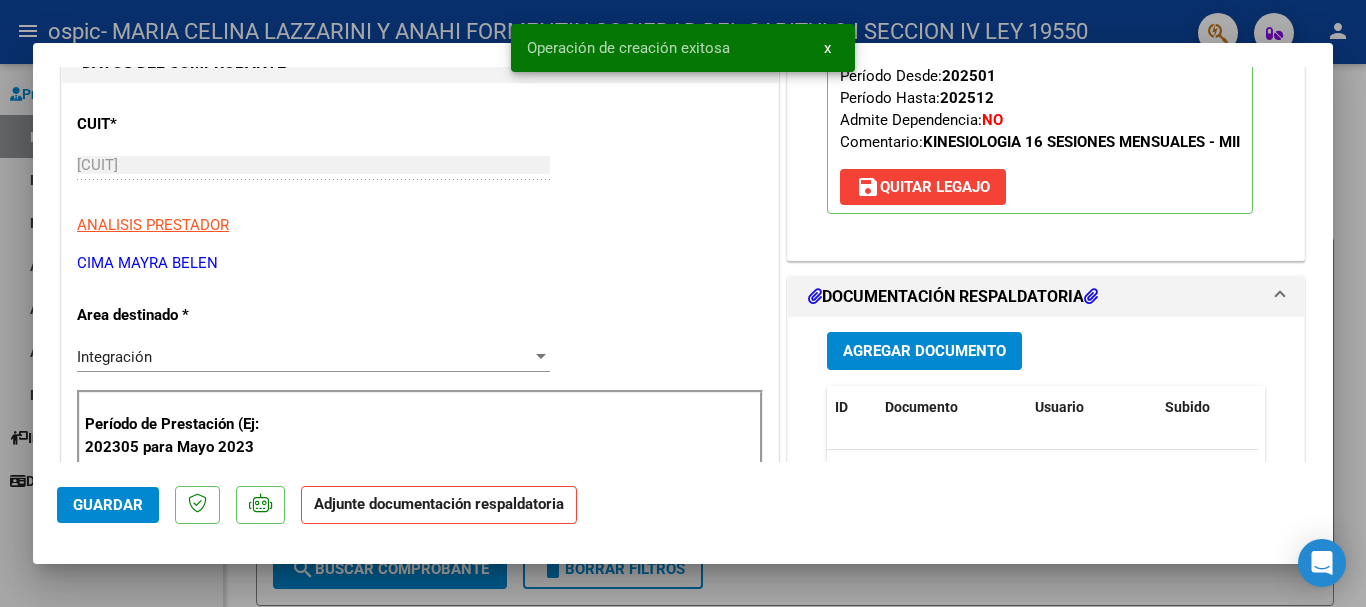scroll, scrollTop: 300, scrollLeft: 0, axis: vertical 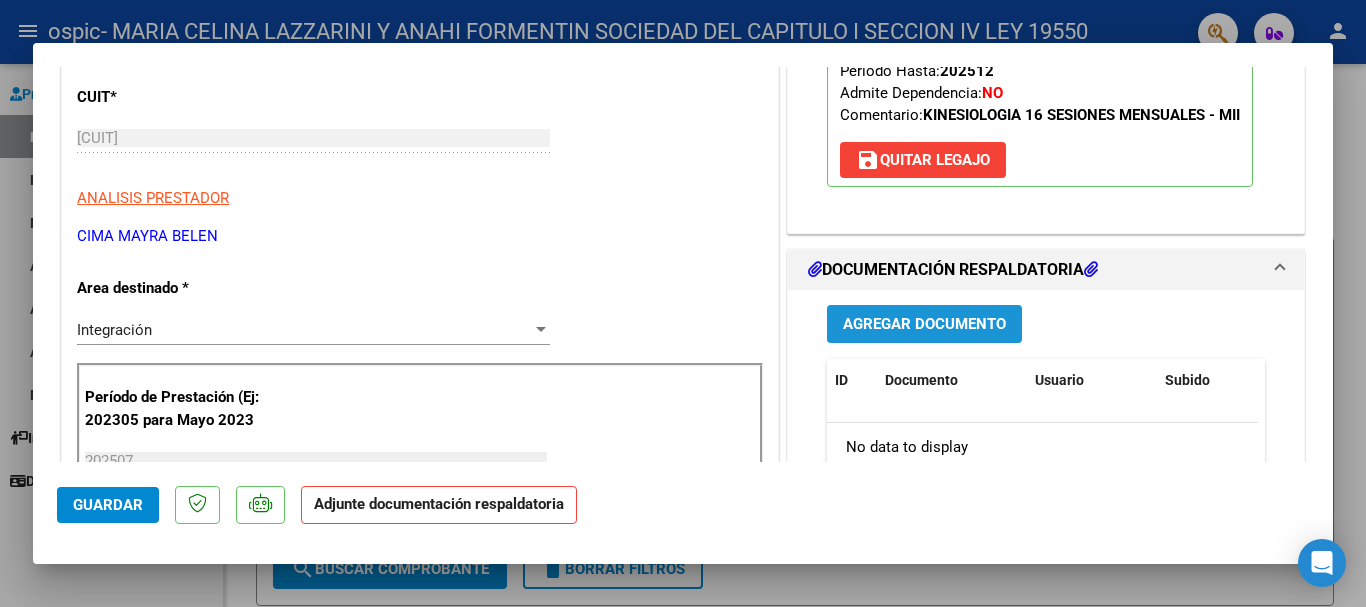 click on "Agregar Documento" at bounding box center (924, 323) 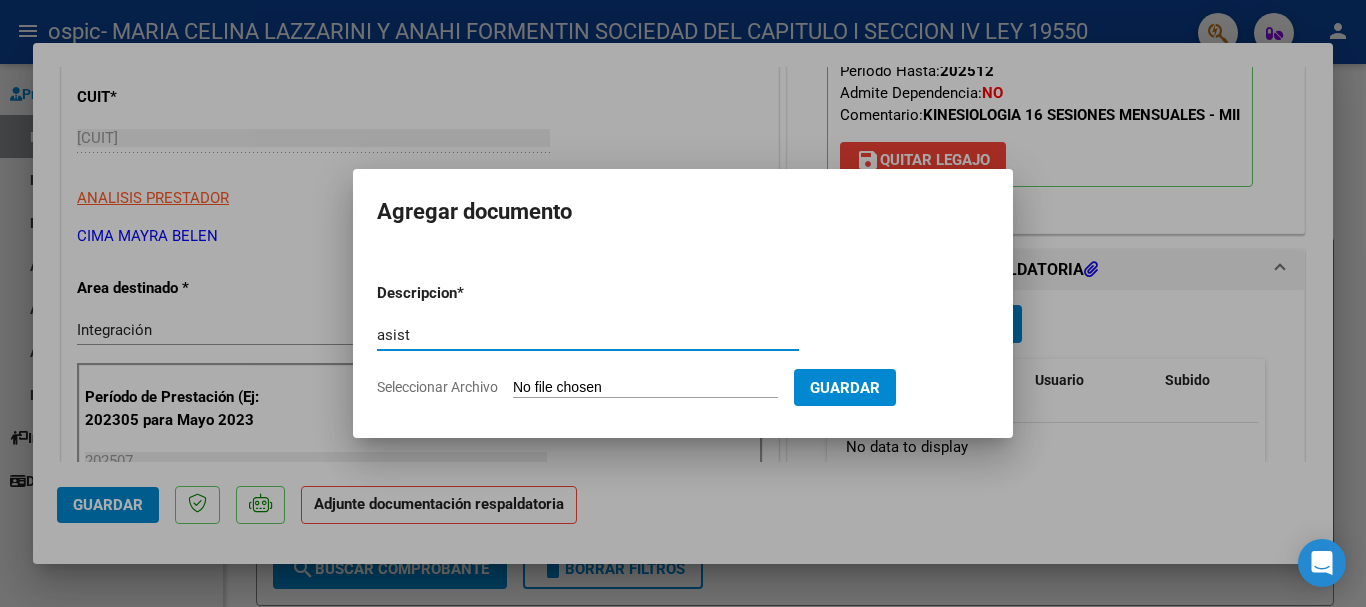 type on "asist" 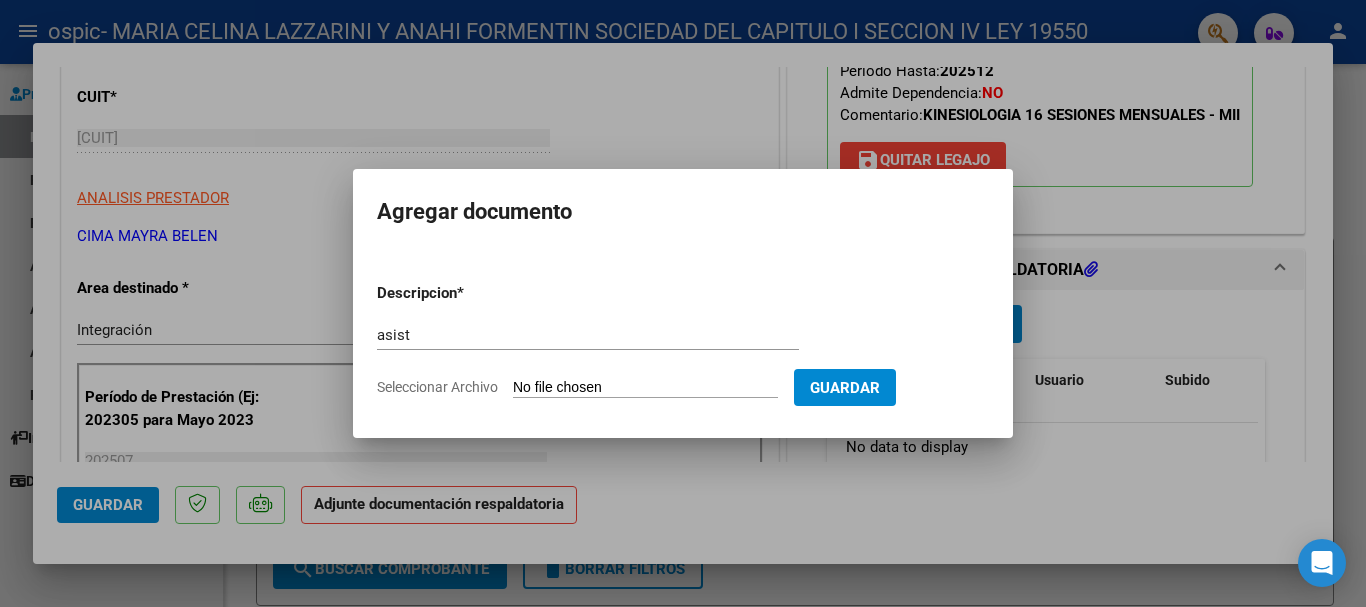 type on "C:\fakepath\IMG_[YEAR]_[MONTH]_[DAY]_[HOUR]_[MINUTE]_[SECOND]_[MILLISECONDS].jpeg" 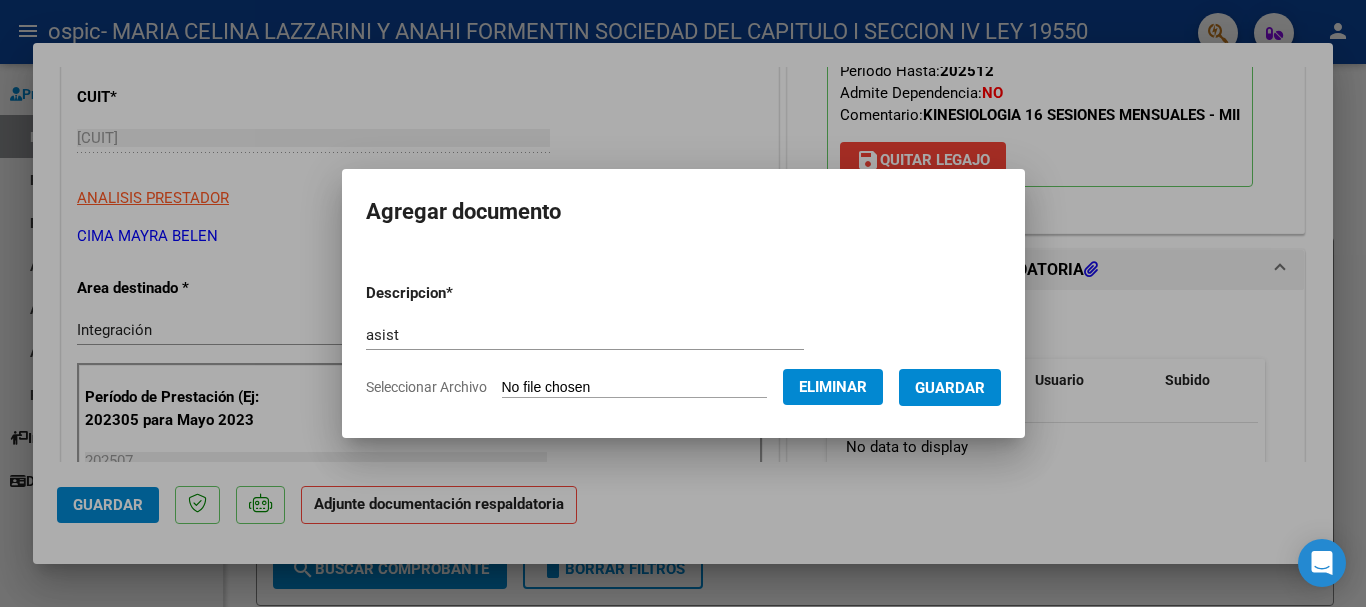 click on "Guardar" at bounding box center (950, 388) 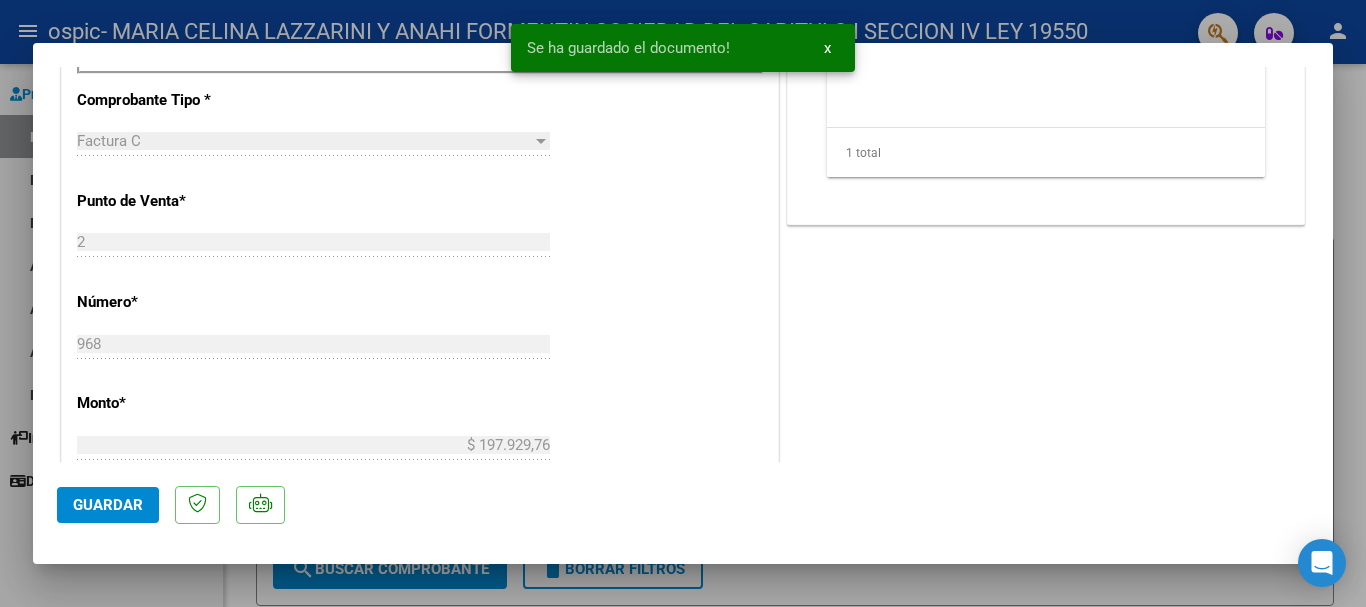 scroll, scrollTop: 800, scrollLeft: 0, axis: vertical 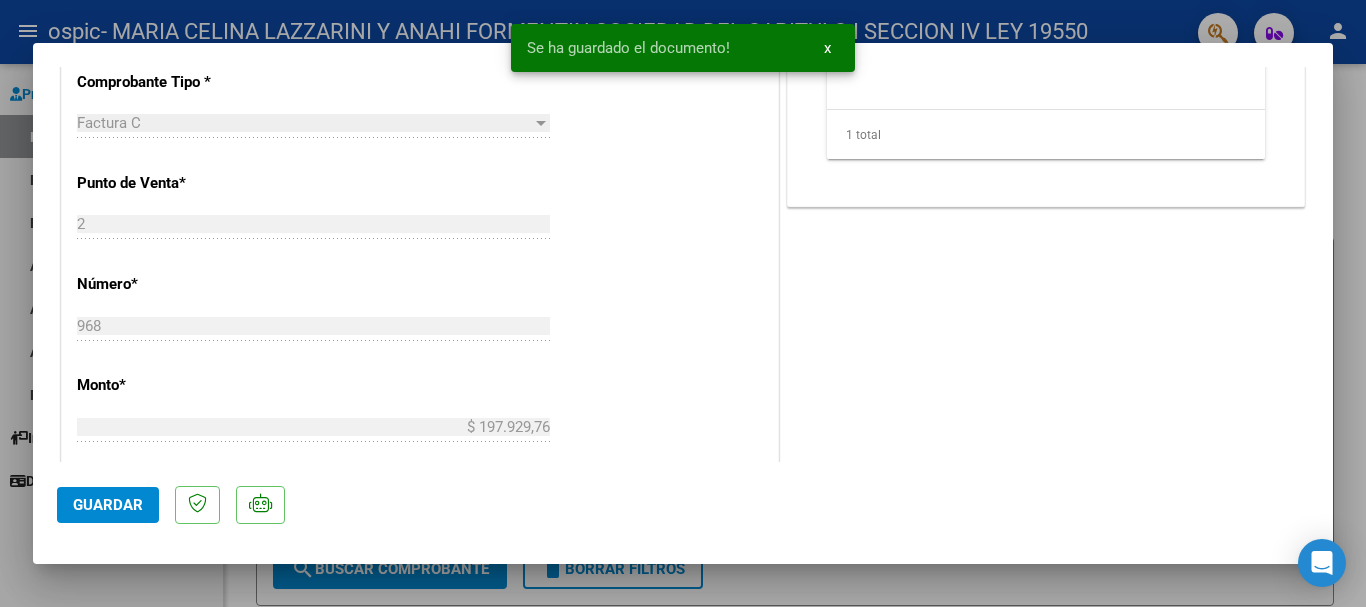 click on "Guardar" 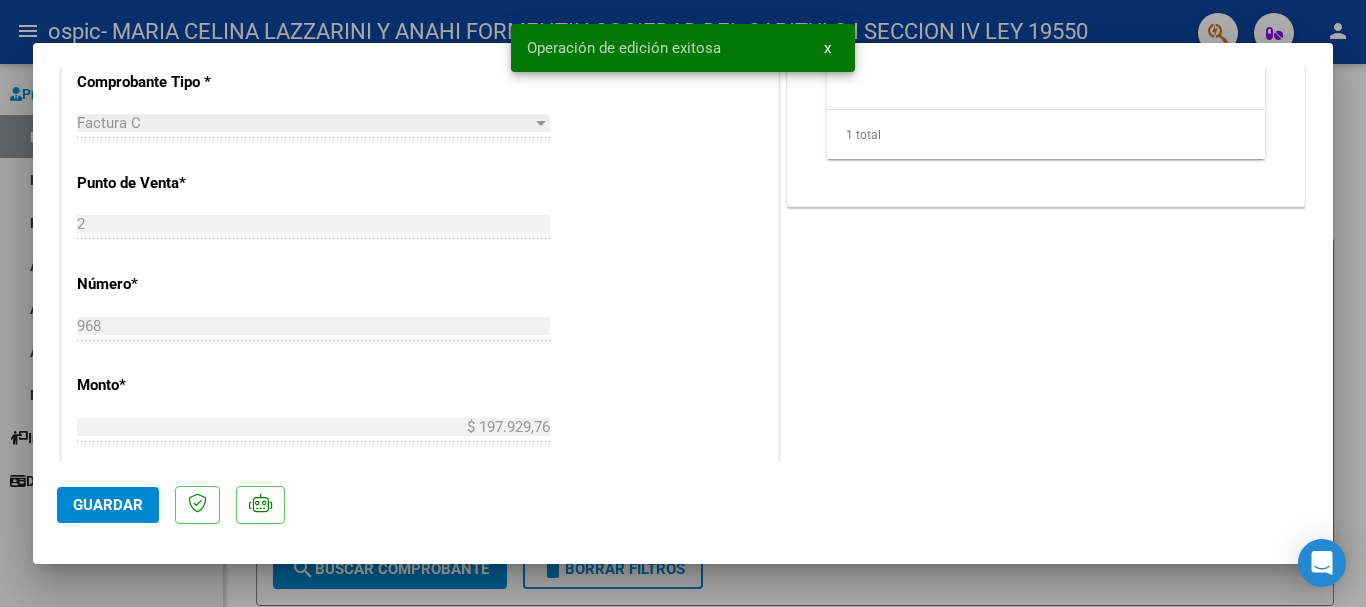 click on "Guardar" 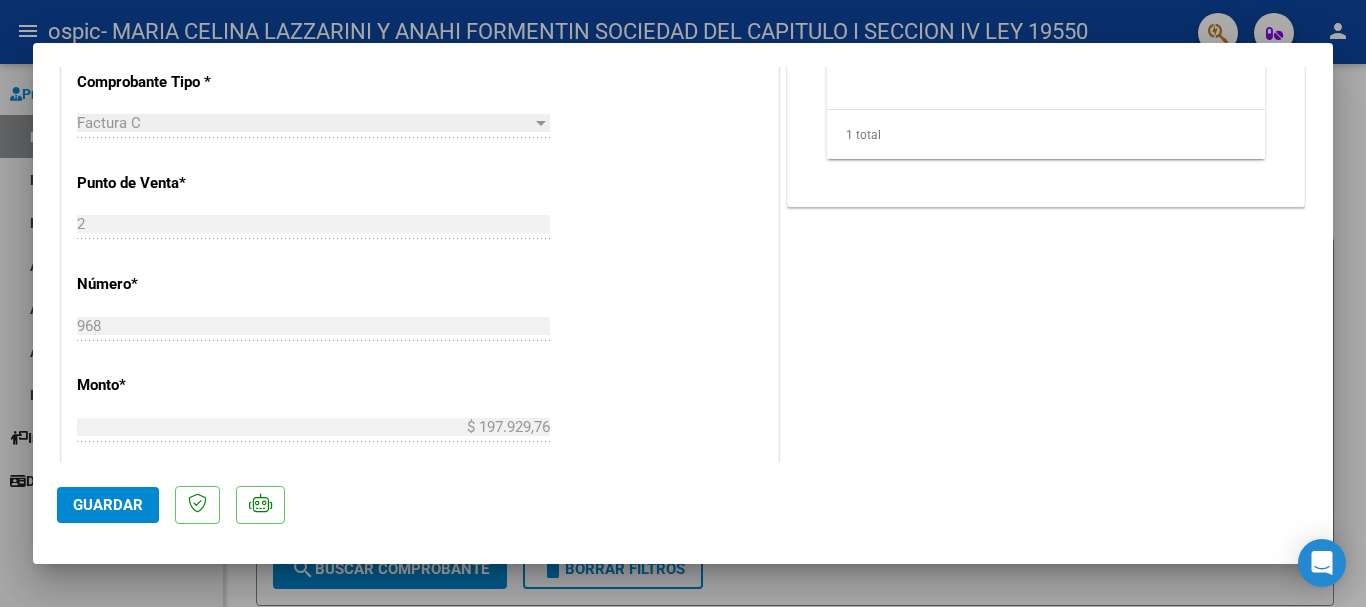 click at bounding box center [683, 303] 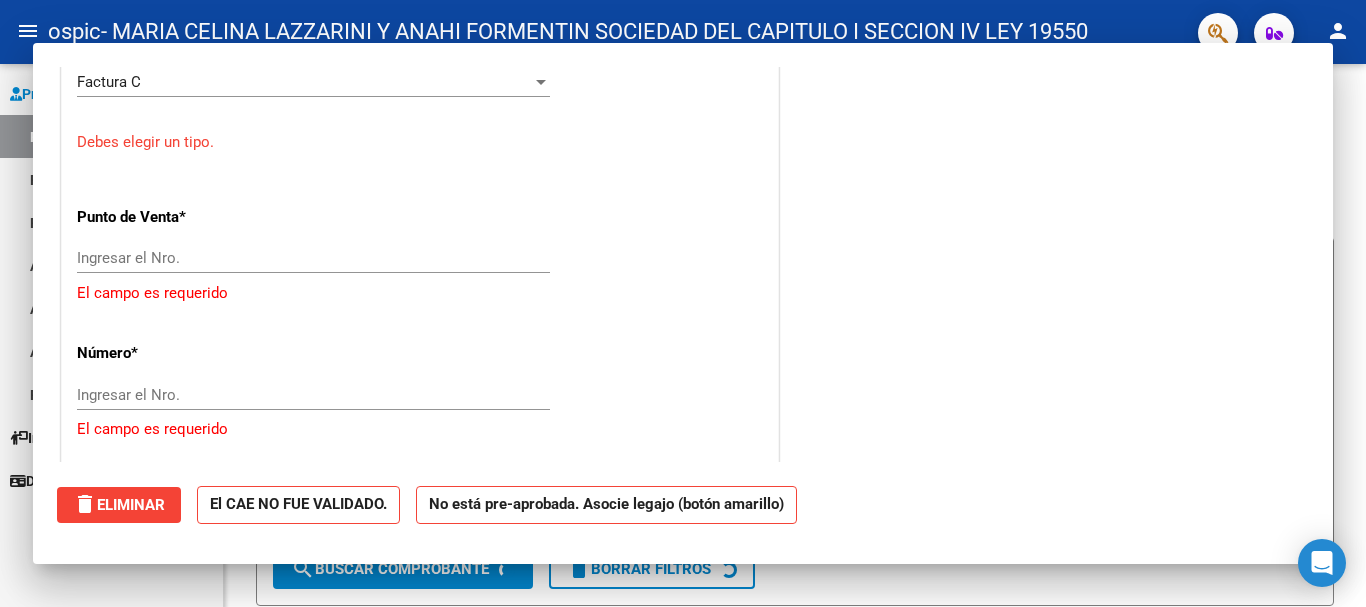 scroll, scrollTop: 759, scrollLeft: 0, axis: vertical 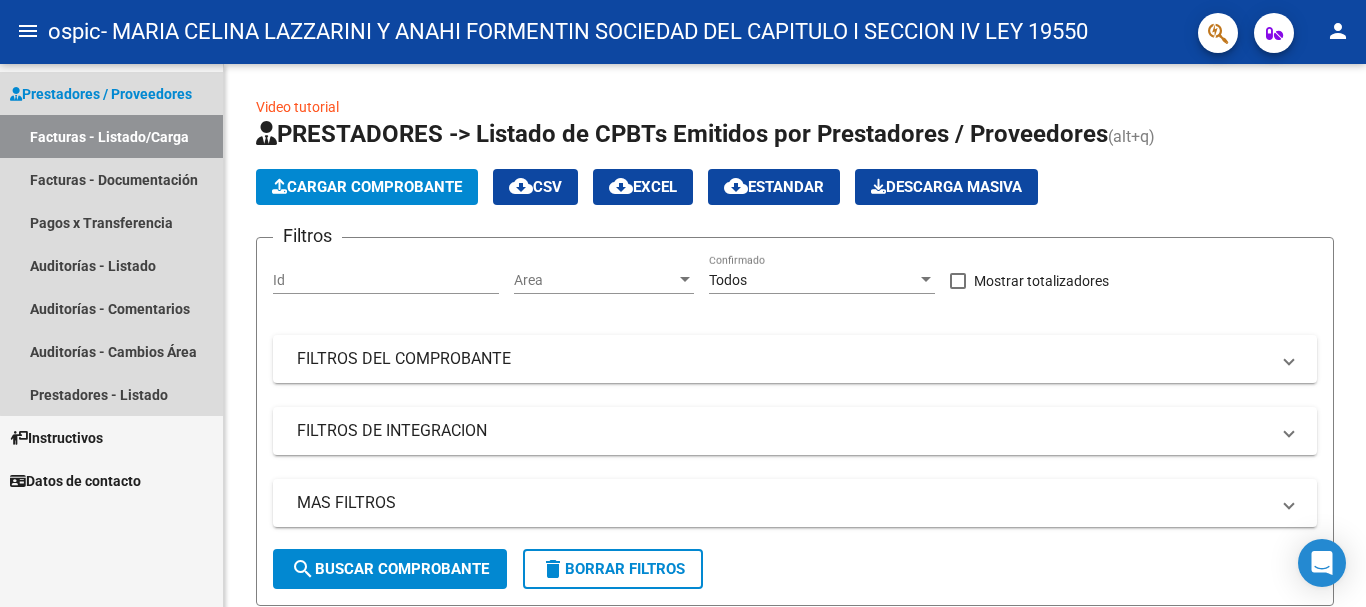 click on "Prestadores / Proveedores" at bounding box center (101, 94) 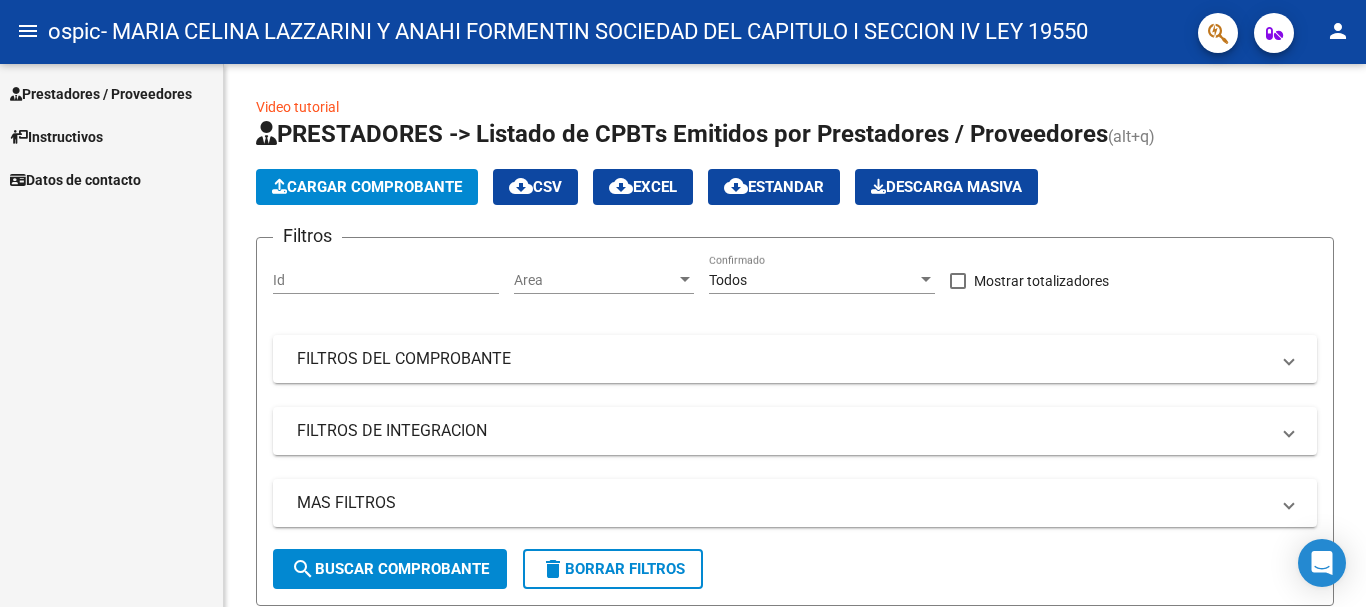 click on "Prestadores / Proveedores" at bounding box center (101, 94) 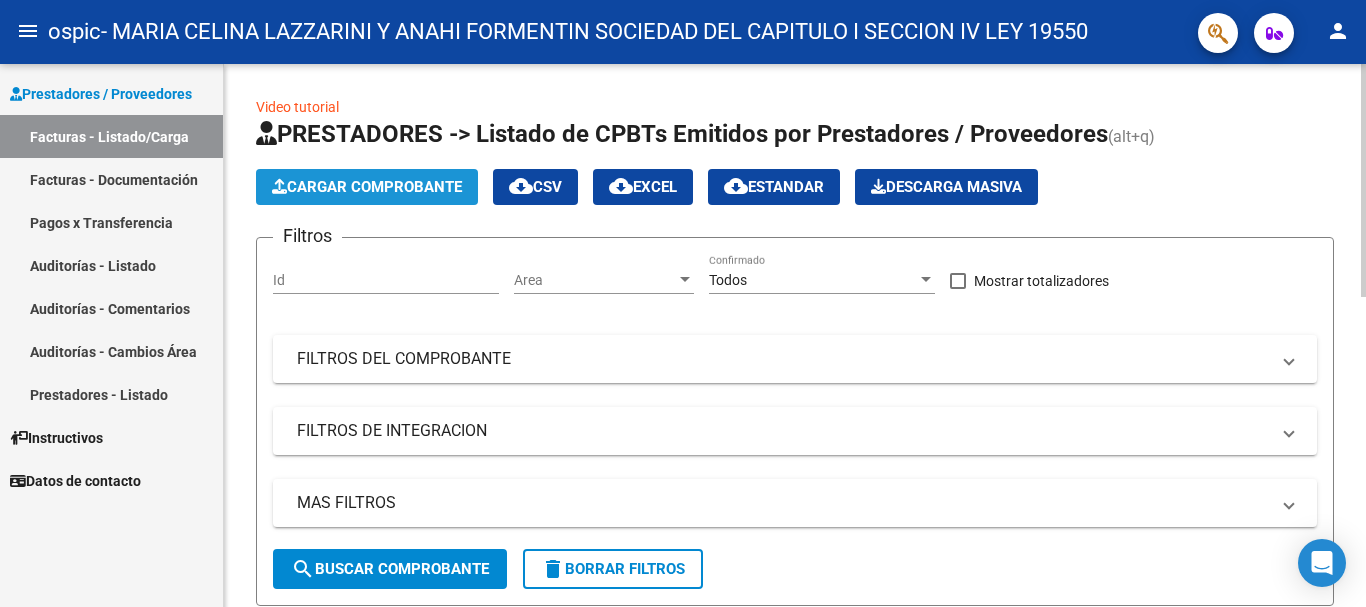 click on "Cargar Comprobante" 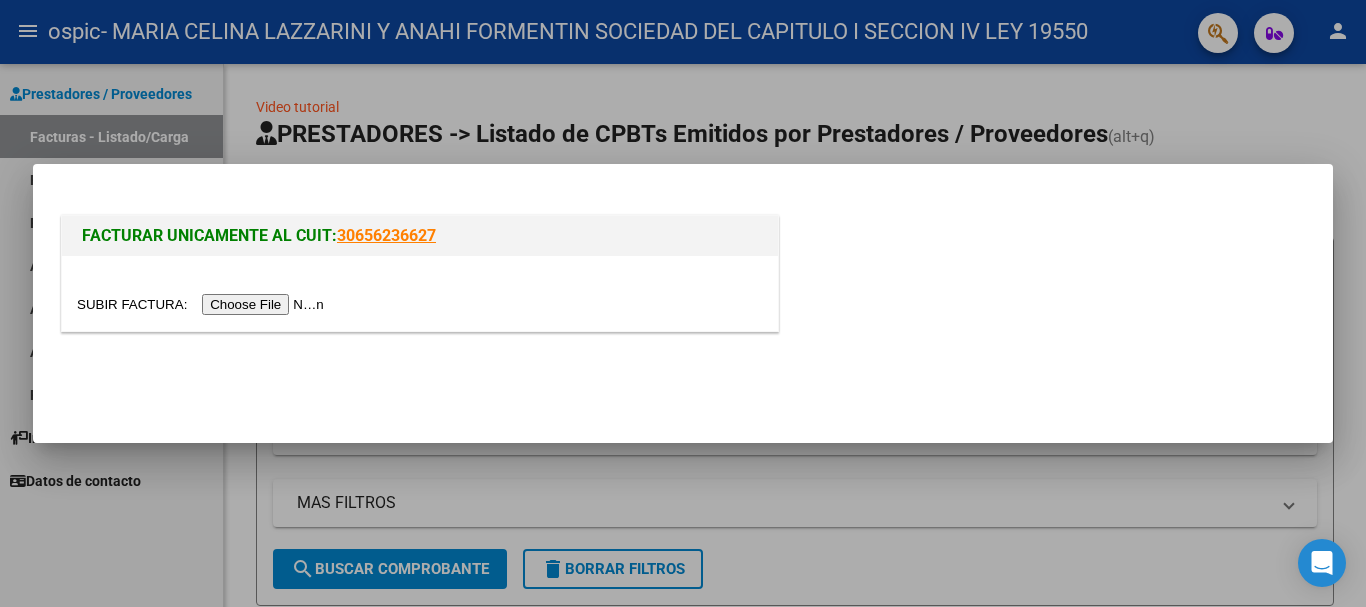 click at bounding box center (203, 304) 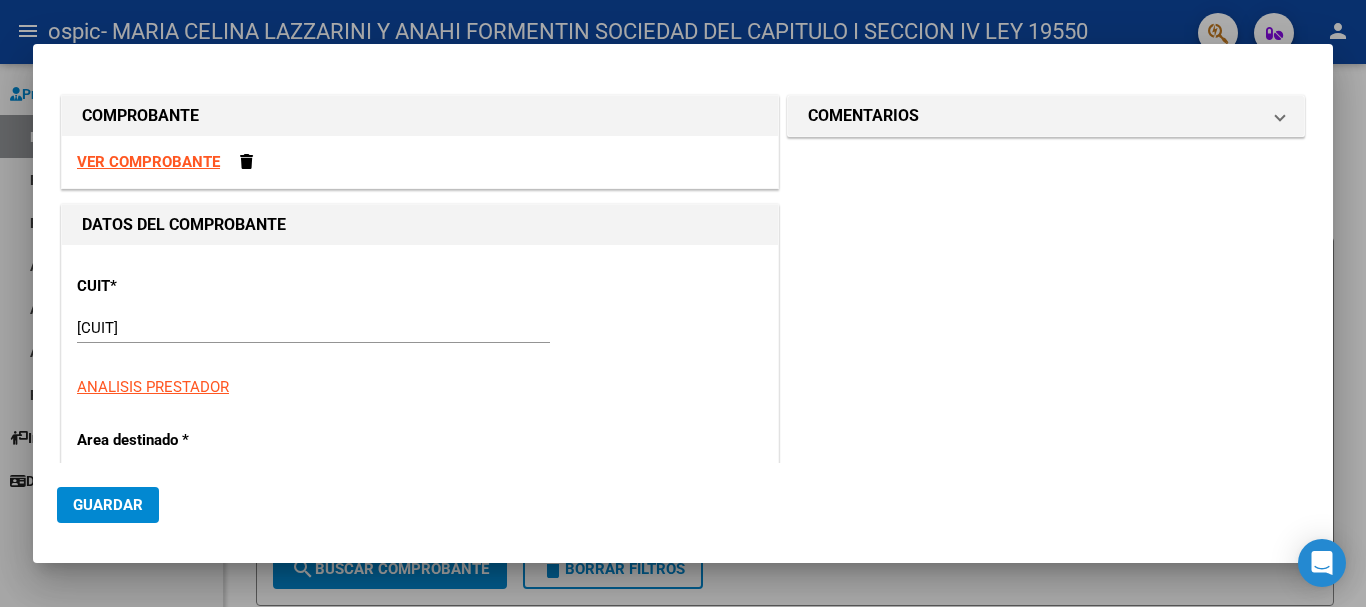 scroll, scrollTop: 300, scrollLeft: 0, axis: vertical 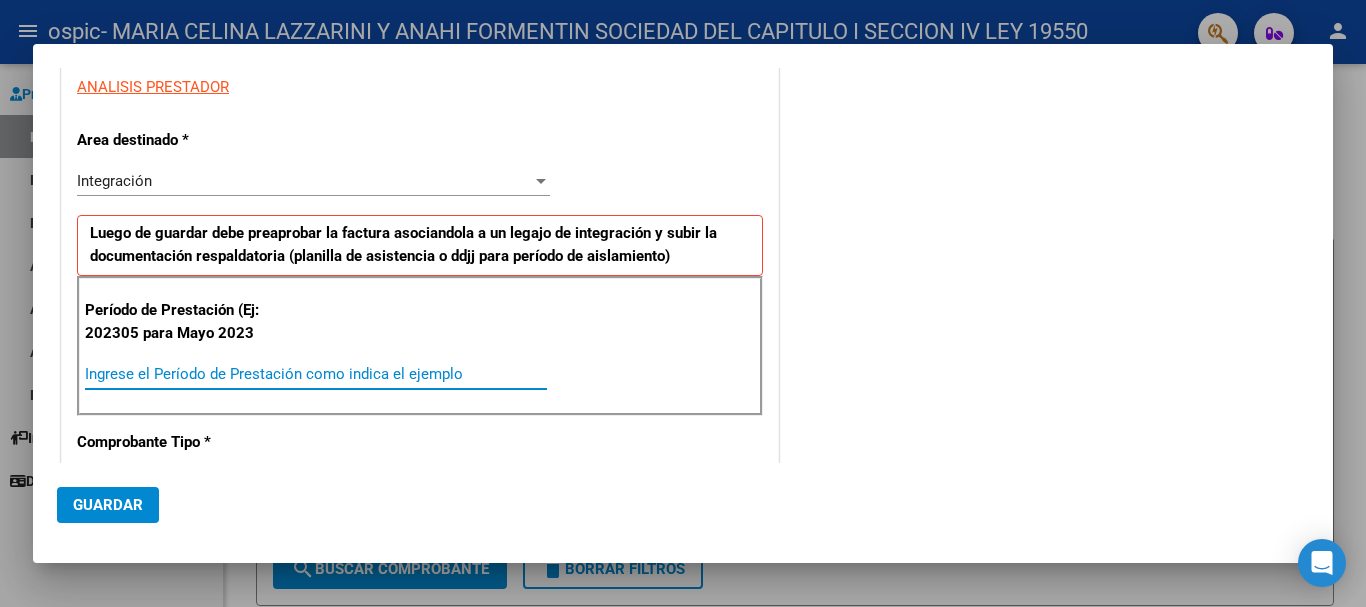 click on "Ingrese el Período de Prestación como indica el ejemplo" at bounding box center [316, 374] 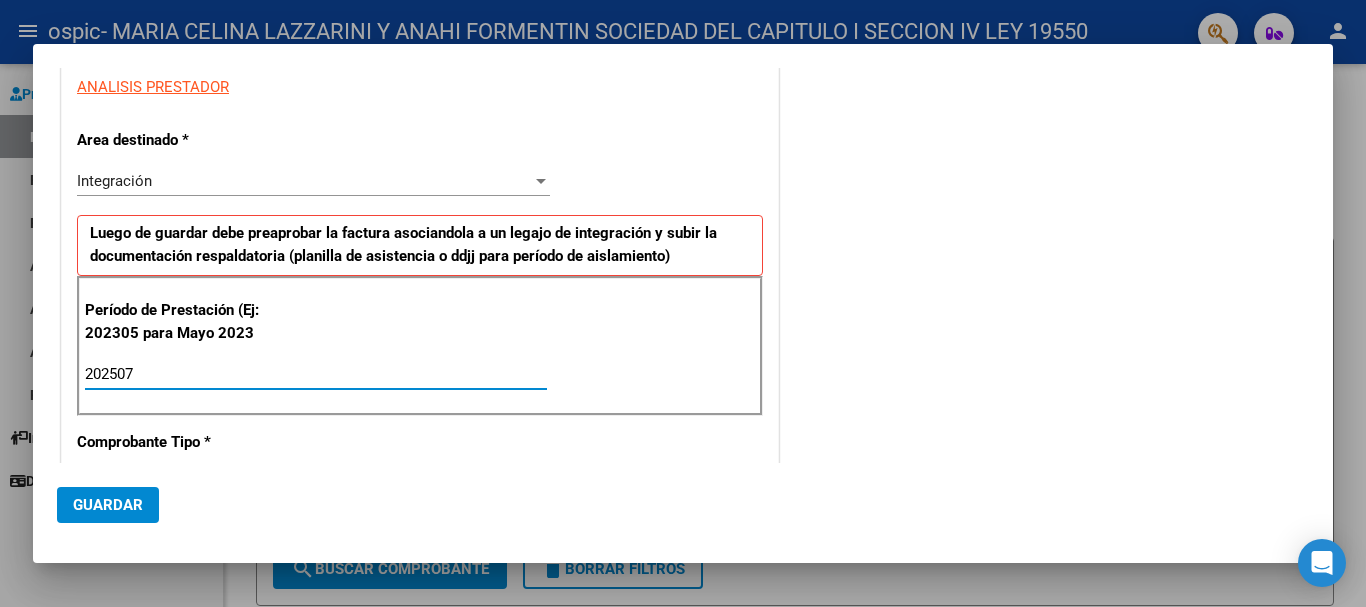 type on "202507" 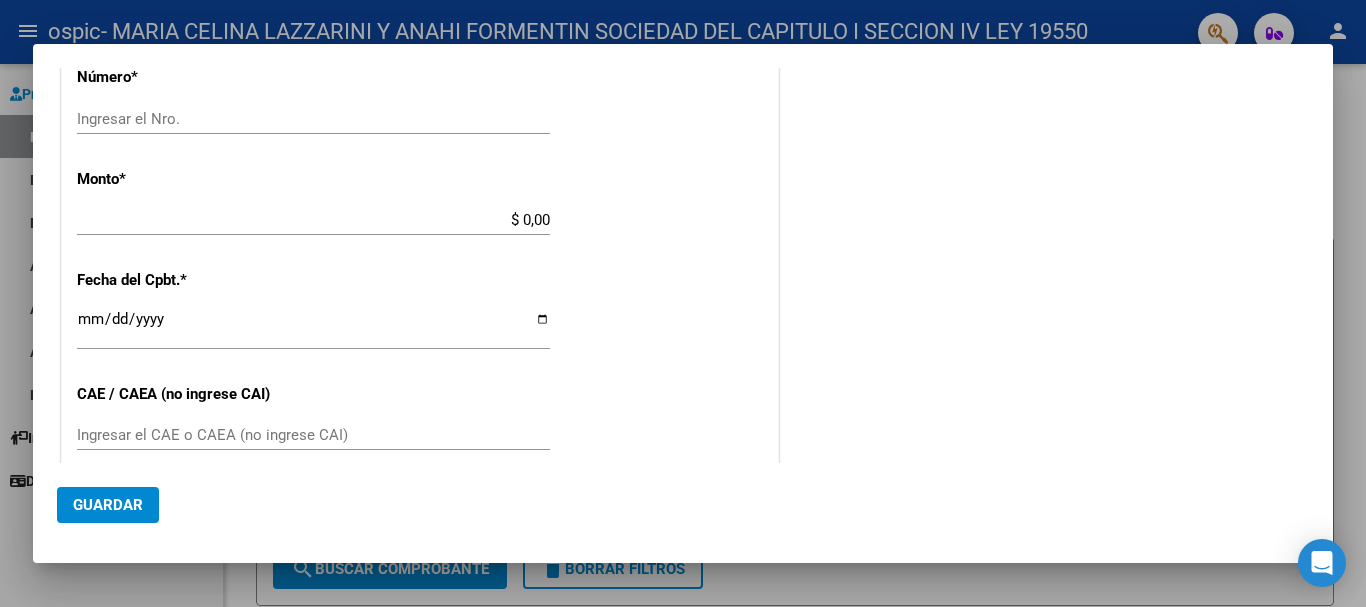 scroll, scrollTop: 900, scrollLeft: 0, axis: vertical 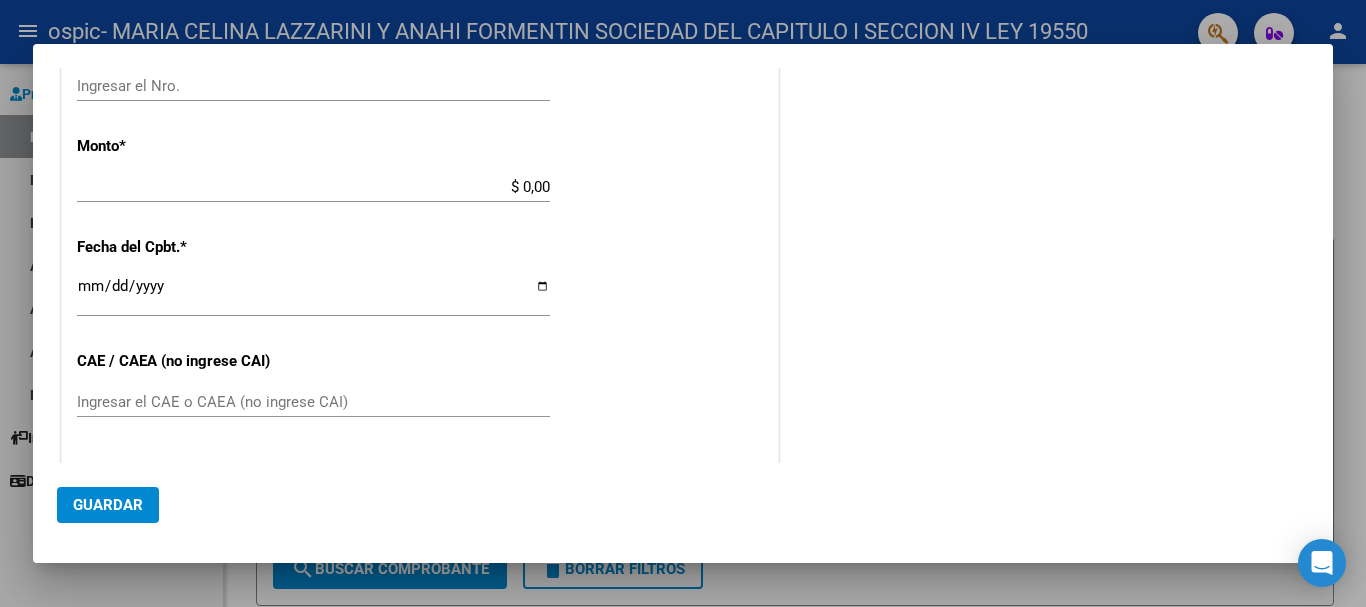 click on "Ingresar el CAE o CAEA (no ingrese CAI)" 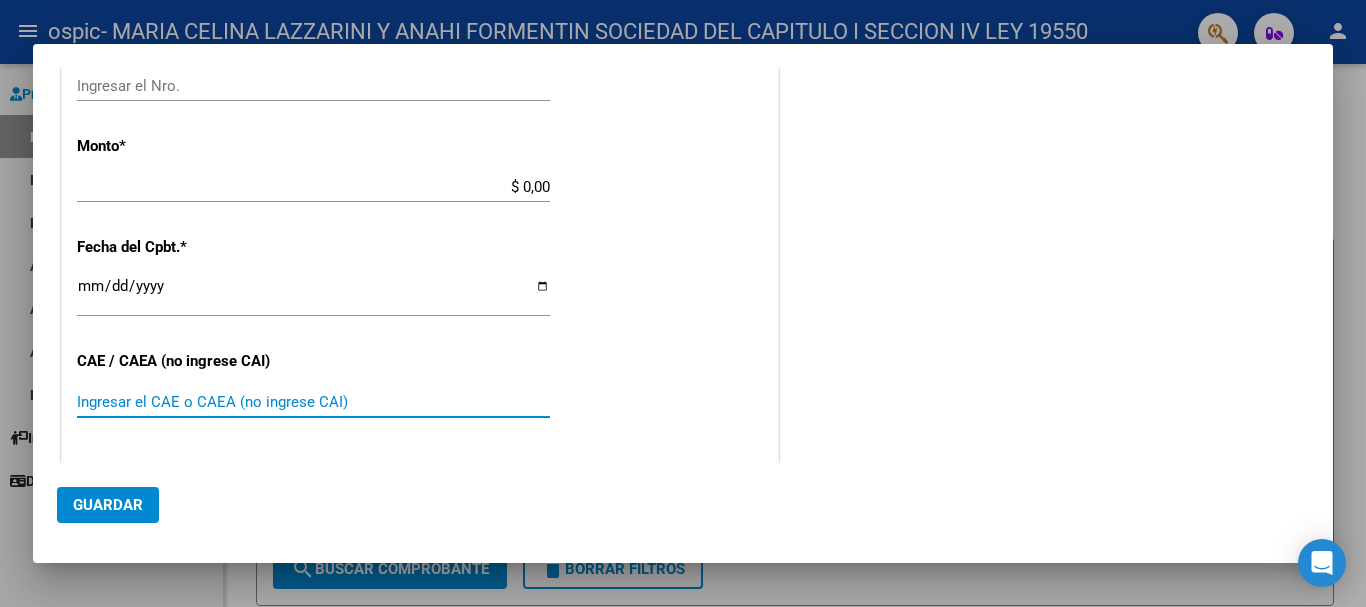 paste on "[NUMBER]" 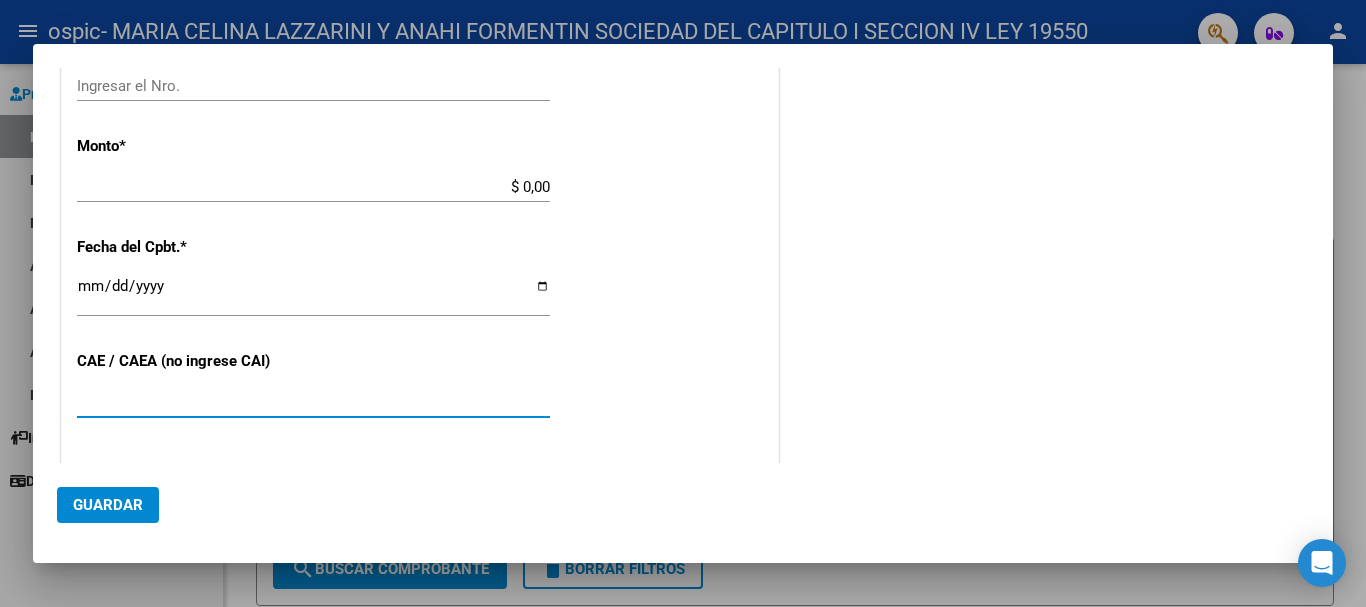 type on "[NUMBER]" 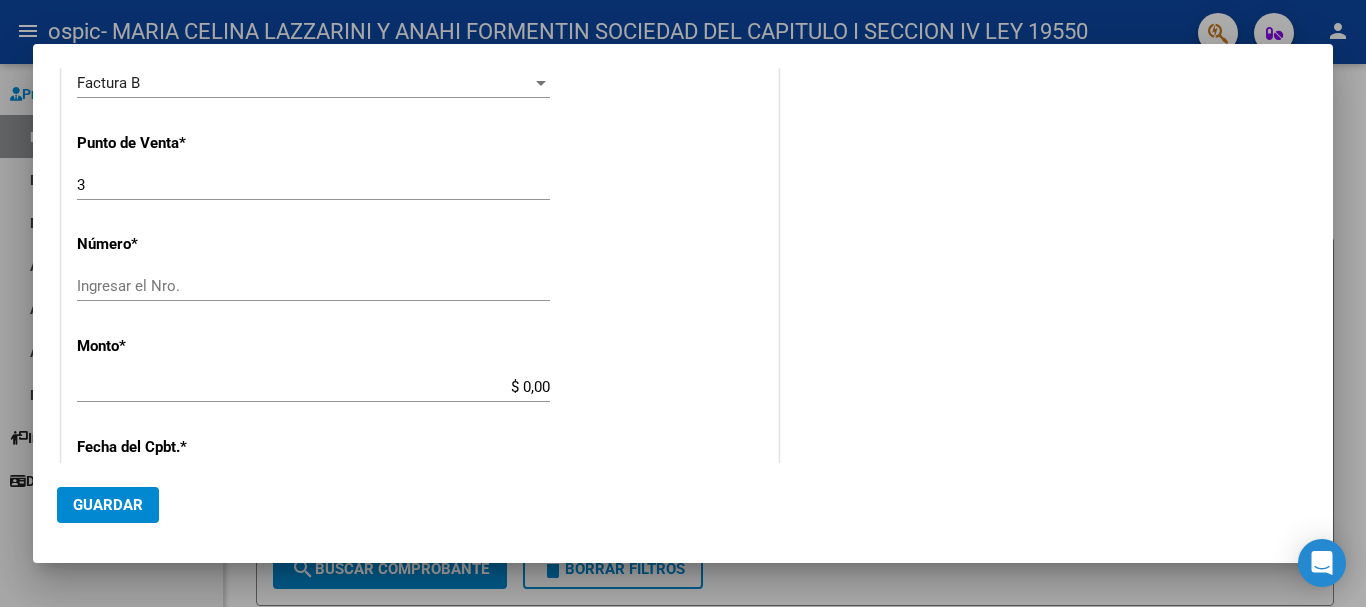 click on "Ingresar el Nro." at bounding box center [313, 286] 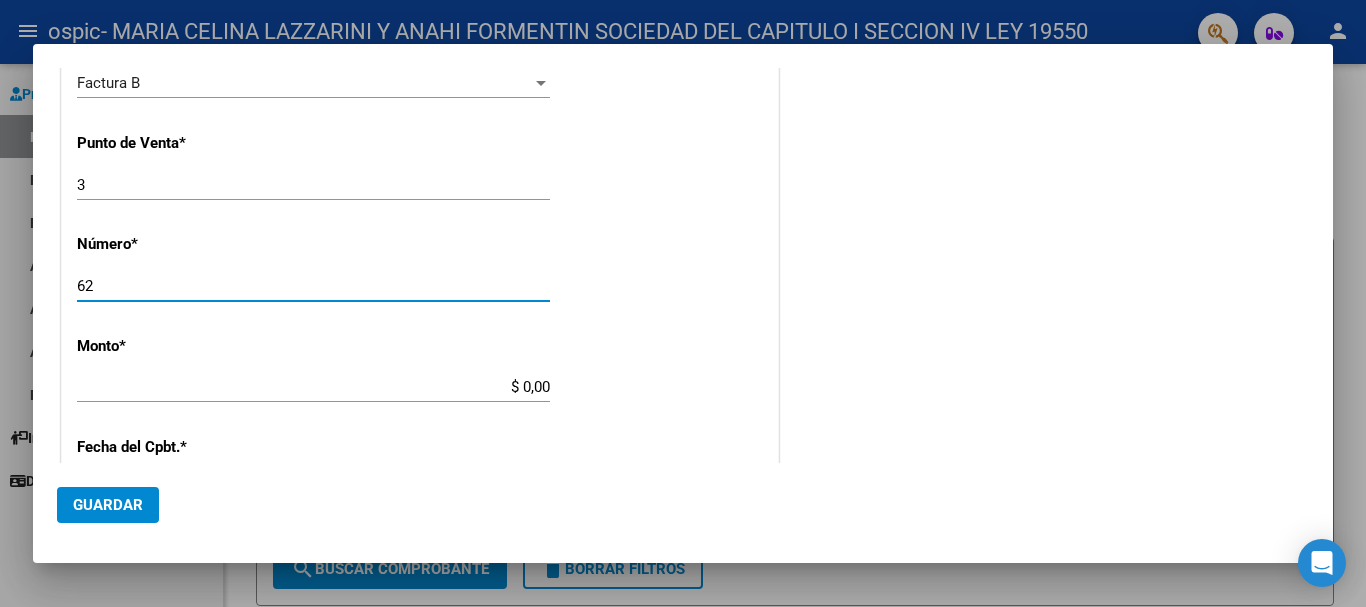 type on "62" 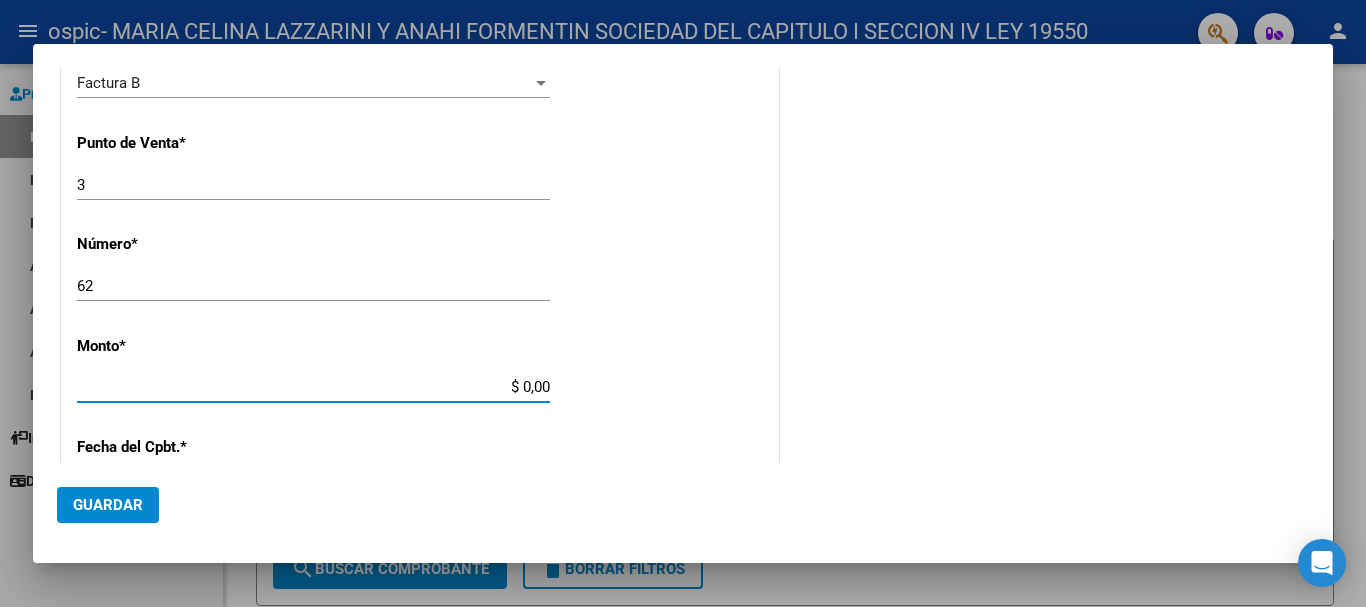 drag, startPoint x: 440, startPoint y: 383, endPoint x: 601, endPoint y: 390, distance: 161.1521 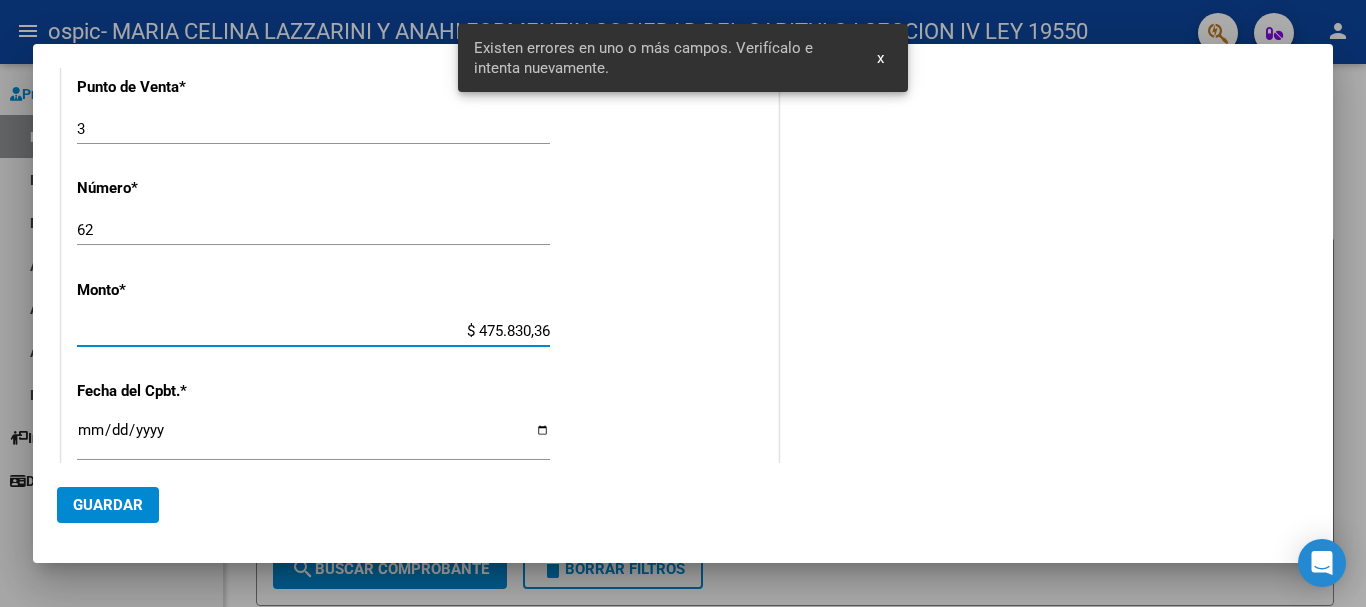 scroll, scrollTop: 800, scrollLeft: 0, axis: vertical 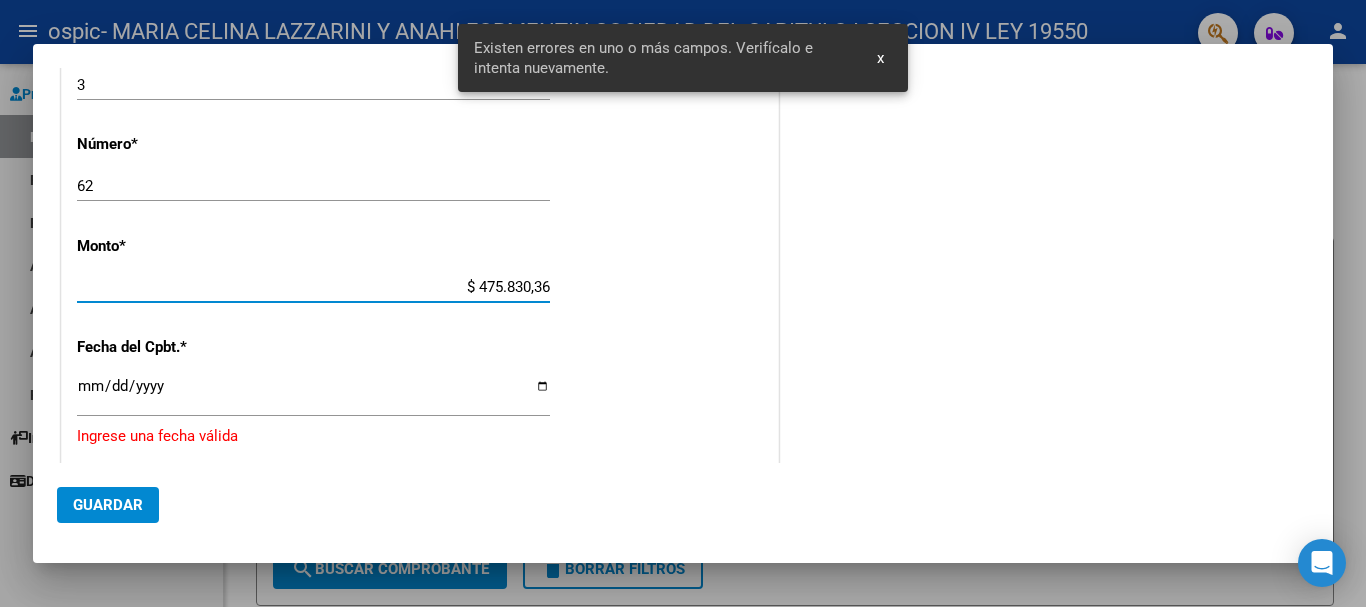 type on "$ 475.830,36" 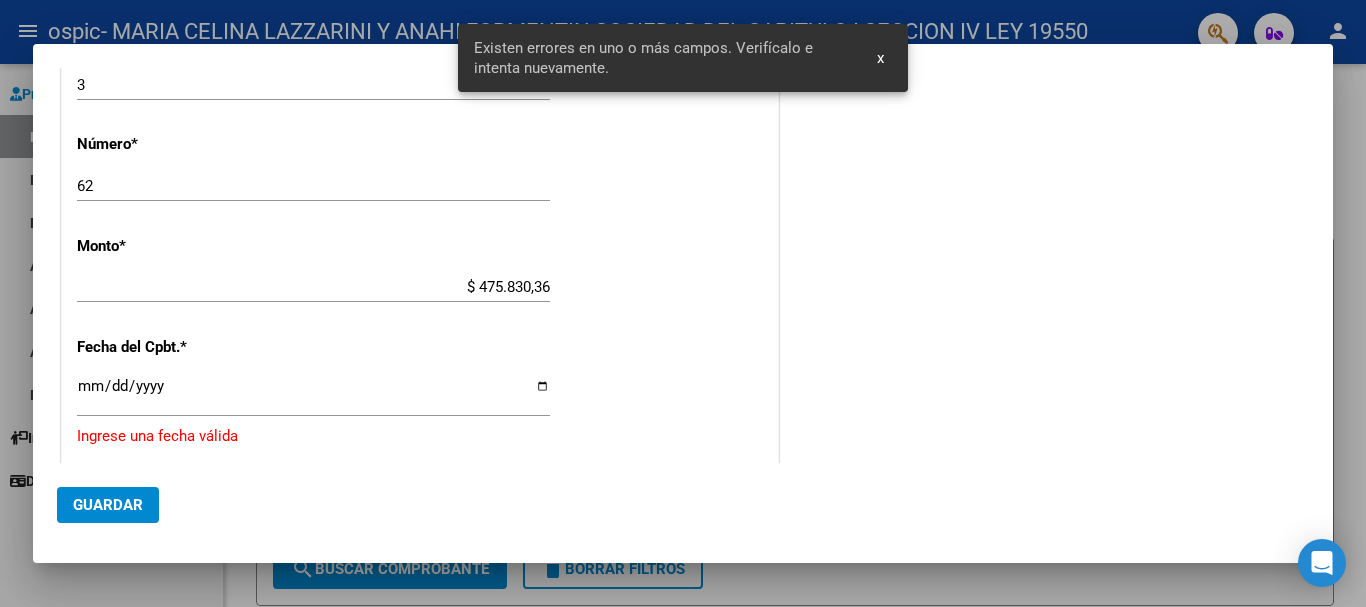 click on "CUIT * [CUIT] Ingresar CUIT ANALISIS PRESTADOR Area destinado * Integración Seleccionar Area Luego de guardar debe preaprobar la factura asociandola a un legajo de integración y subir la documentación respaldatoria (planilla de asistencia o ddjj para período de aislamiento) Período de Prestación (Ej: 202305 para Mayo 2023 202507 Ingrese el Período de Prestación como indica el ejemplo Comprobante Tipo * Factura B Seleccionar Tipo Punto de Venta * 3 Ingresar el Nro. Número * 62 Ingresar el Nro. Monto * $ [AMOUNT] Ingresar el monto Fecha del Cpbt. Ingresar la fecha Ingrese una fecha válida CAE / CAEA (no ingrese CAI) [CAE] Ingresar el CAE o CAEA (no ingrese CAI) Fecha de Vencimiento Ingresar la fecha Ref. Externa Ingresar la ref. N° Liquidación Ingresar el N° Liquidación" at bounding box center [420, 185] 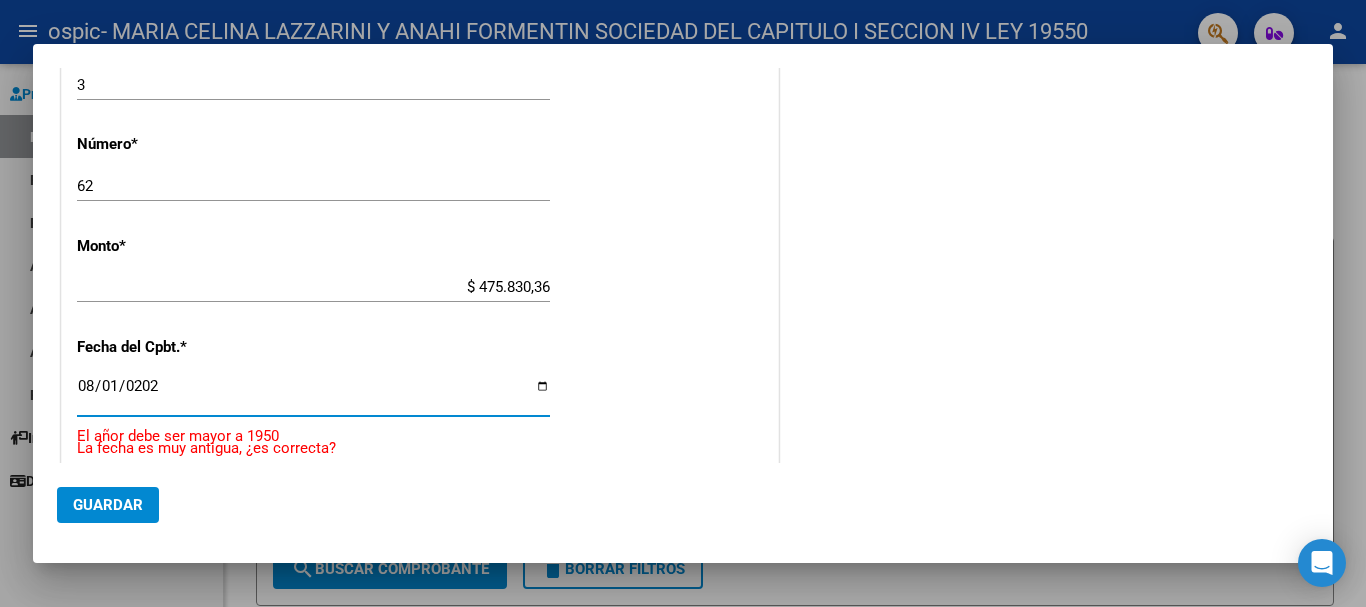 type on "2025-08-01" 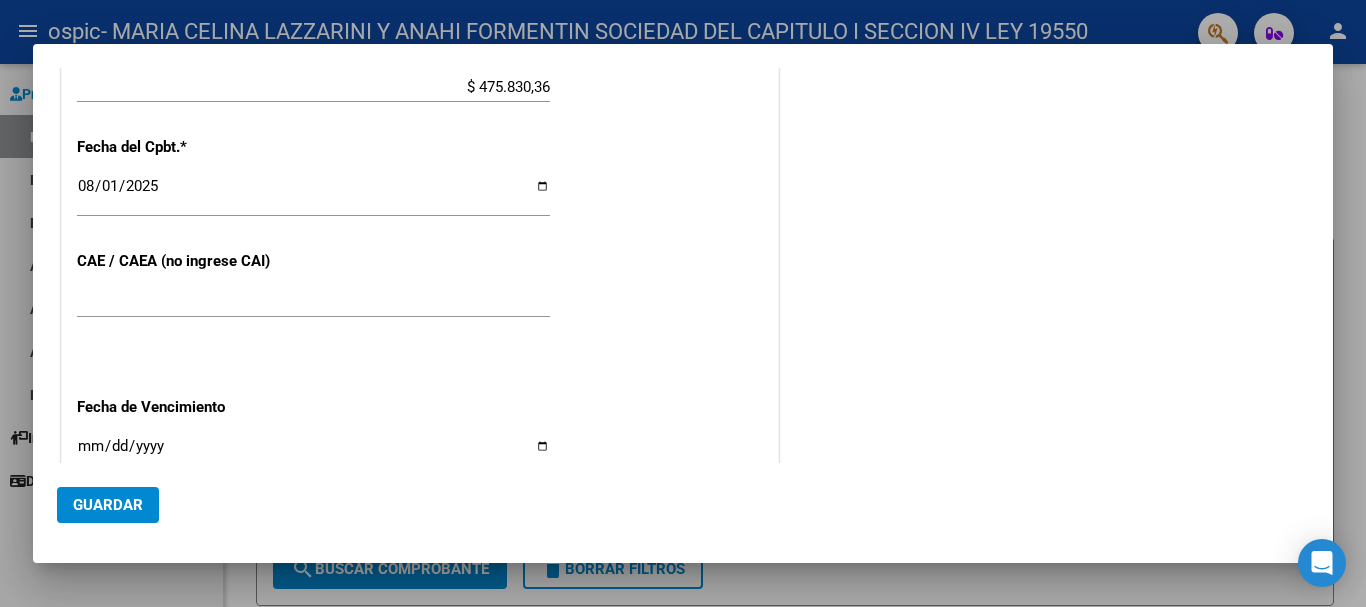 scroll, scrollTop: 1100, scrollLeft: 0, axis: vertical 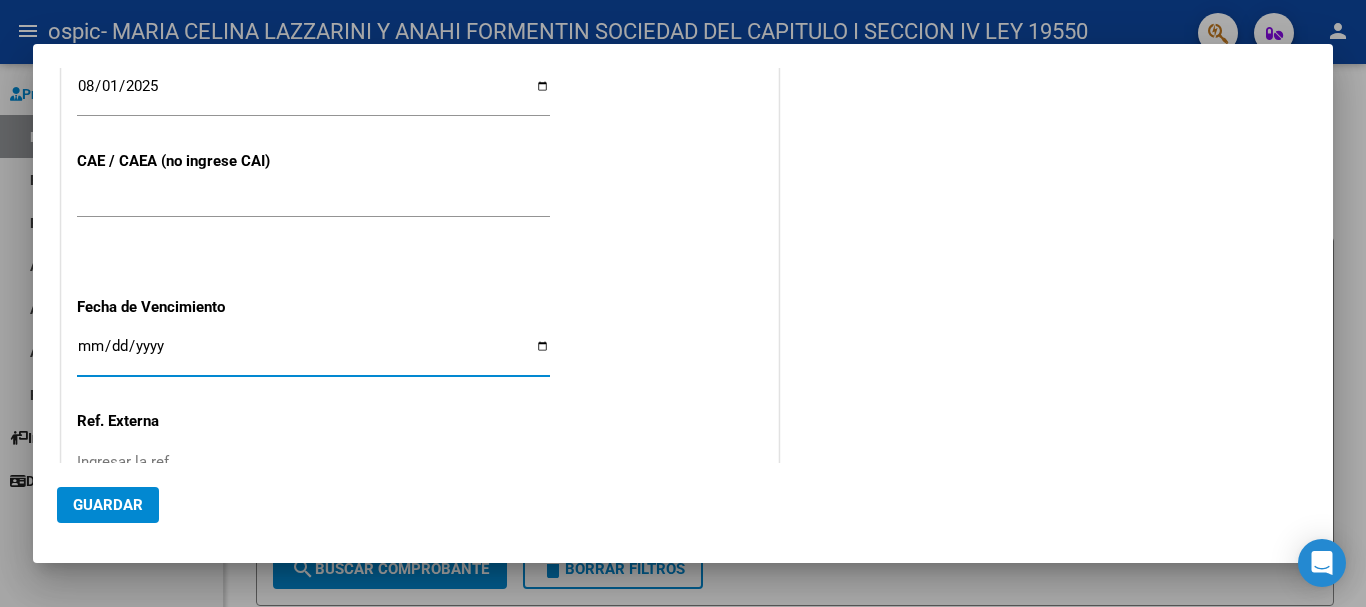 click on "Ingresar la fecha" at bounding box center [313, 354] 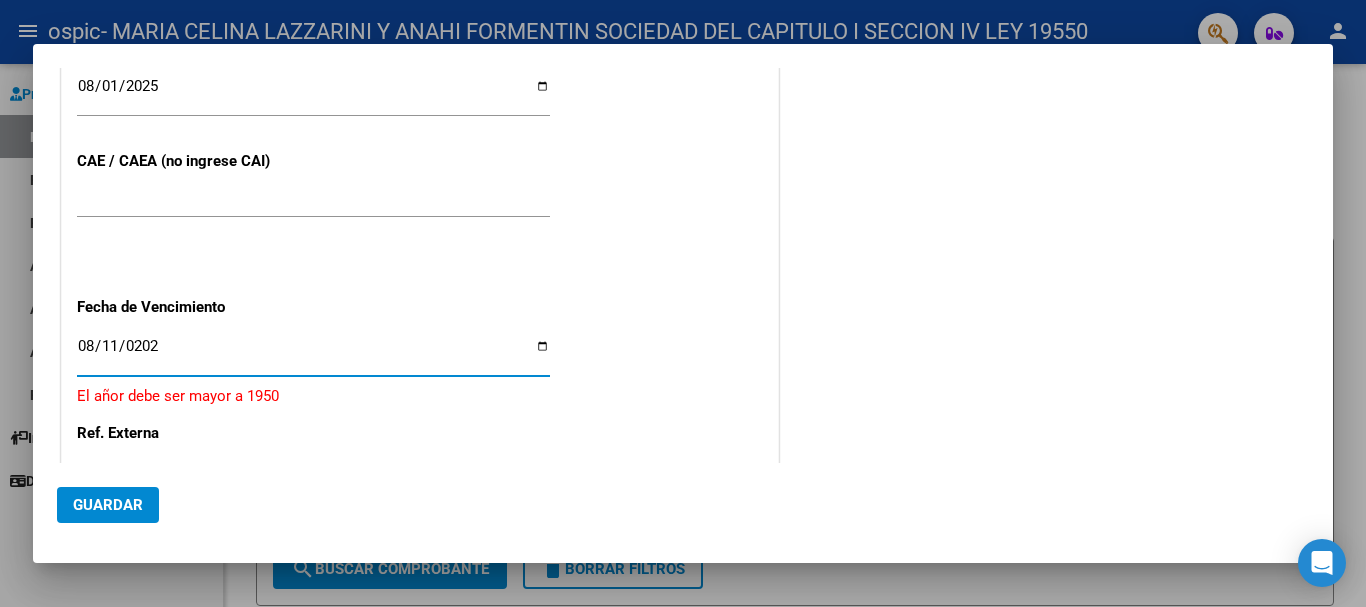 type on "2025-08-11" 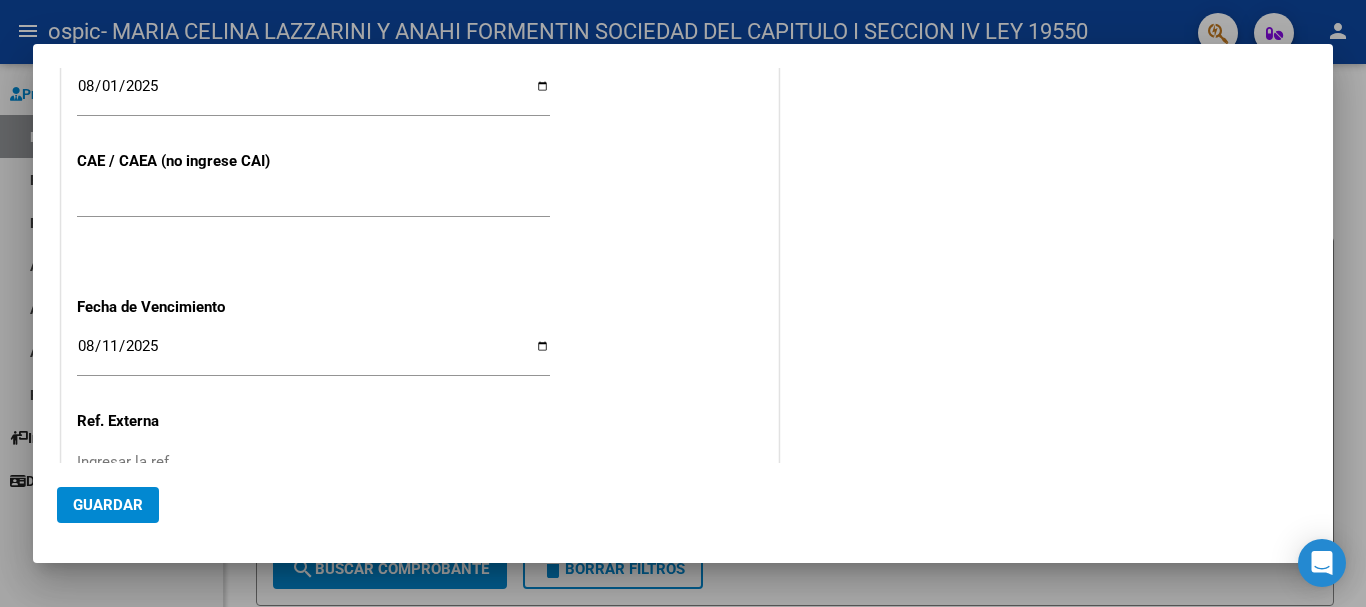 scroll, scrollTop: 1254, scrollLeft: 0, axis: vertical 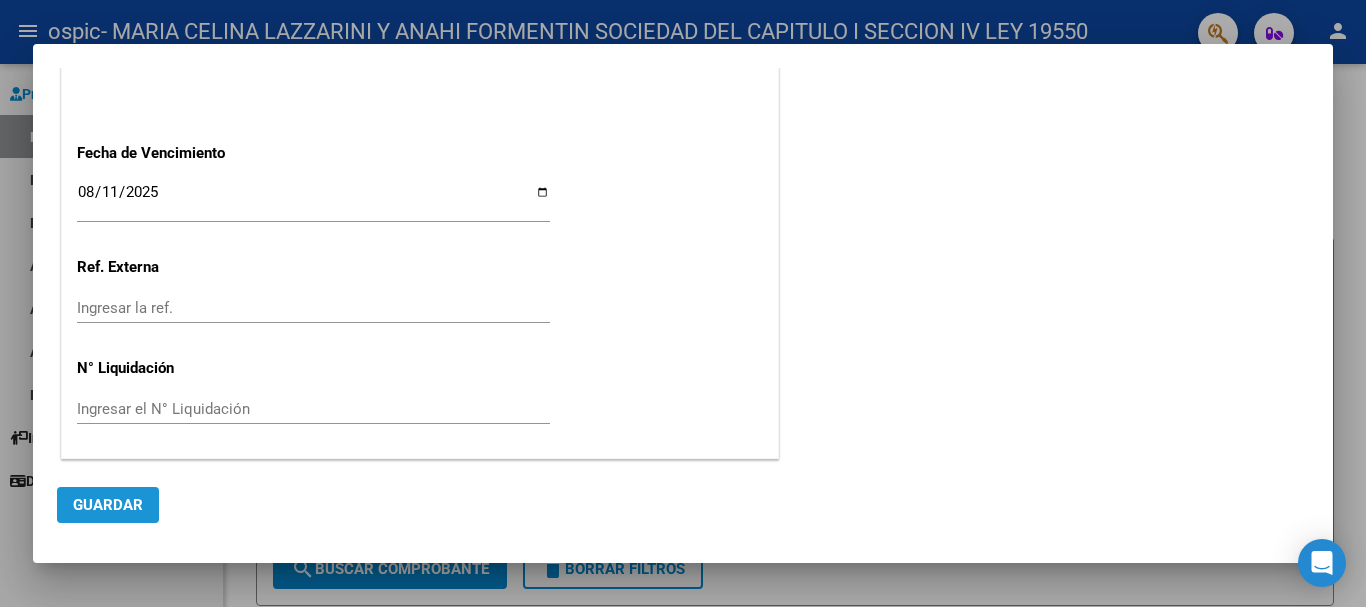 click on "Guardar" 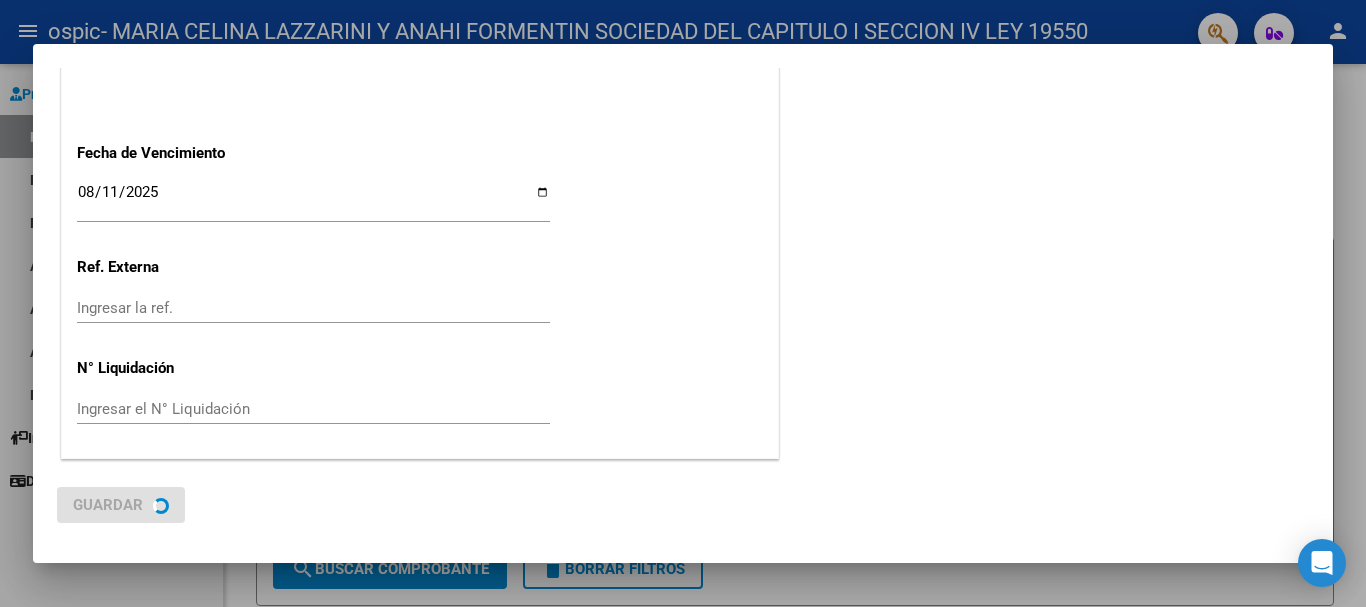 scroll, scrollTop: 0, scrollLeft: 0, axis: both 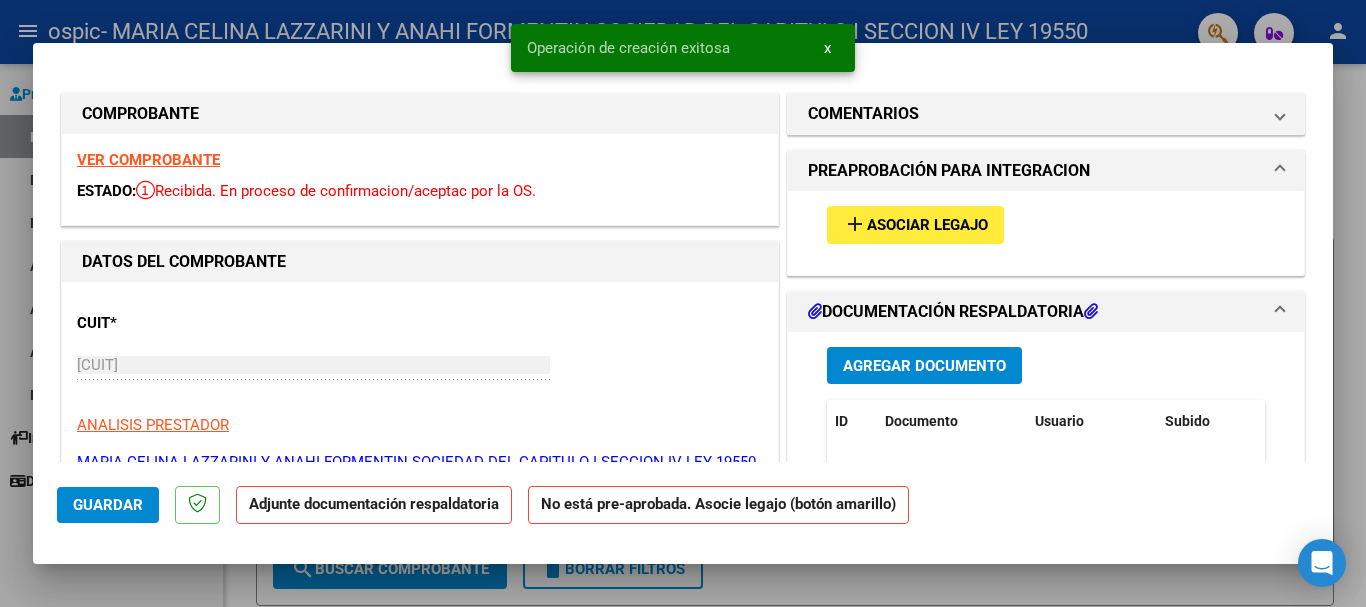 click on "Asociar Legajo" at bounding box center (927, 226) 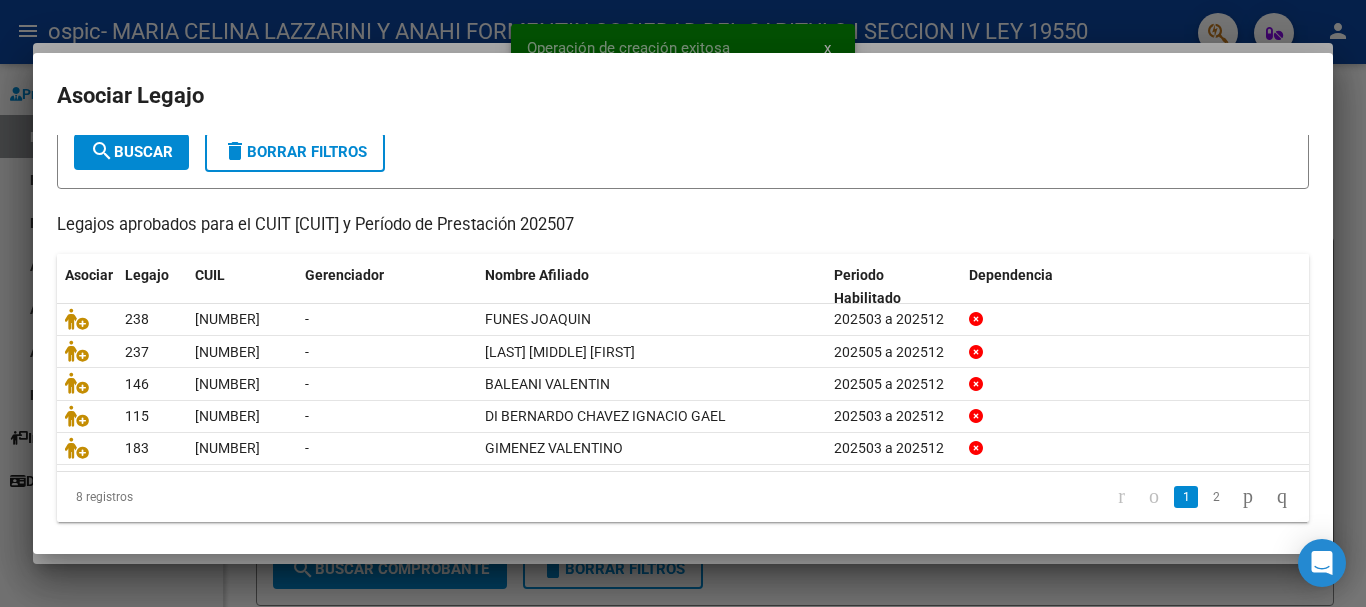 scroll, scrollTop: 131, scrollLeft: 0, axis: vertical 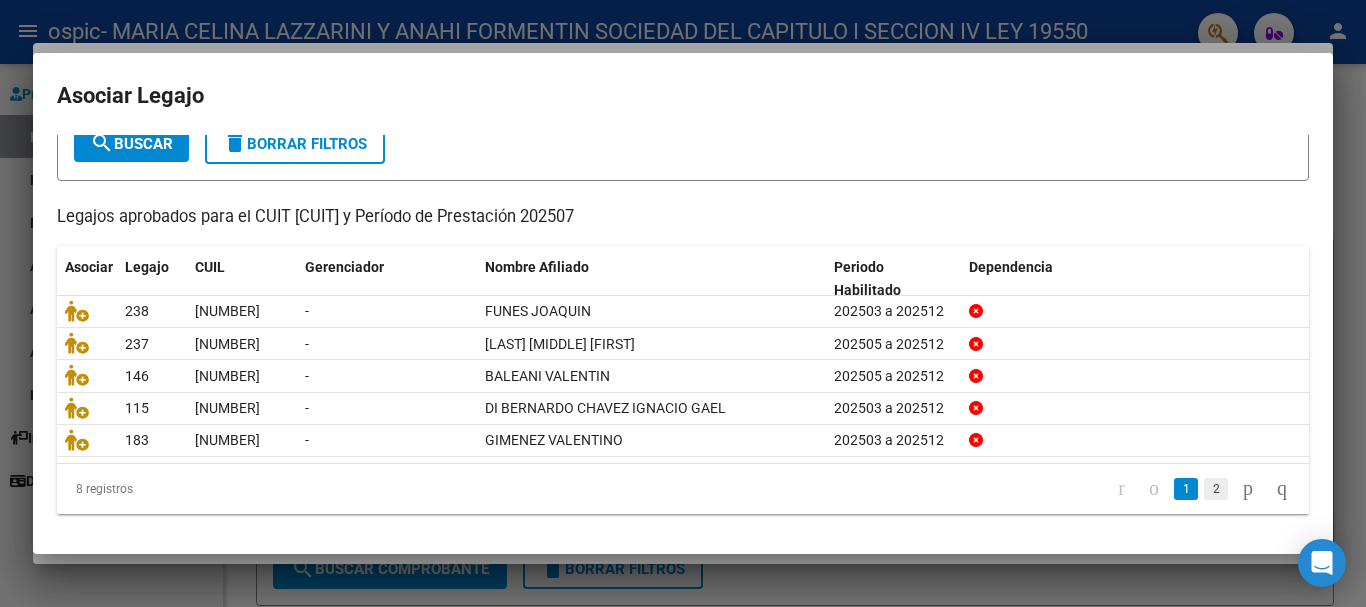 click on "2" 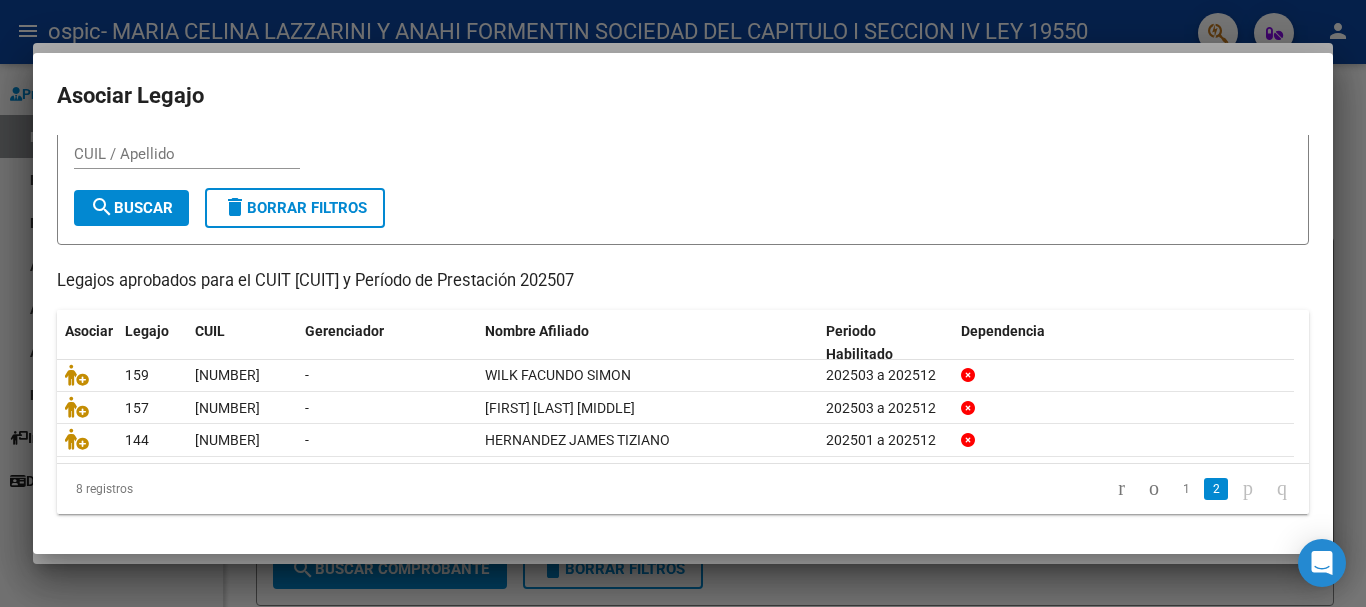scroll, scrollTop: 65, scrollLeft: 0, axis: vertical 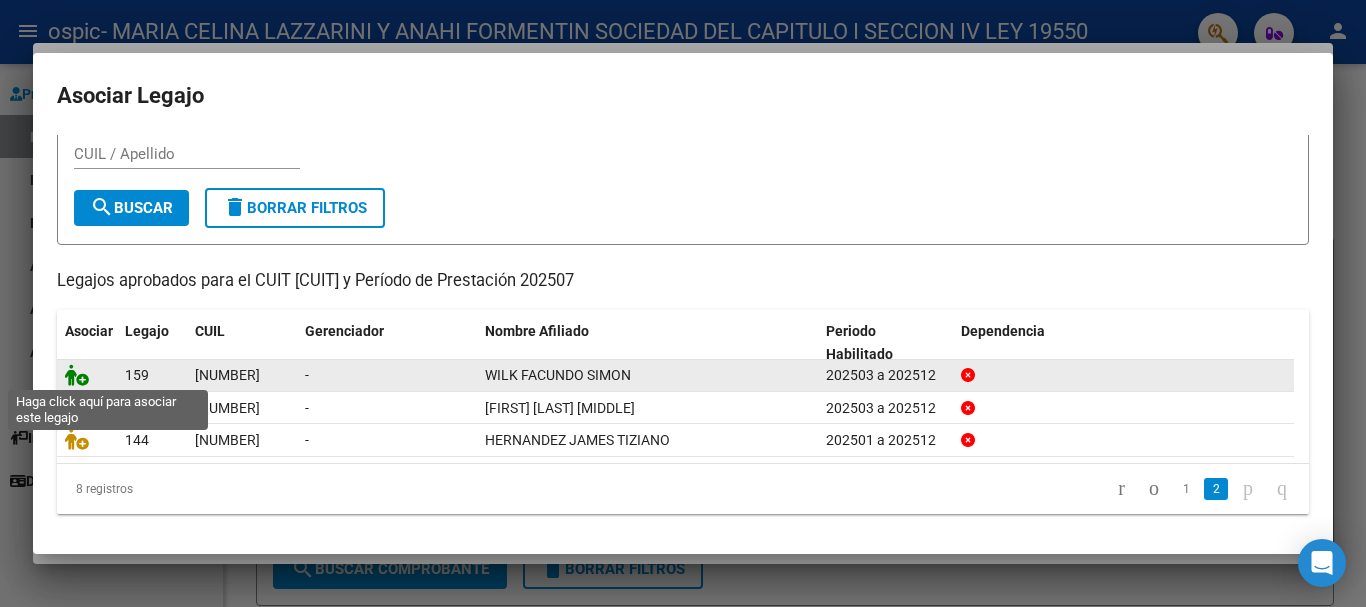 click 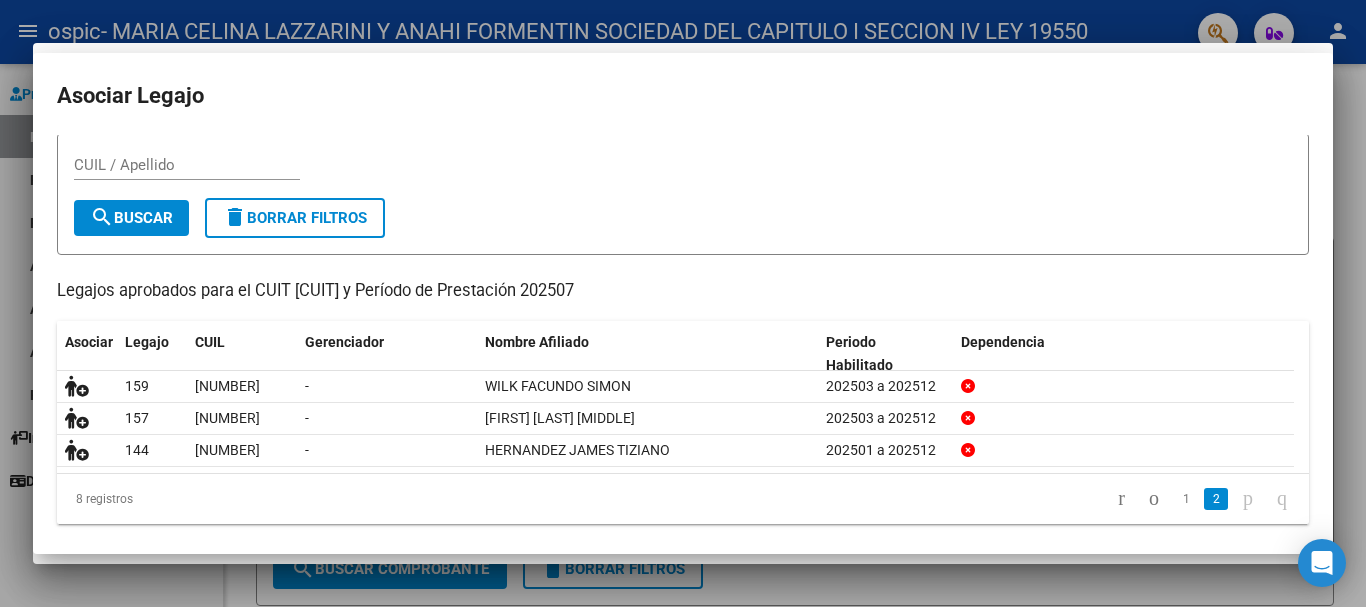 scroll, scrollTop: 78, scrollLeft: 0, axis: vertical 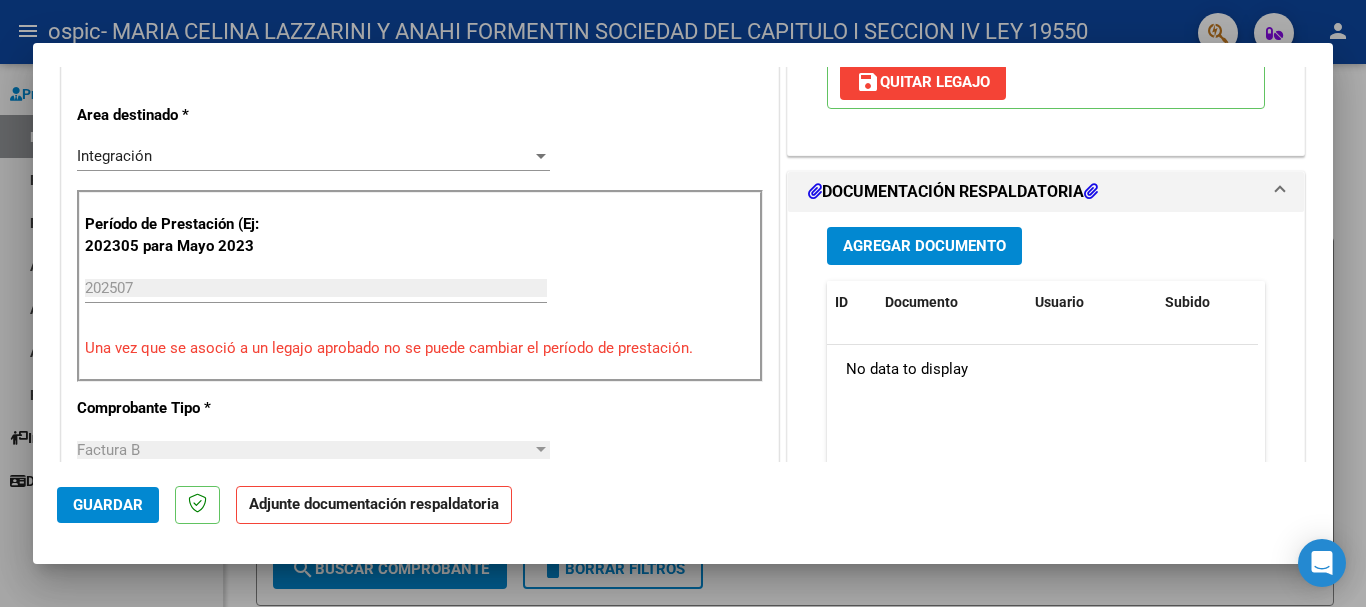click on "Agregar Documento" at bounding box center [924, 247] 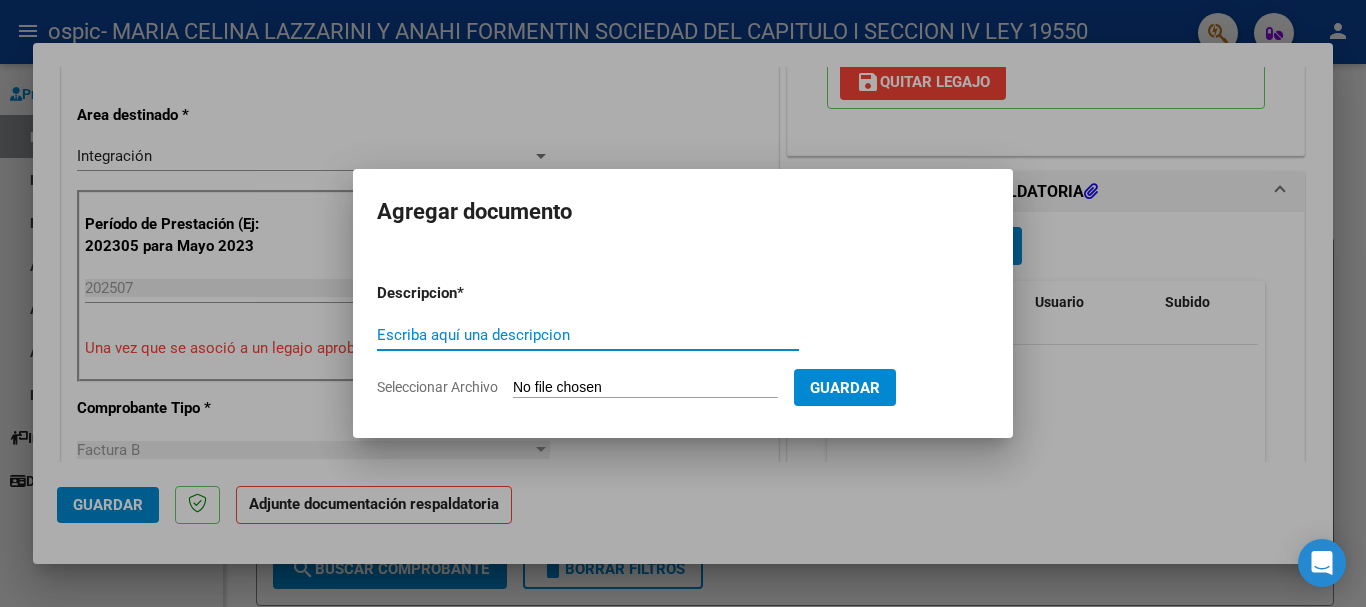click on "Descripcion  *   Escriba aquí una descripcion  Seleccionar Archivo Guardar" at bounding box center (683, 340) 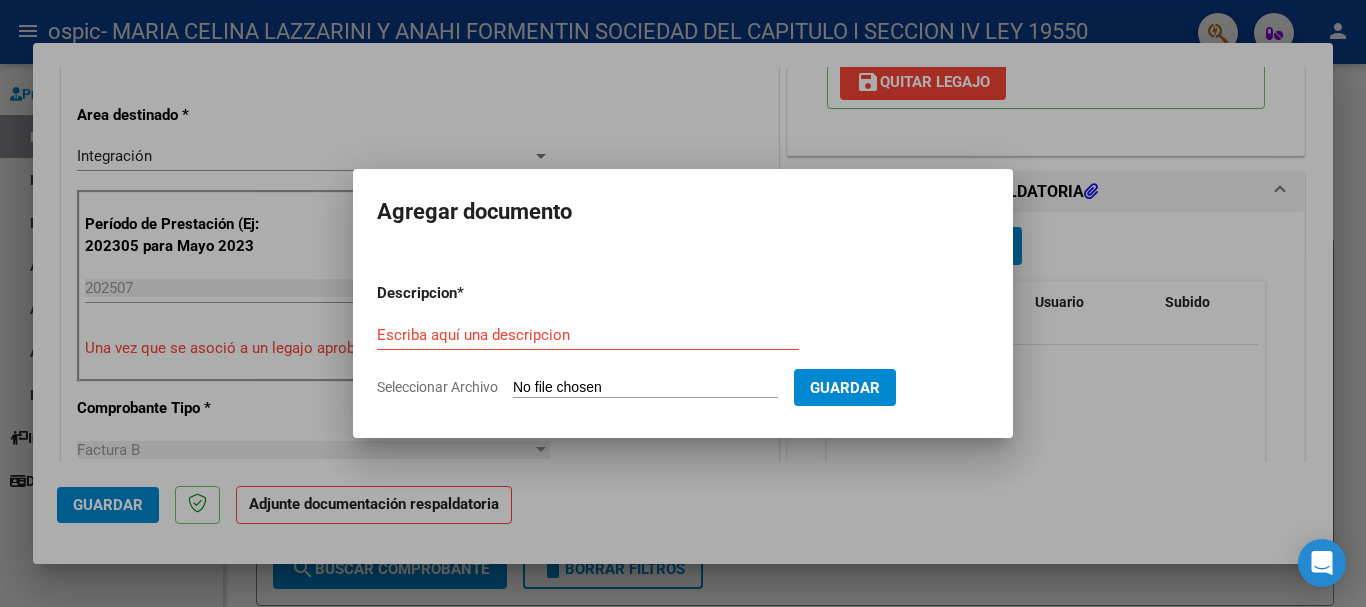 click on "Seleccionar Archivo" at bounding box center (645, 388) 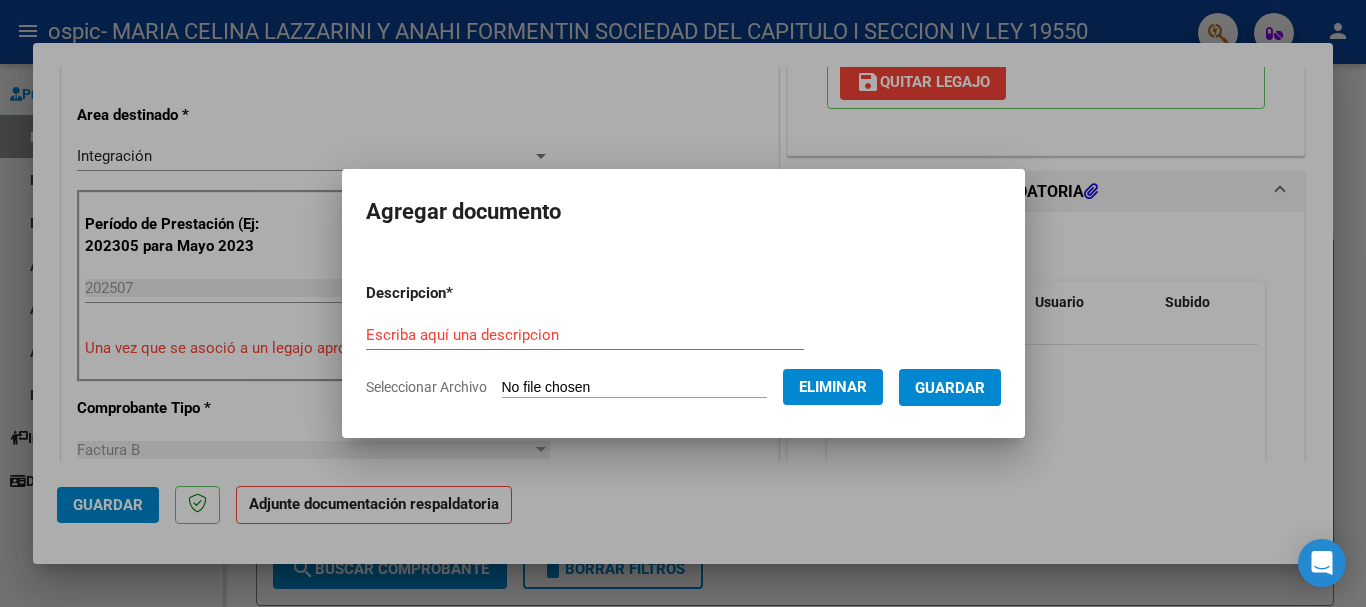click on "Escriba aquí una descripcion" at bounding box center [585, 335] 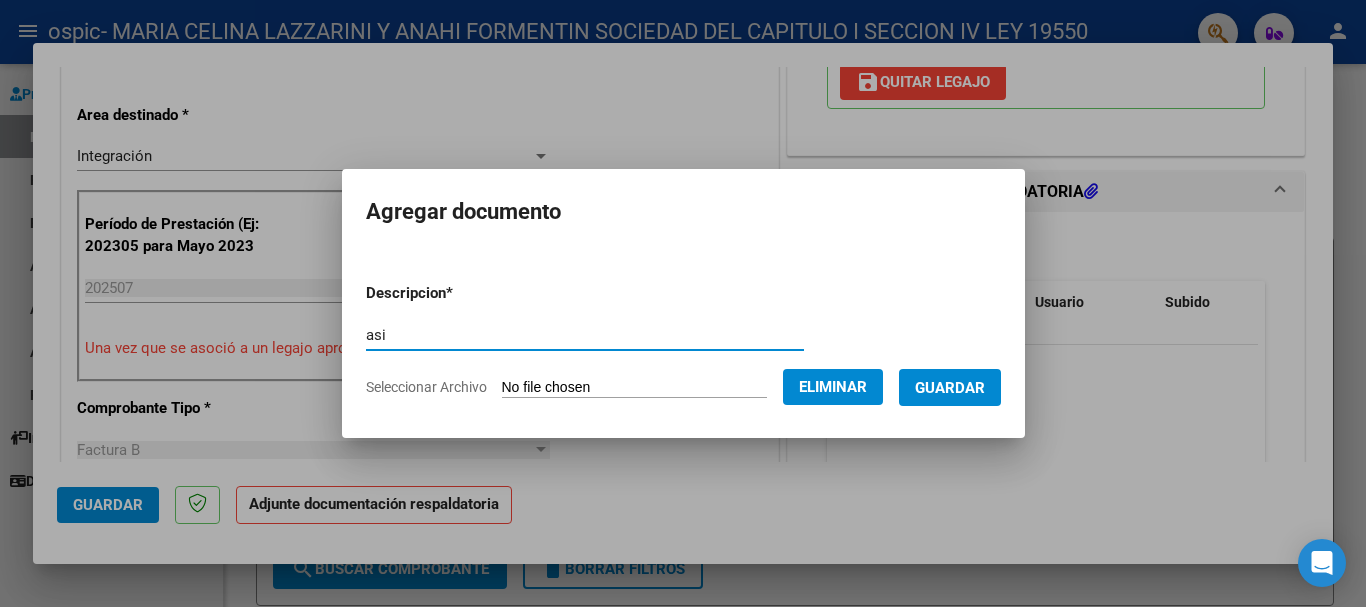 type on "asi" 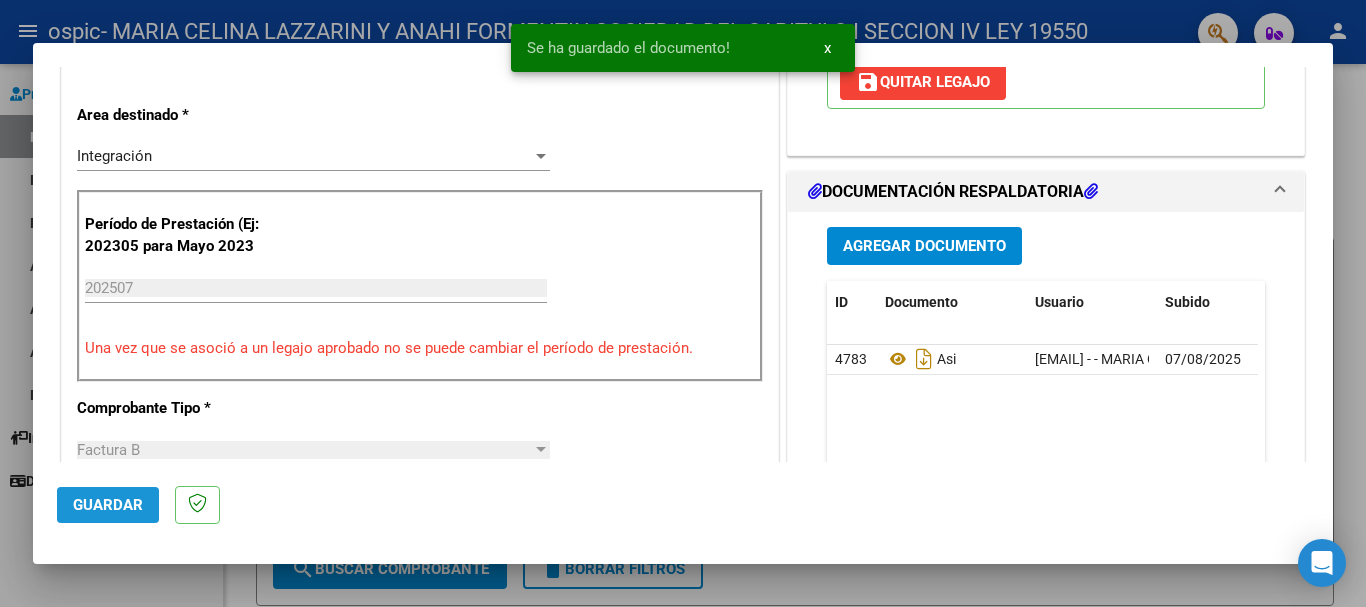 click on "Guardar" 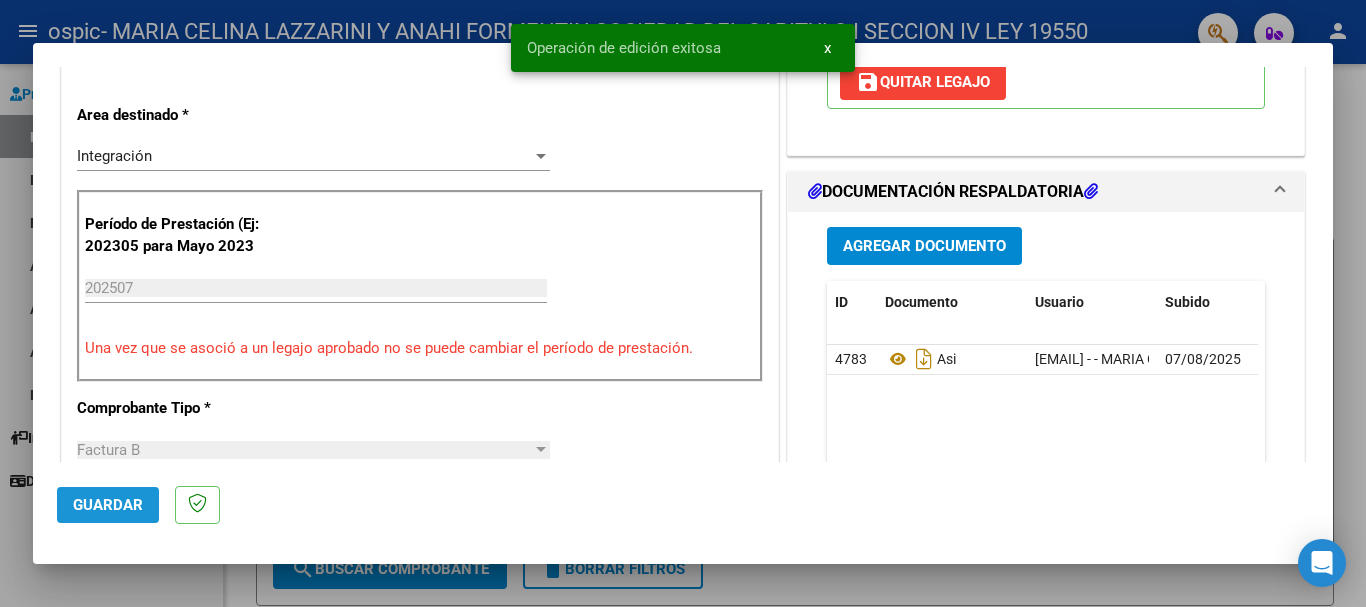 click on "Guardar" 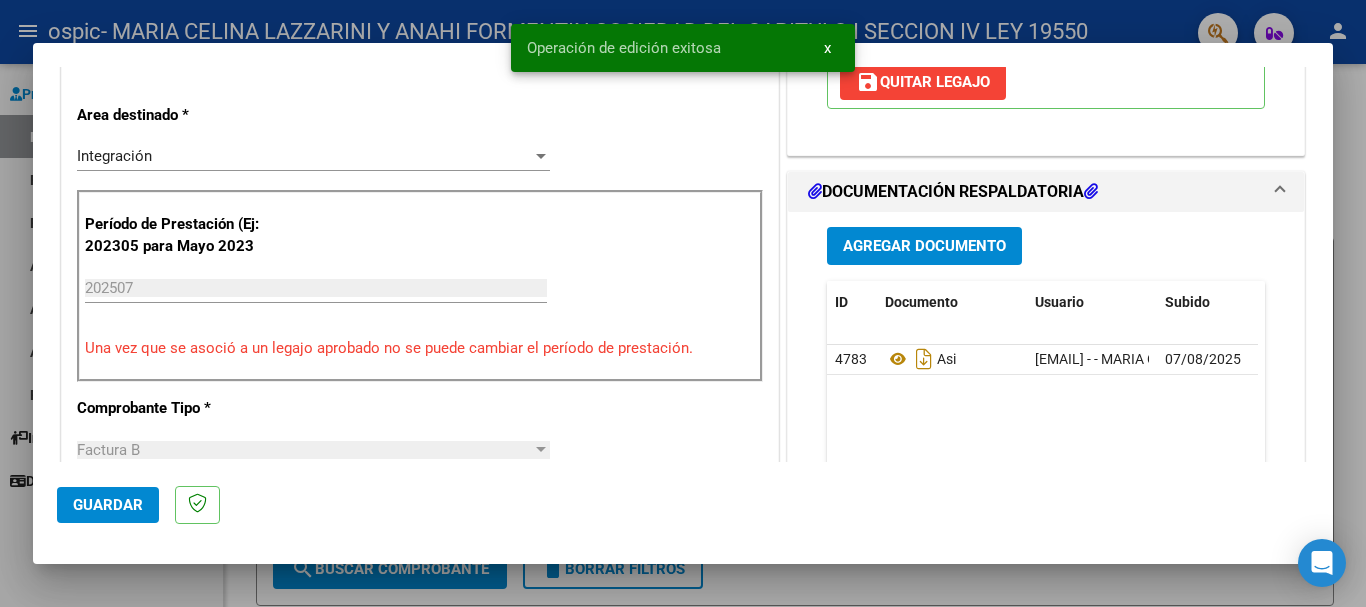 click at bounding box center [683, 303] 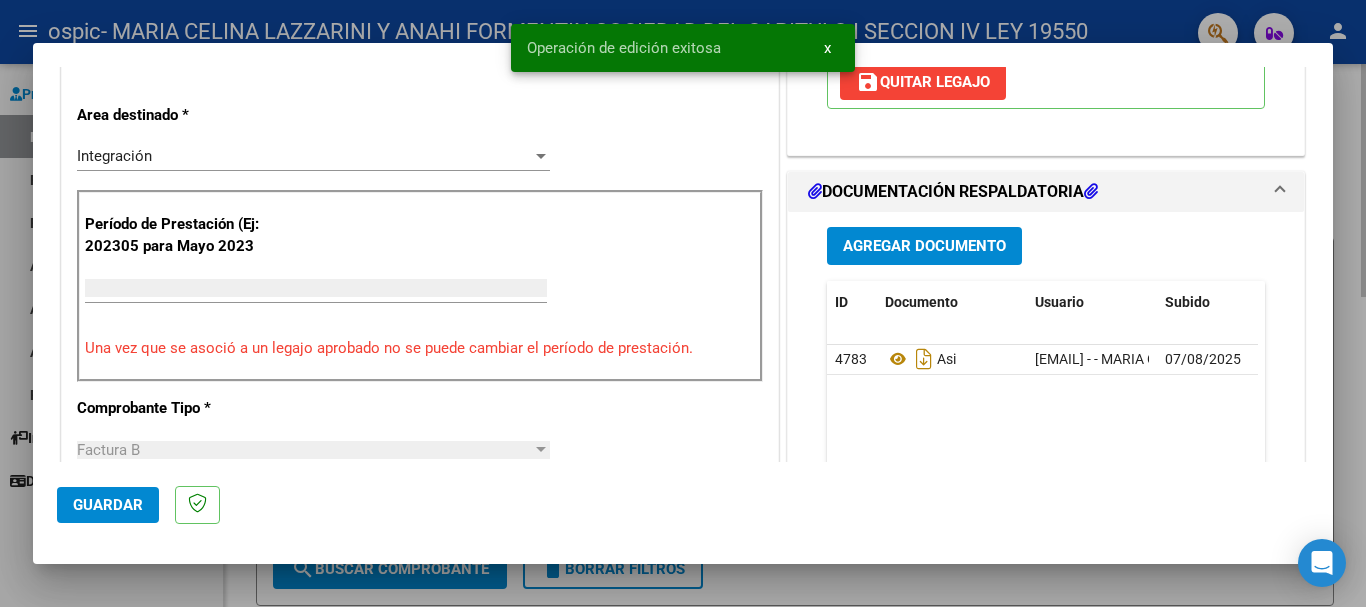 scroll, scrollTop: 0, scrollLeft: 0, axis: both 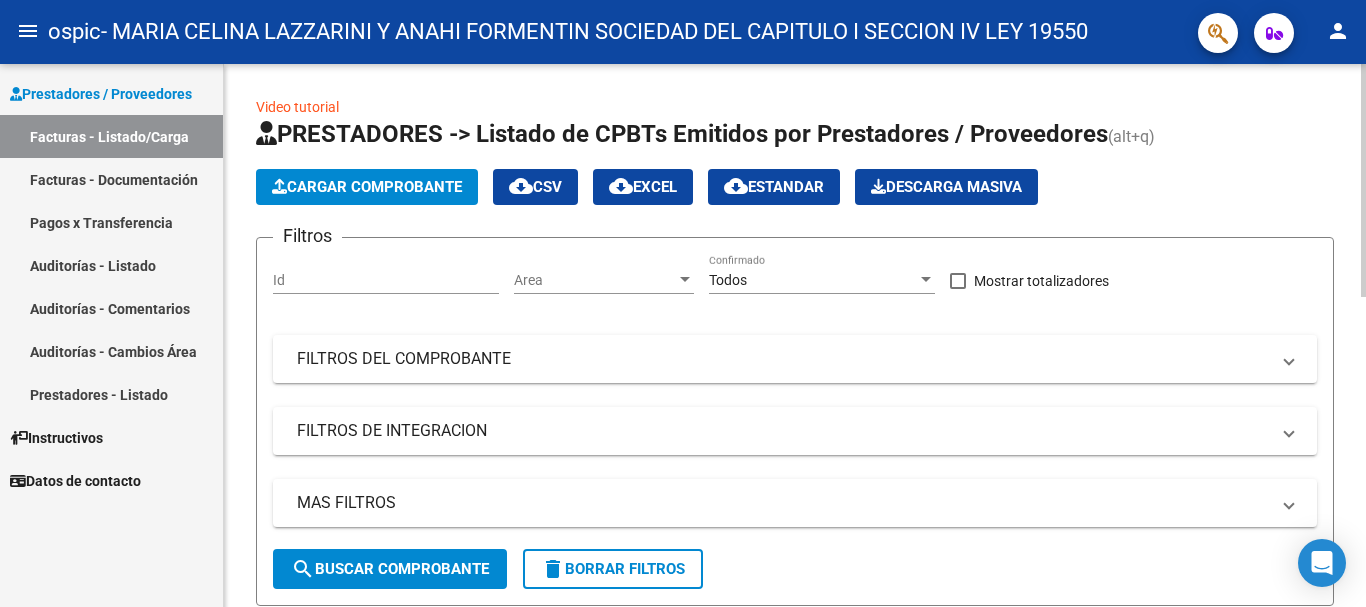 click on "Cargar Comprobante" 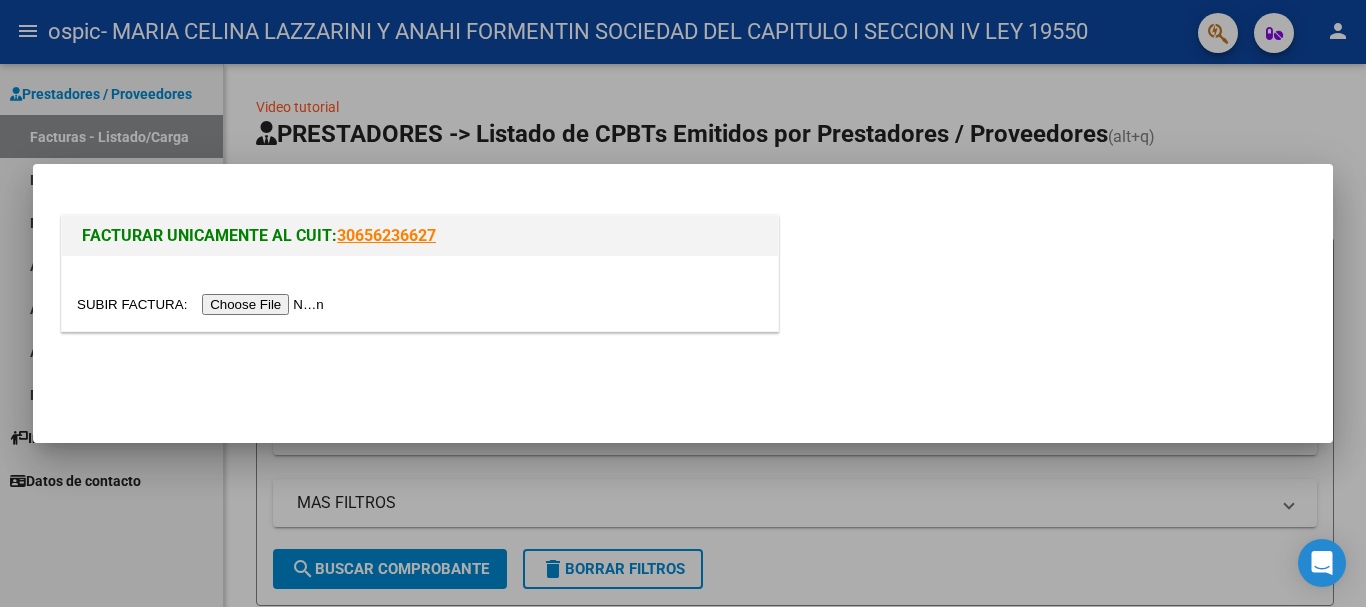 click at bounding box center [203, 304] 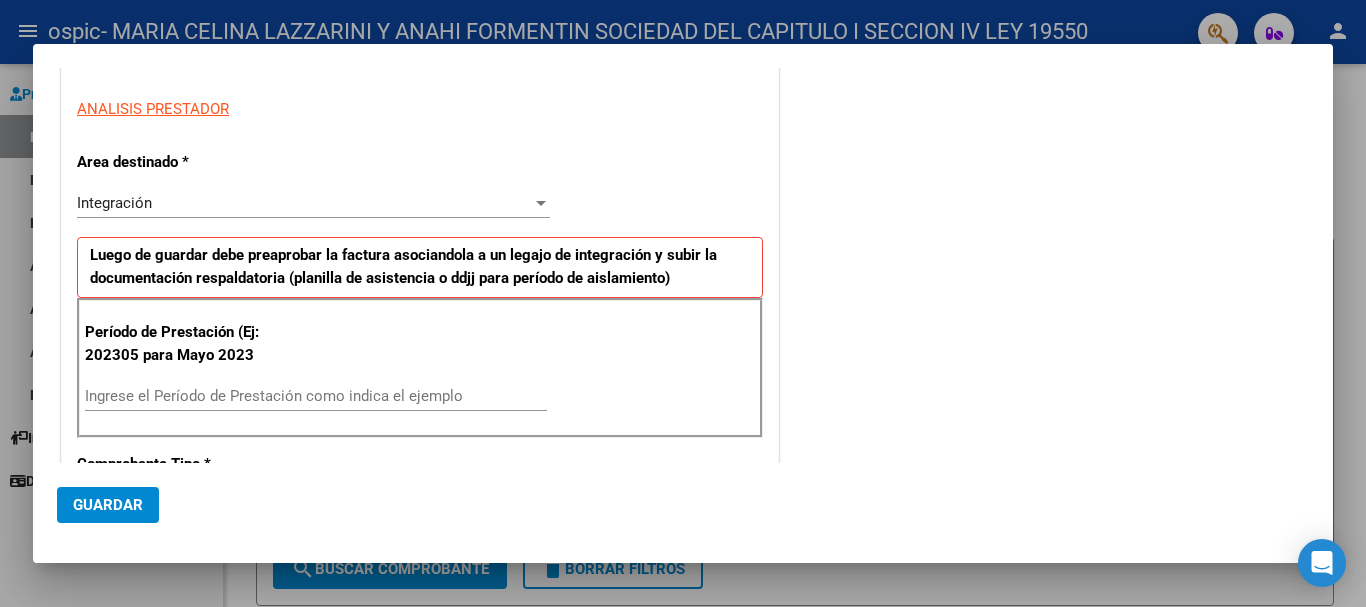 scroll, scrollTop: 300, scrollLeft: 0, axis: vertical 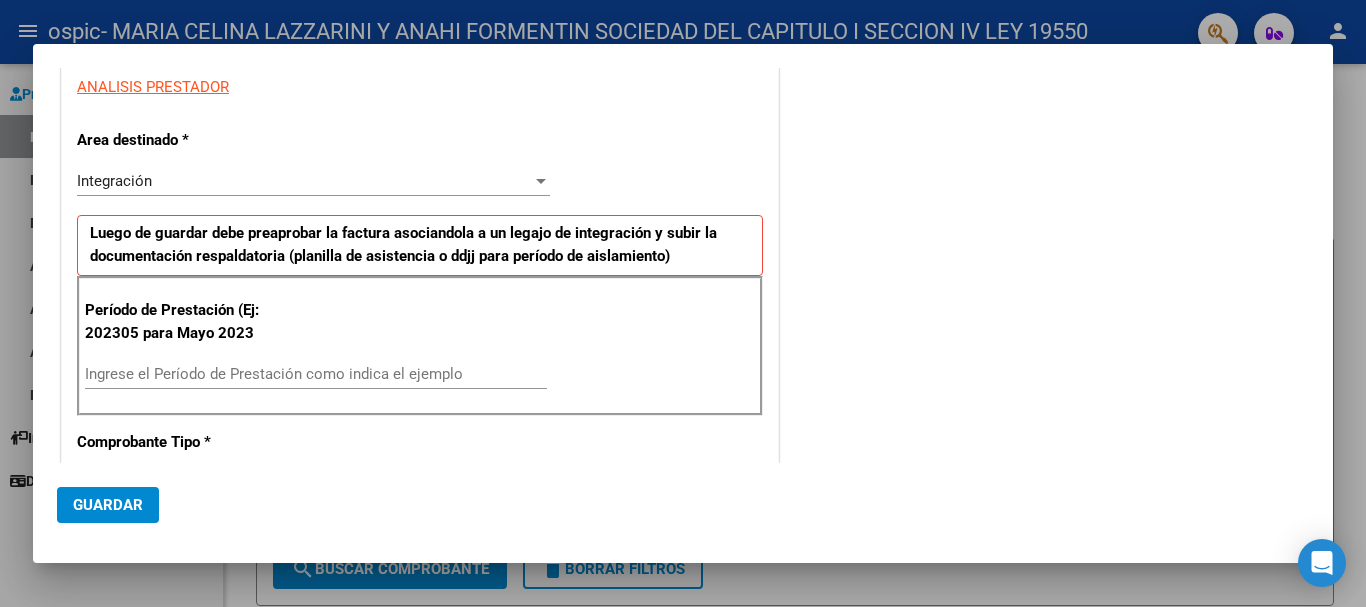click on "Ingrese el Período de Prestación como indica el ejemplo" at bounding box center (316, 374) 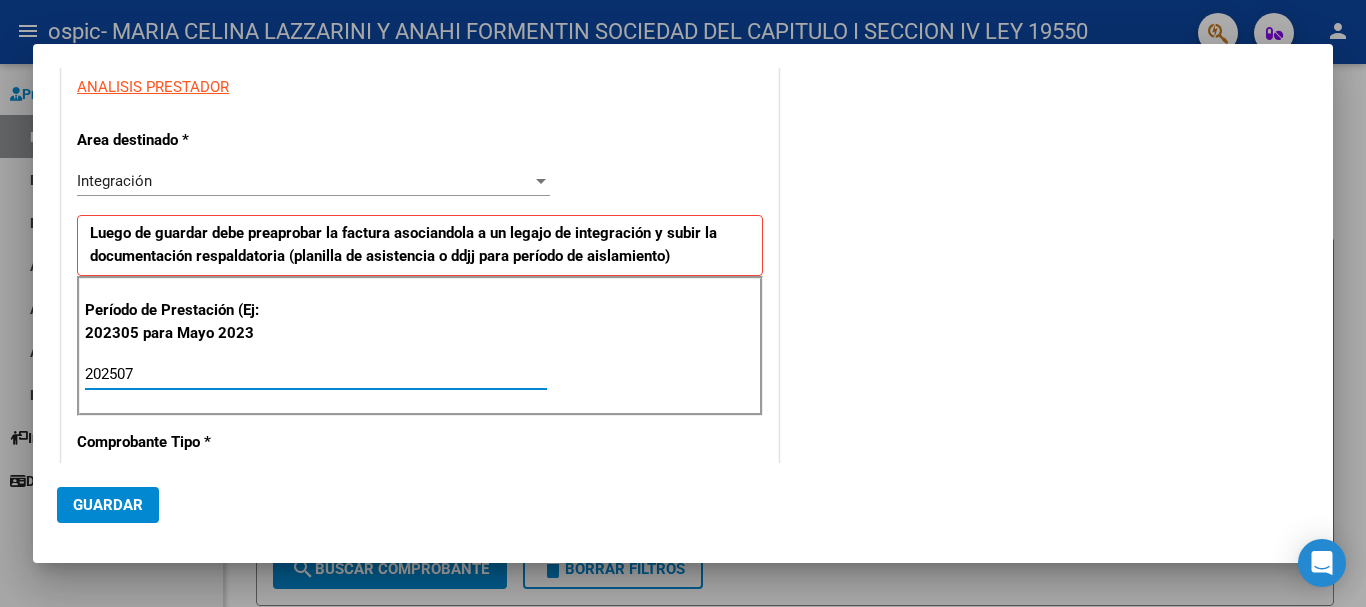 type on "202507" 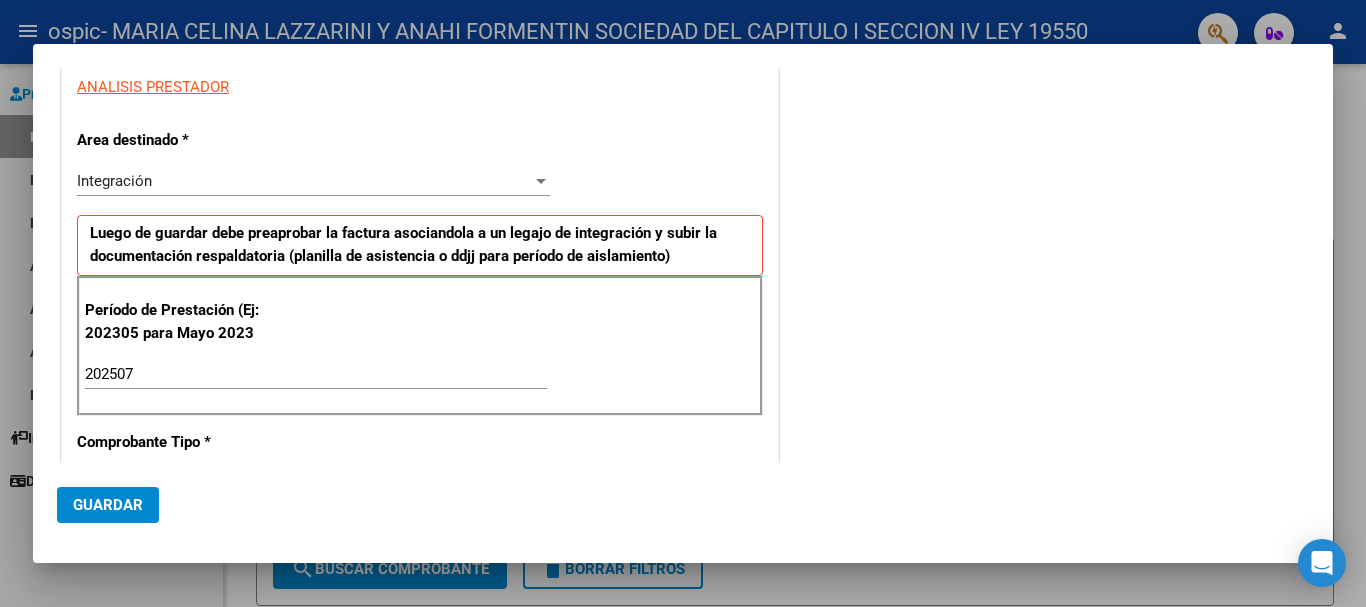 scroll, scrollTop: 600, scrollLeft: 0, axis: vertical 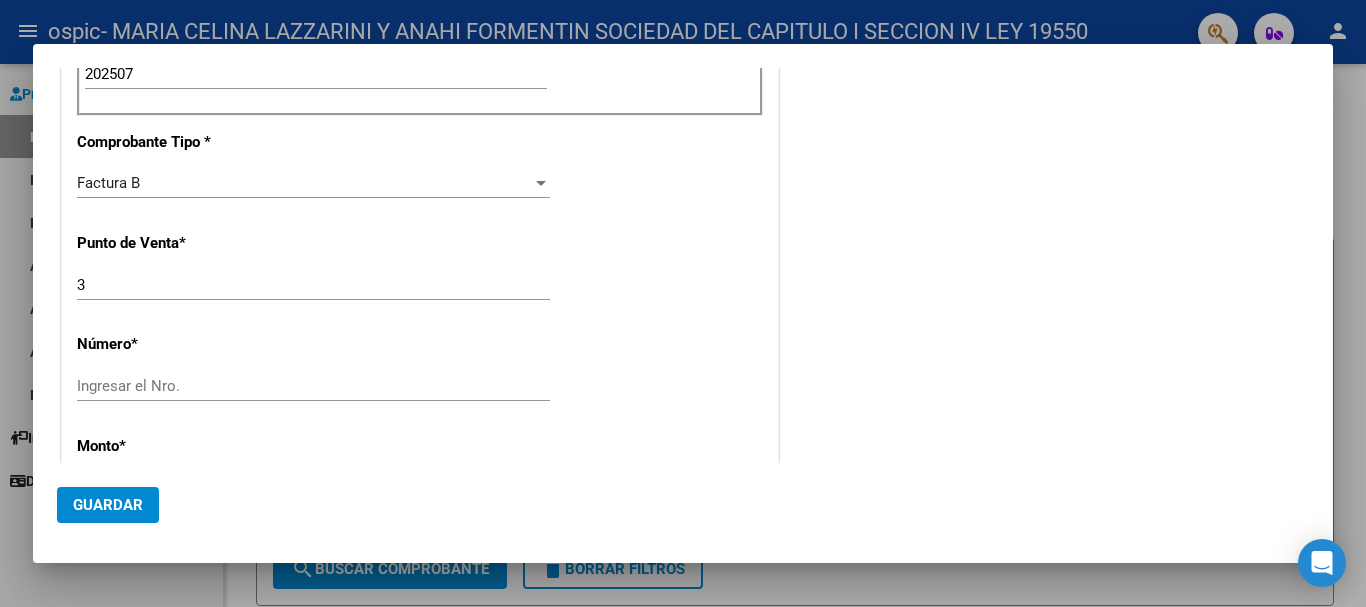 click on "Ingresar el Nro." 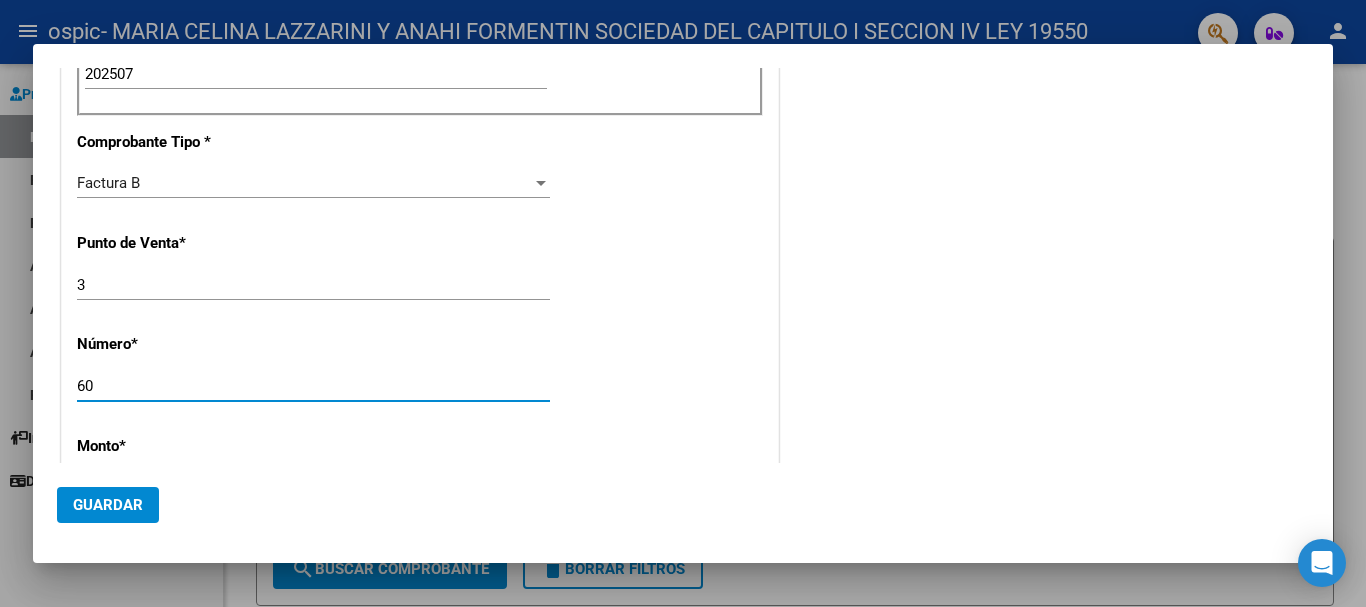 type on "60" 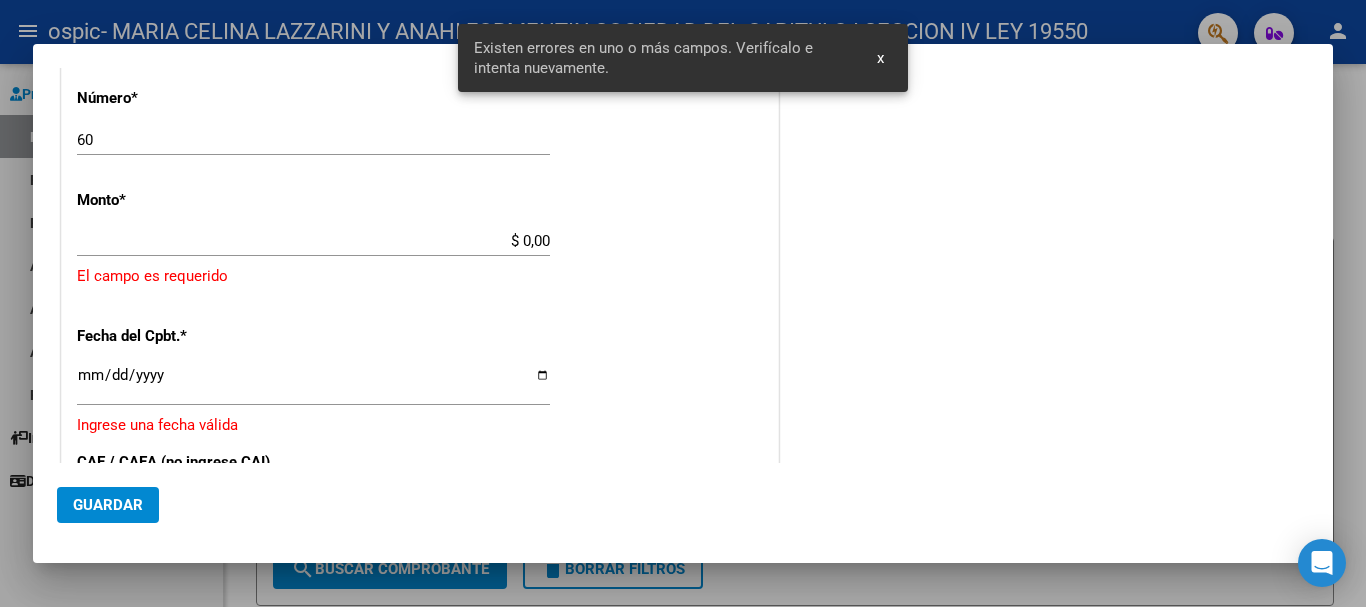 scroll, scrollTop: 908, scrollLeft: 0, axis: vertical 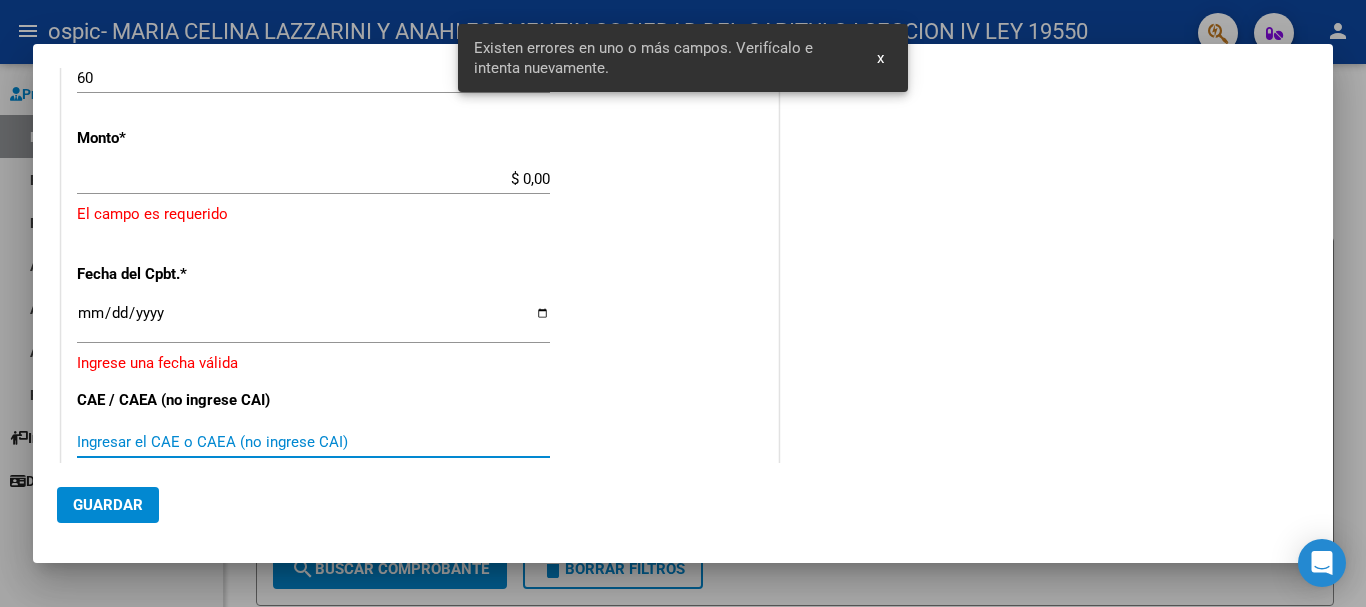 click on "Ingresar el CAE o CAEA (no ingrese CAI)" at bounding box center (313, 442) 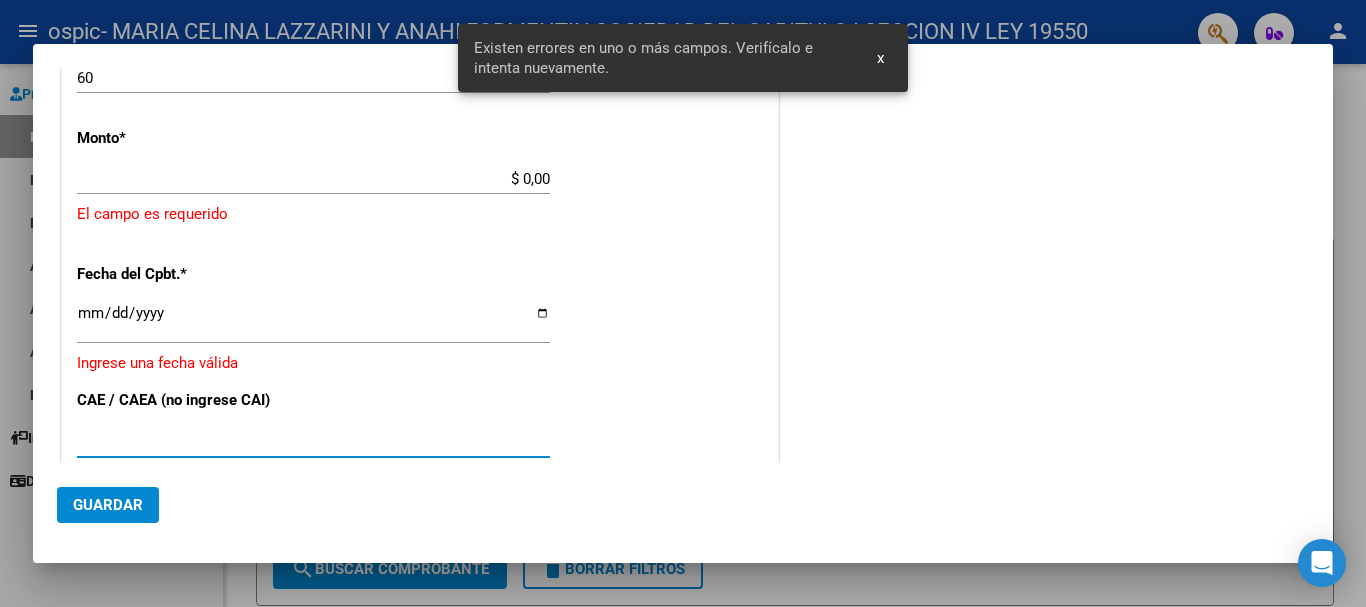 type on "[NUMBER]" 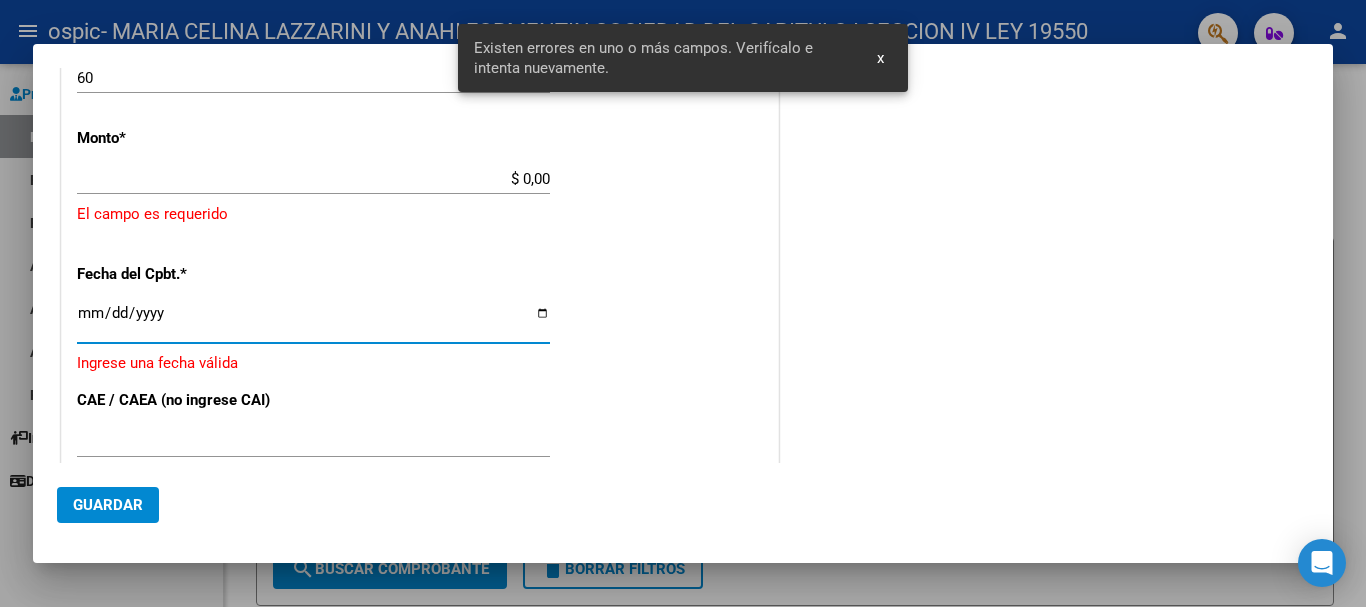 click on "Ingresar la fecha" at bounding box center (313, 321) 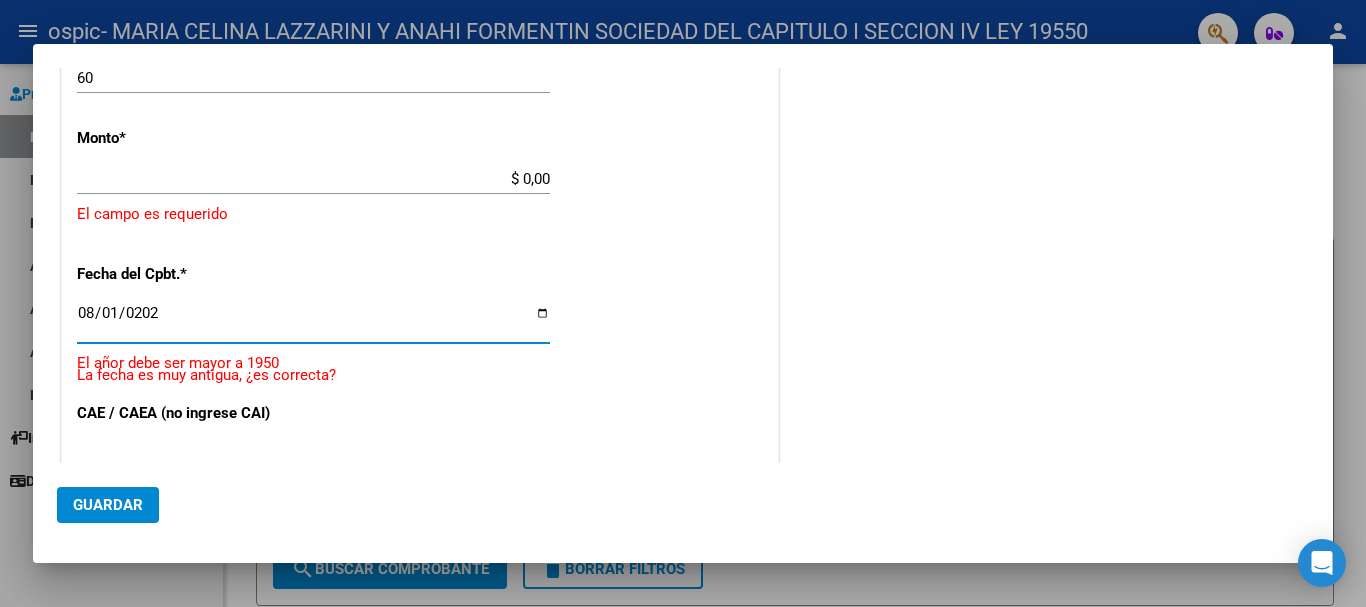 type on "2025-08-01" 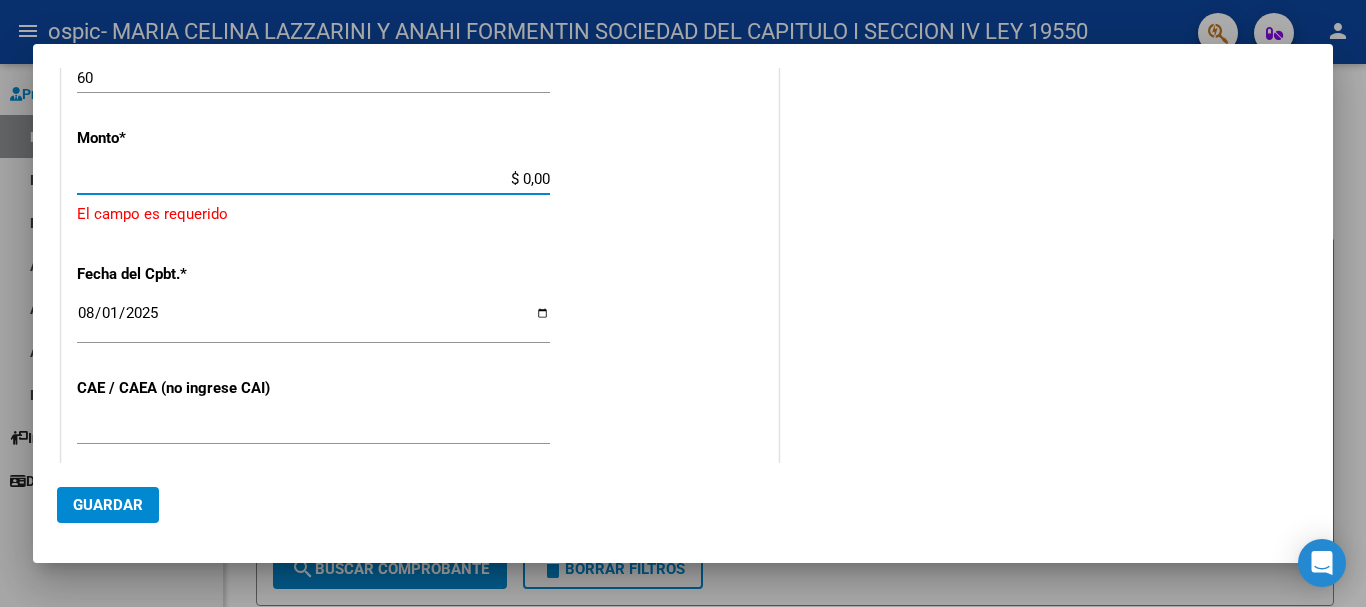 drag, startPoint x: 140, startPoint y: 186, endPoint x: 581, endPoint y: 177, distance: 441.09183 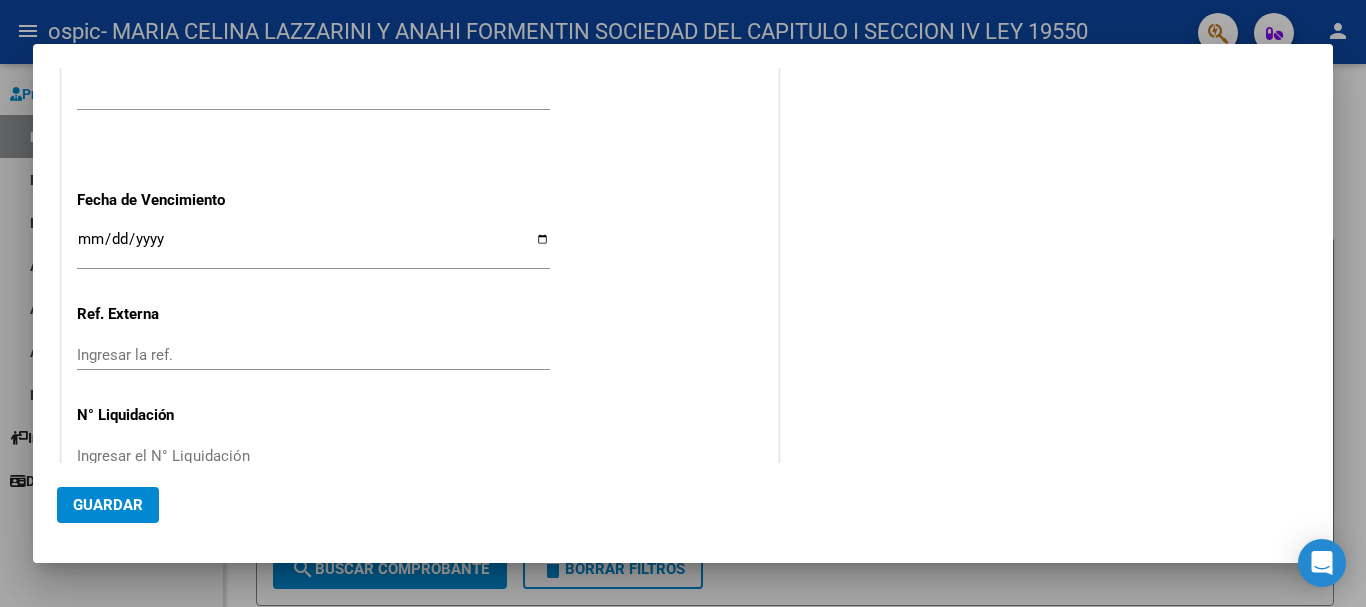 scroll, scrollTop: 1208, scrollLeft: 0, axis: vertical 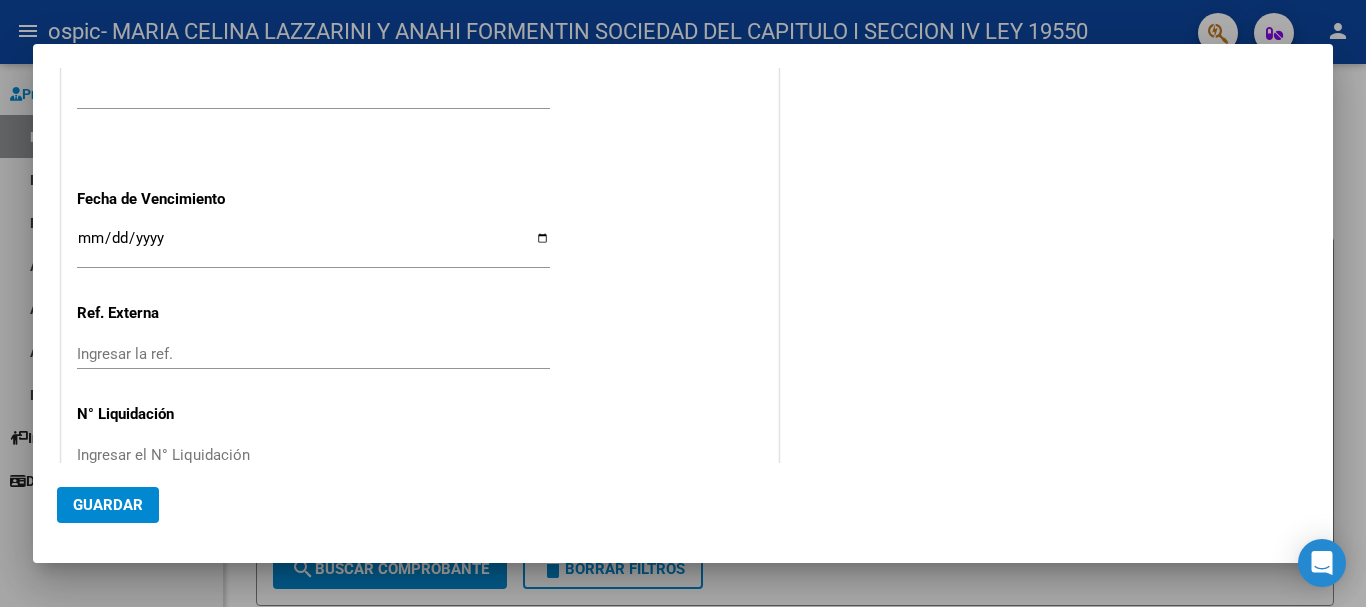 type on "$ 475.830,36" 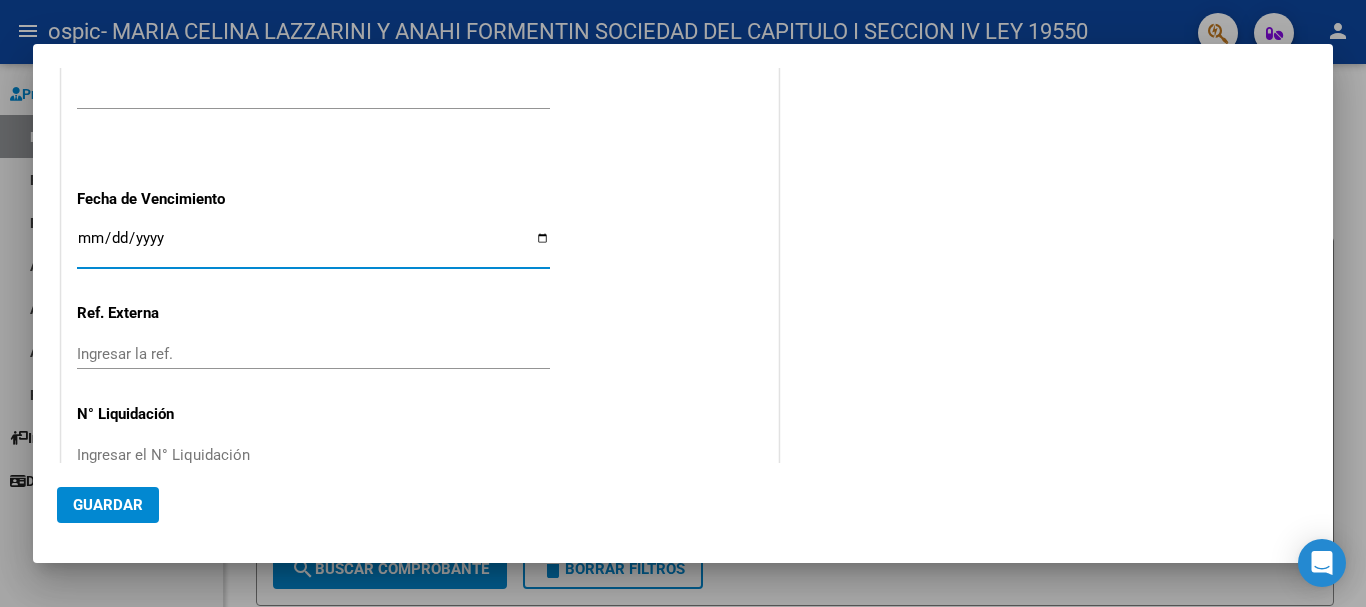 click on "Ingresar la fecha" at bounding box center [313, 246] 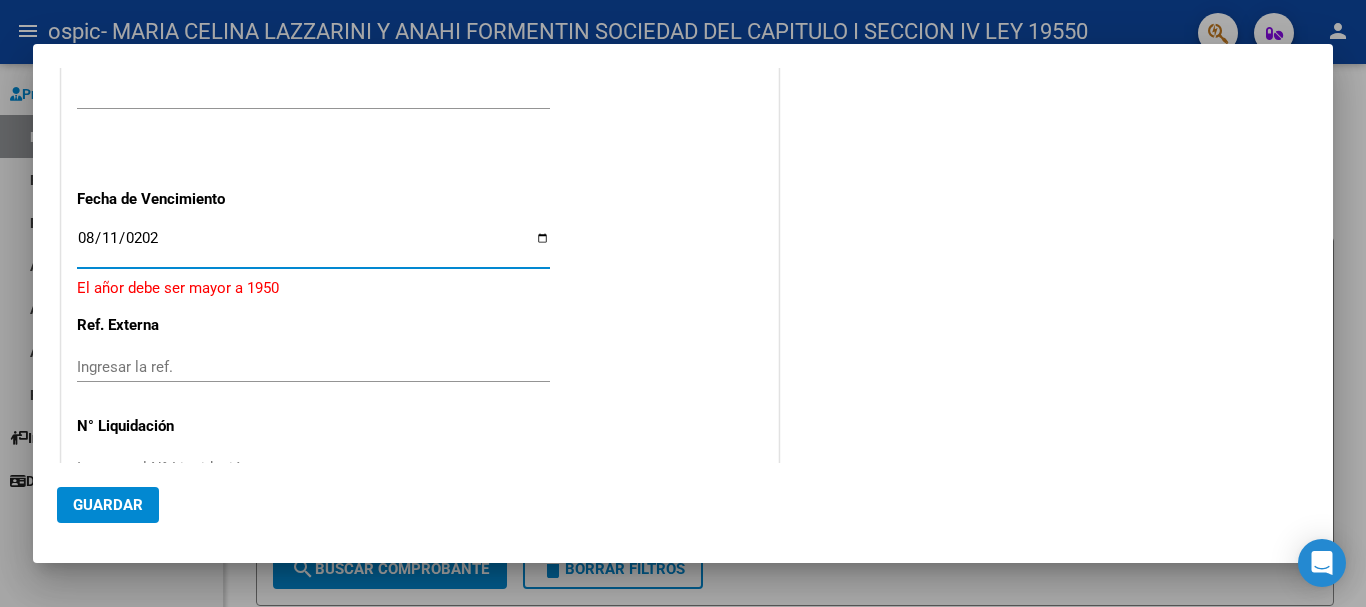 type on "2025-08-11" 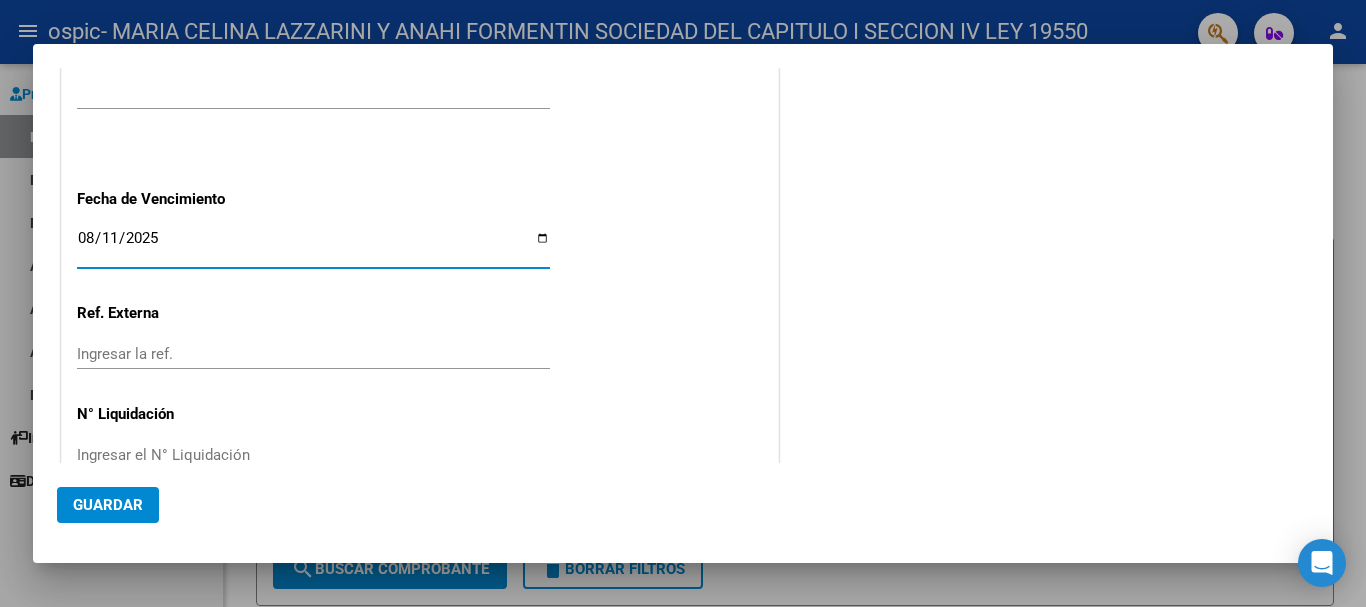 scroll, scrollTop: 1254, scrollLeft: 0, axis: vertical 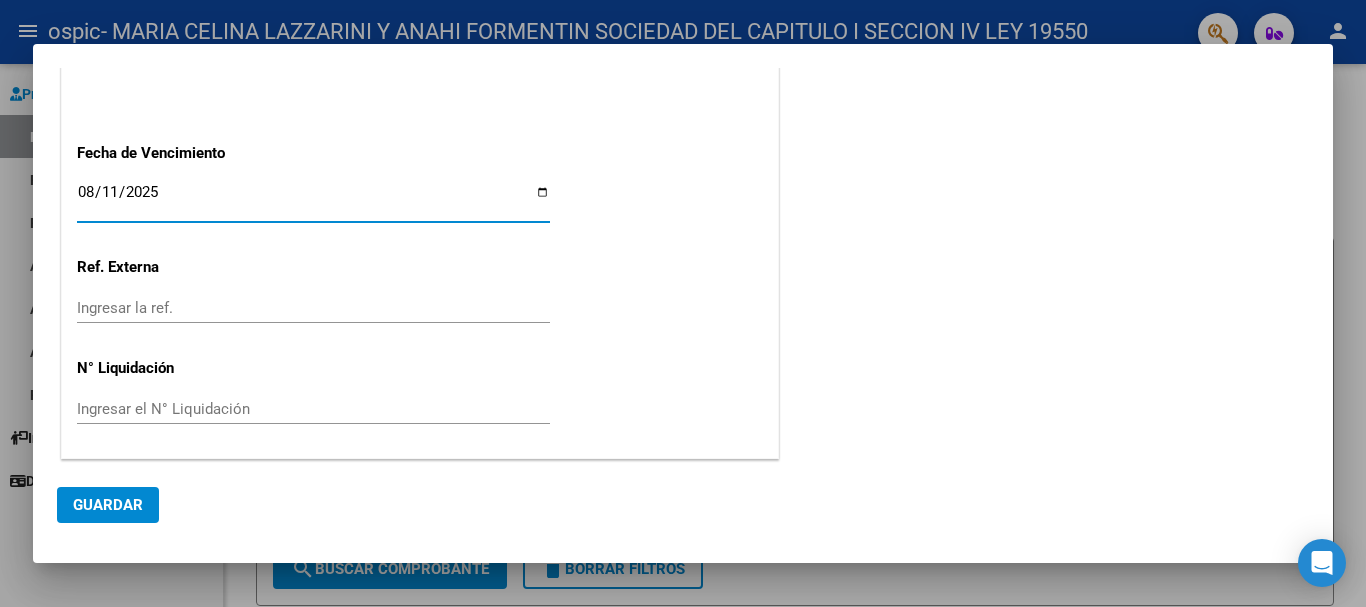 click on "Guardar" 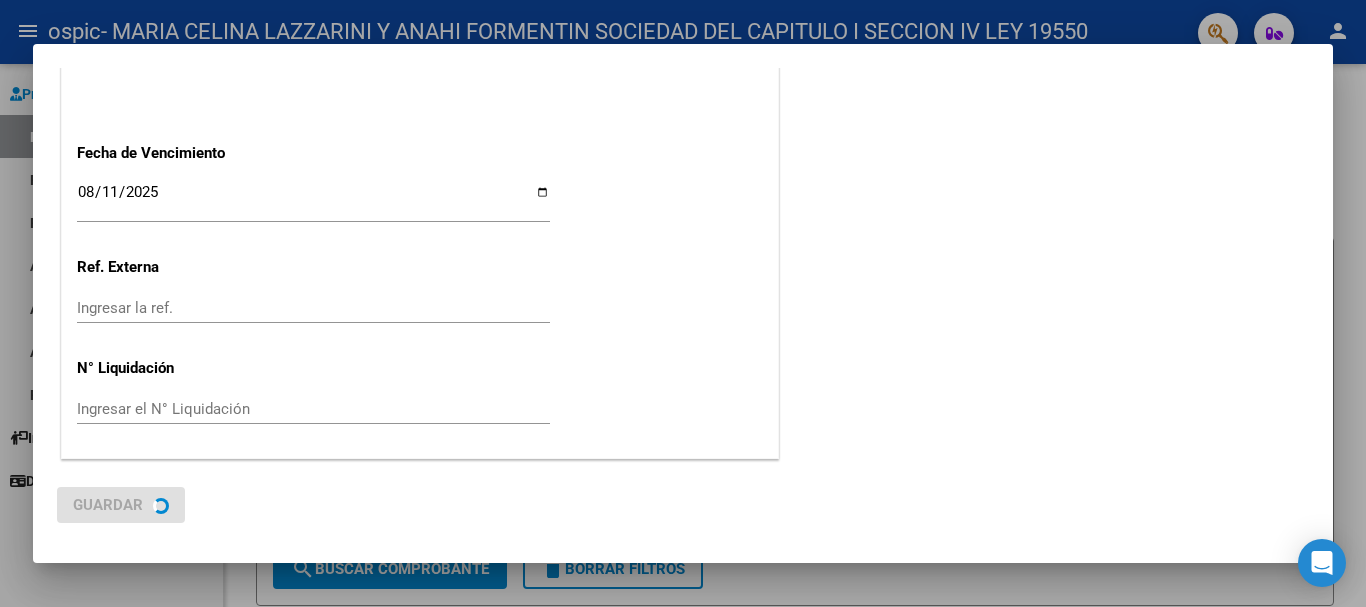 scroll, scrollTop: 0, scrollLeft: 0, axis: both 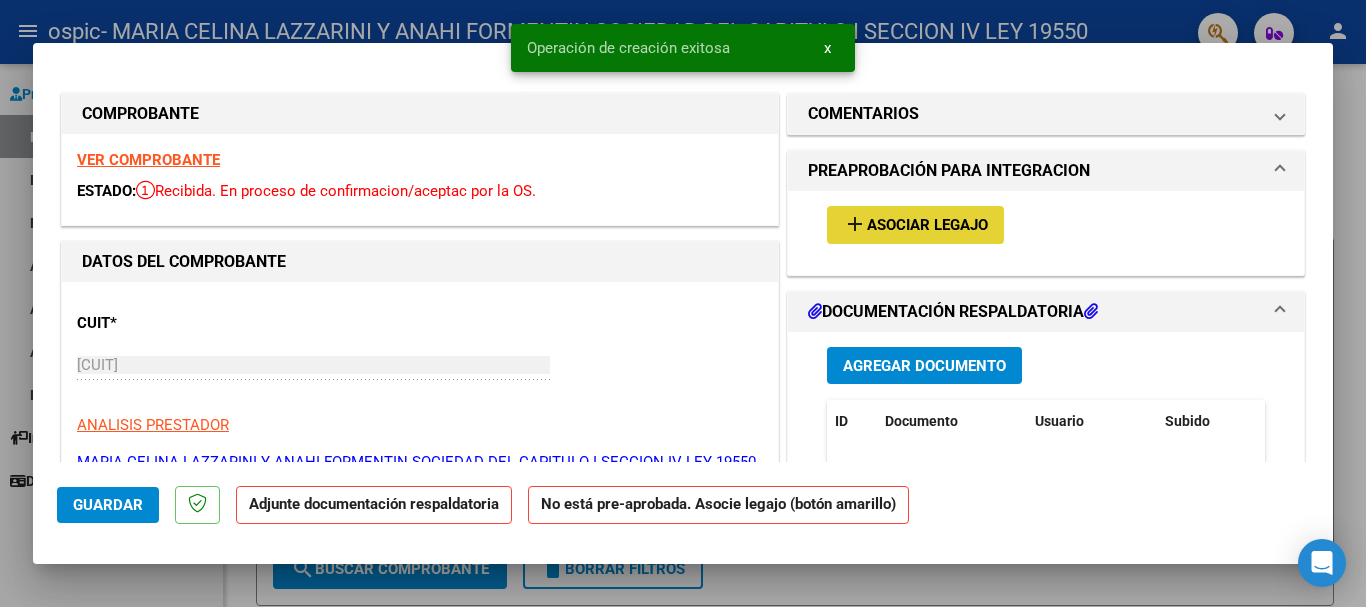click on "Asociar Legajo" at bounding box center (927, 226) 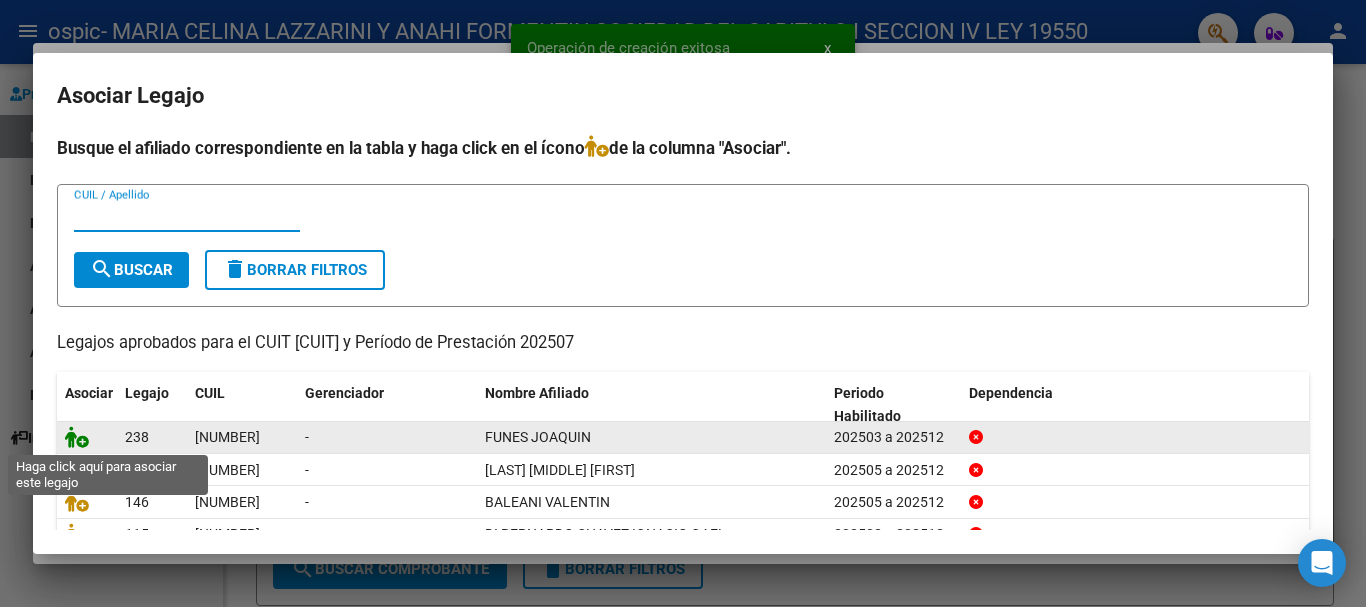 click 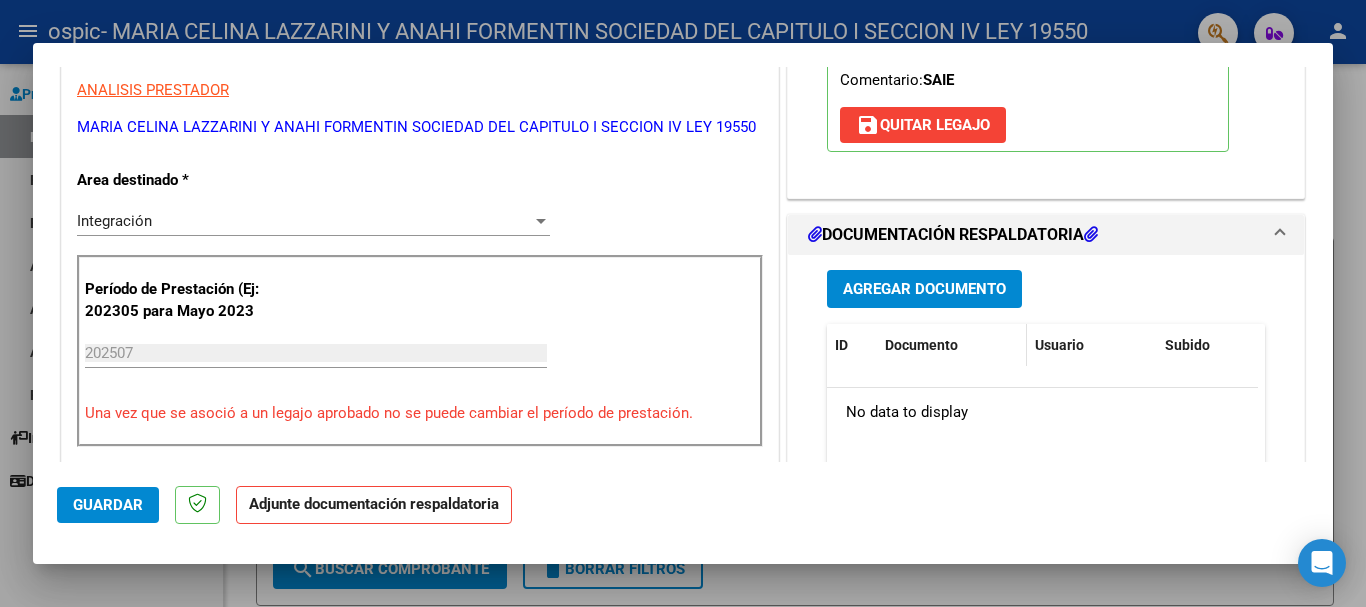 scroll, scrollTop: 400, scrollLeft: 0, axis: vertical 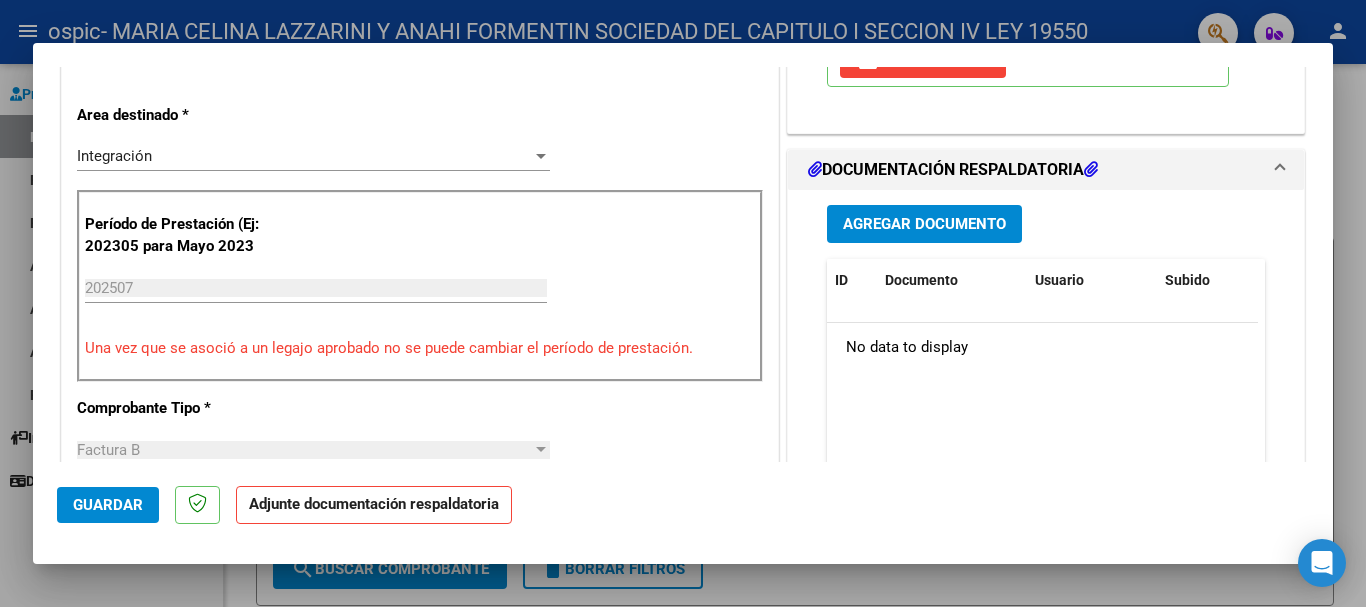 click on "Agregar Documento" at bounding box center [924, 225] 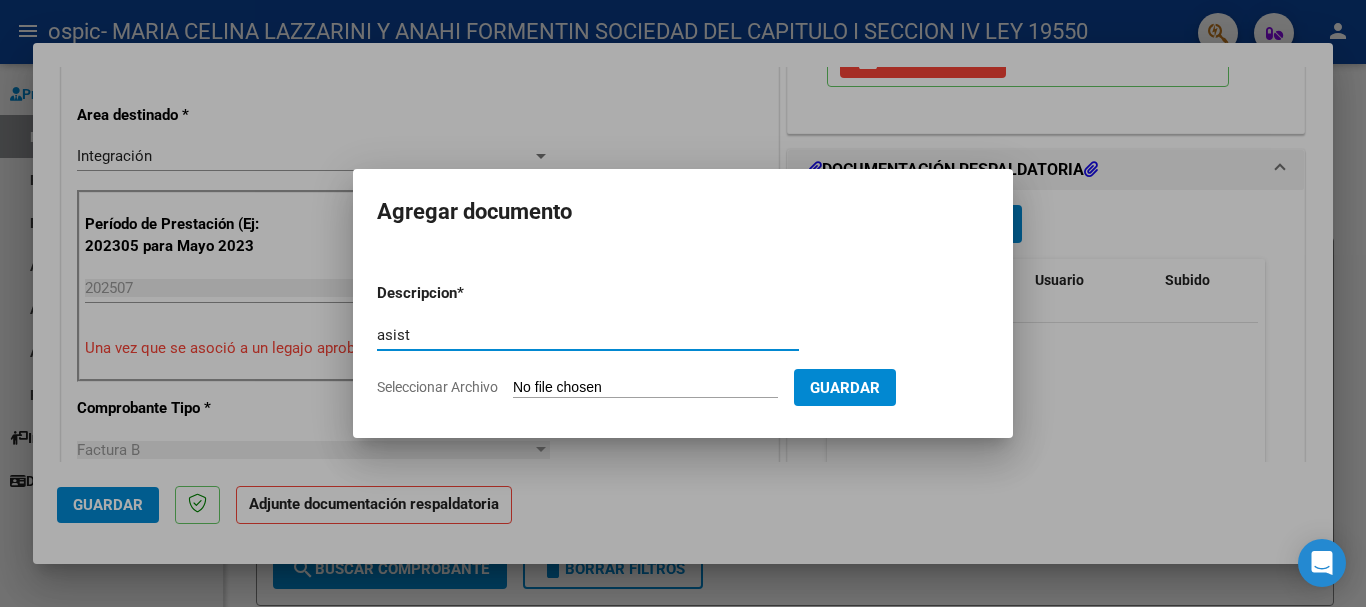type on "asist" 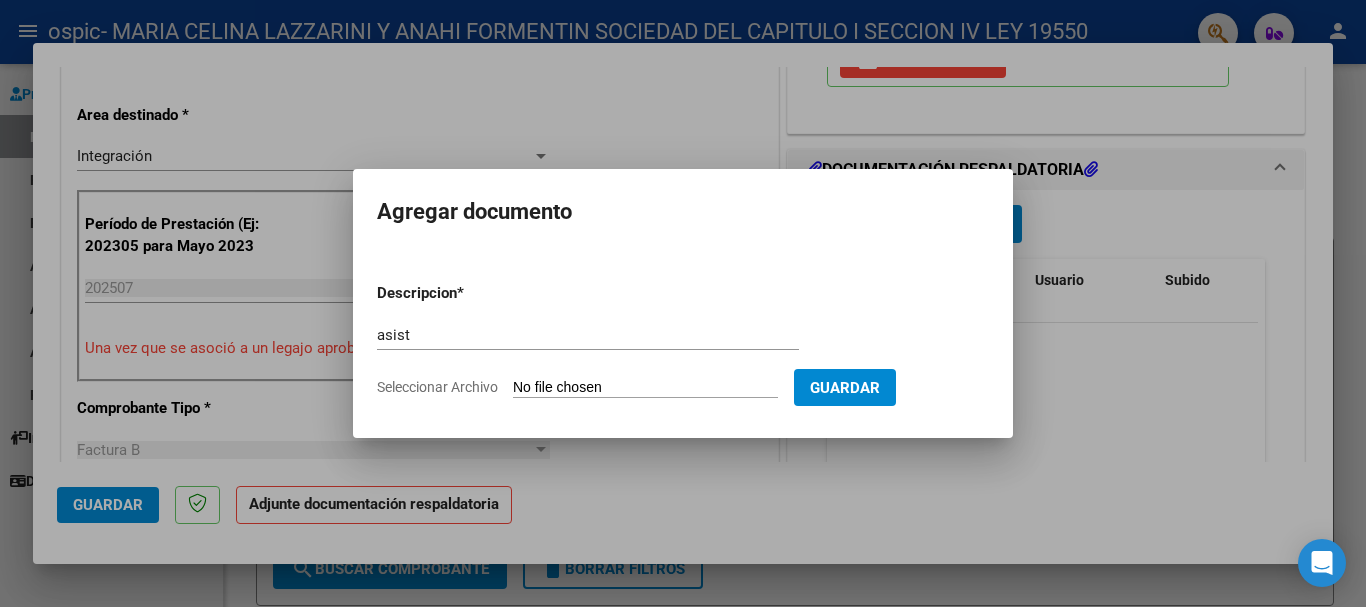 type on "C:\fakepath\IMG_[YEAR]_[MONTH]_[DAY]_[HOUR]_[MINUTE]_[SECOND]_[MILLISECONDS].pdf" 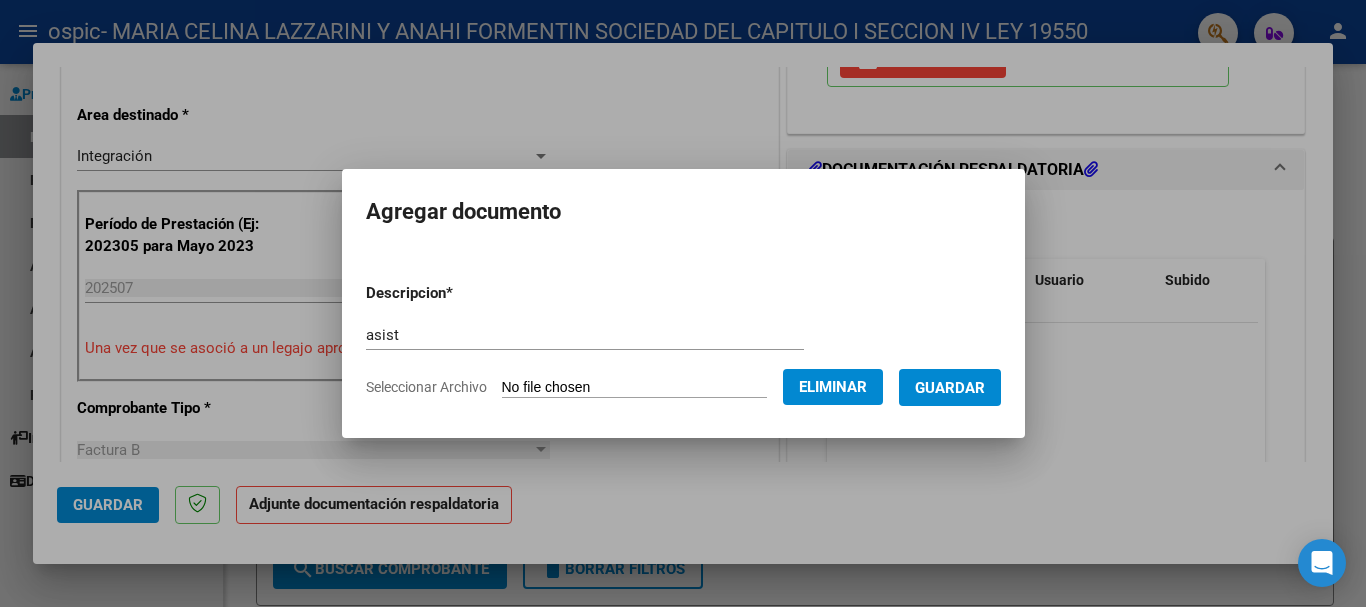 click on "Guardar" at bounding box center [950, 388] 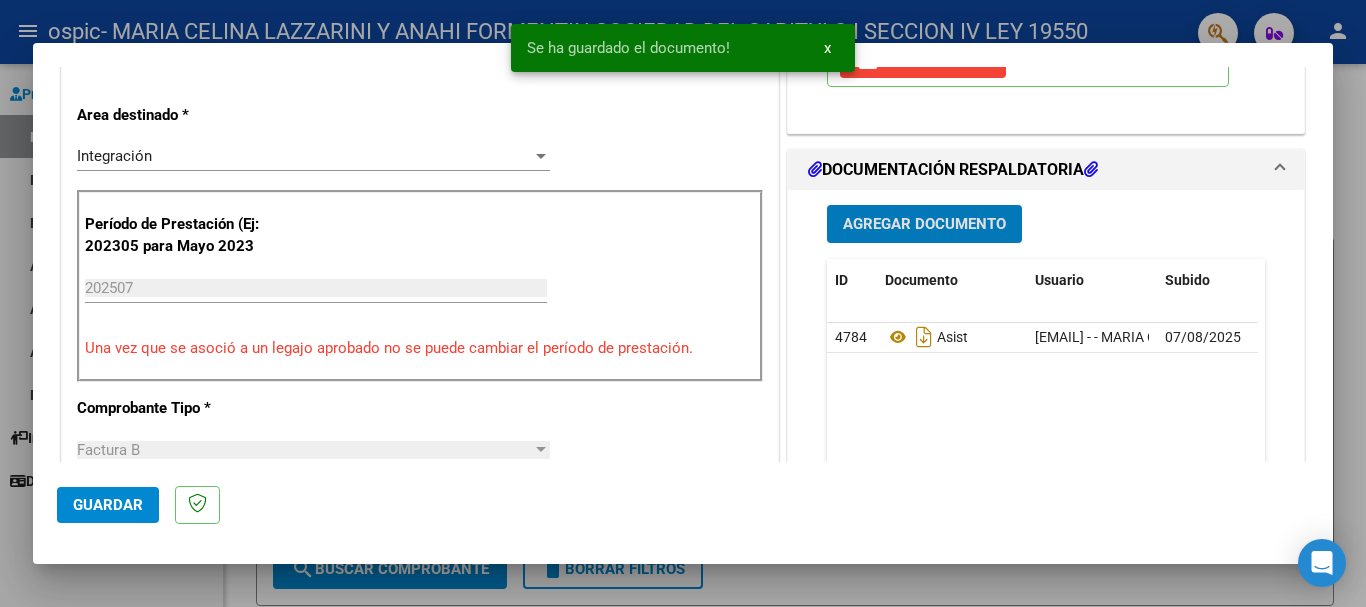 click on "Agregar Documento" at bounding box center [924, 225] 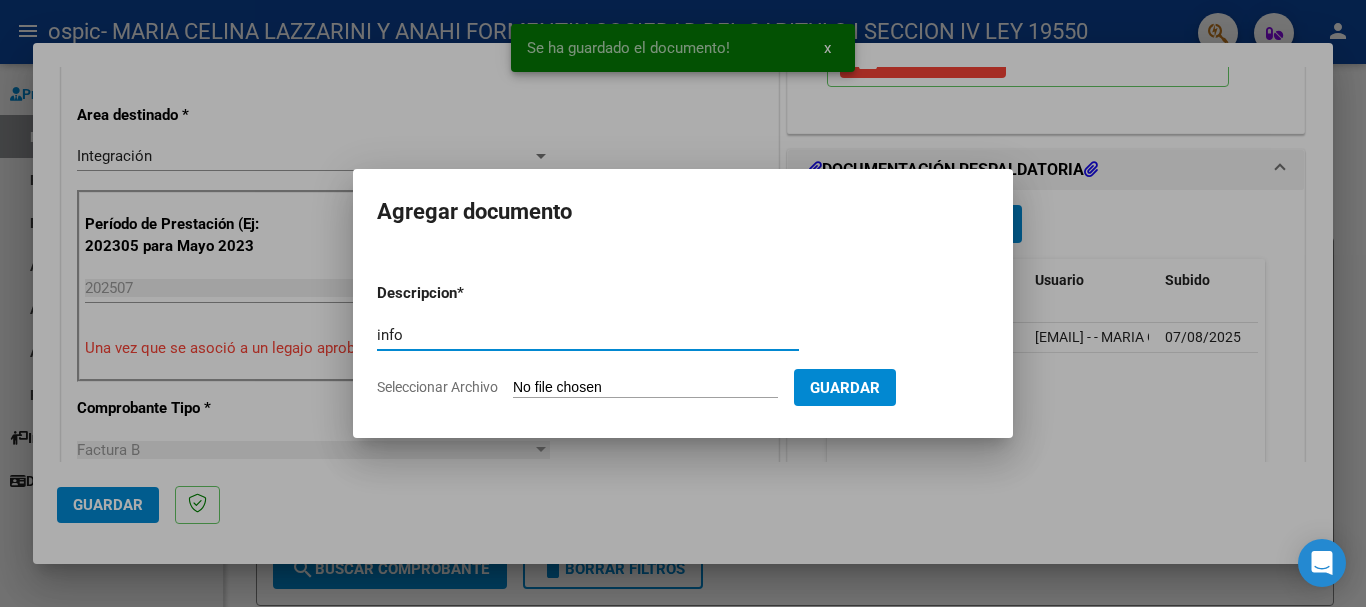 type on "info" 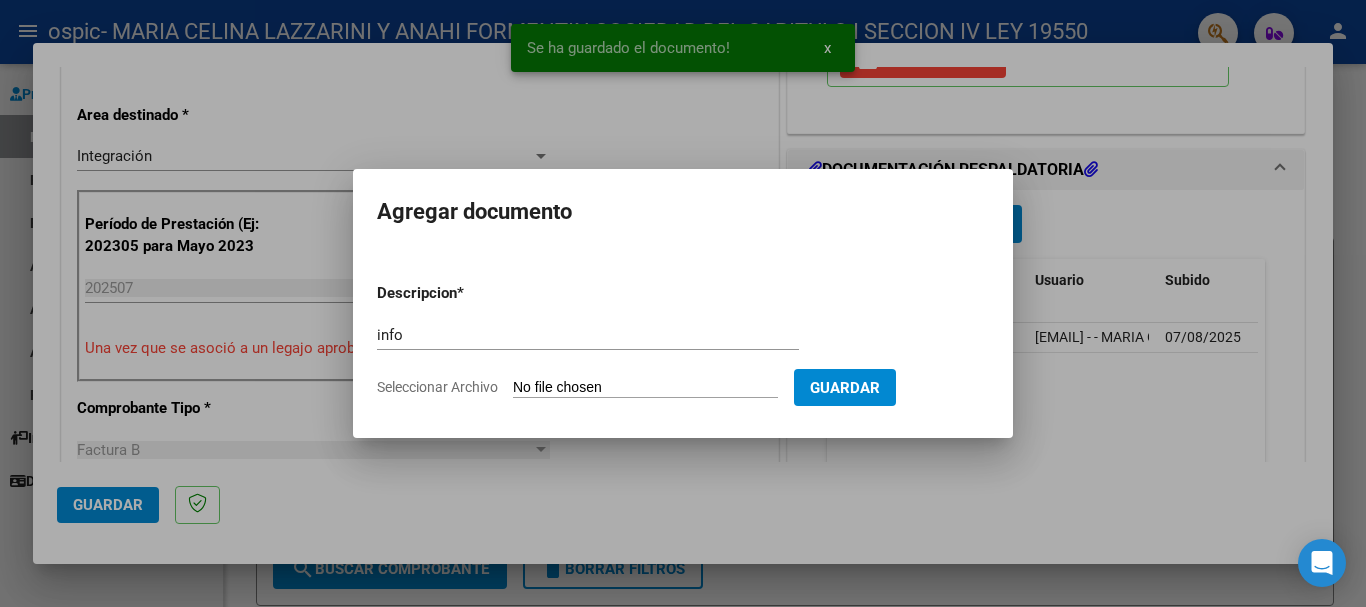 click on "Seleccionar Archivo" at bounding box center [645, 388] 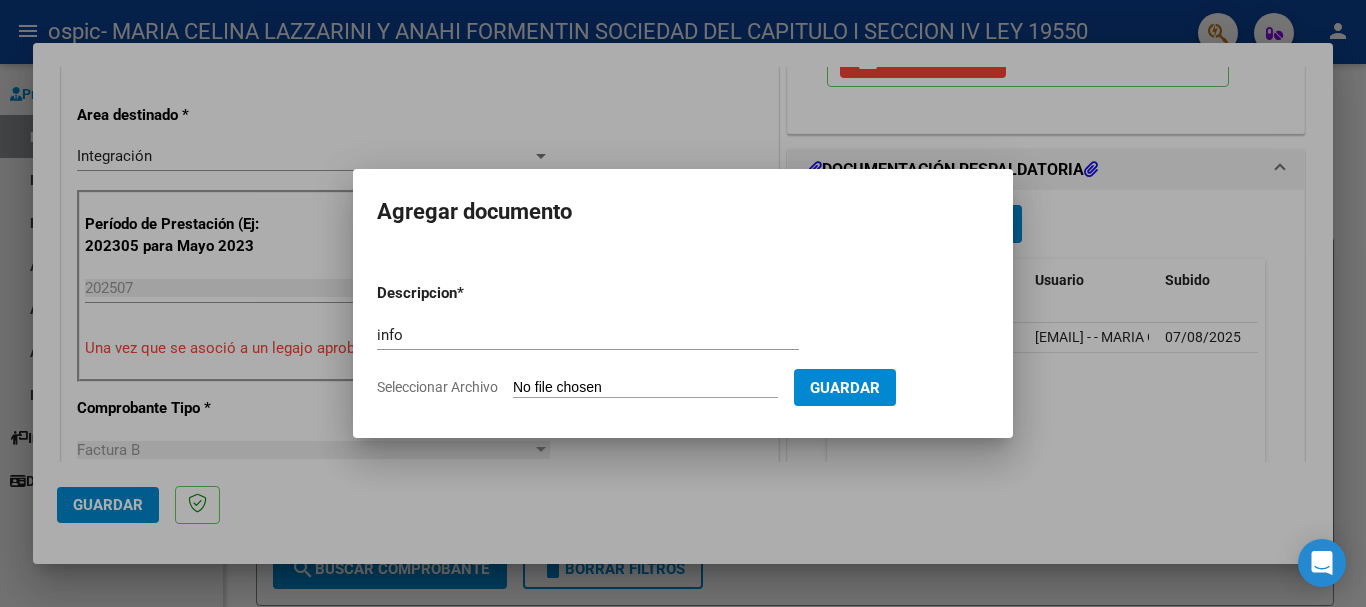 type on "C:\fakepath\[FILENAME].pdf" 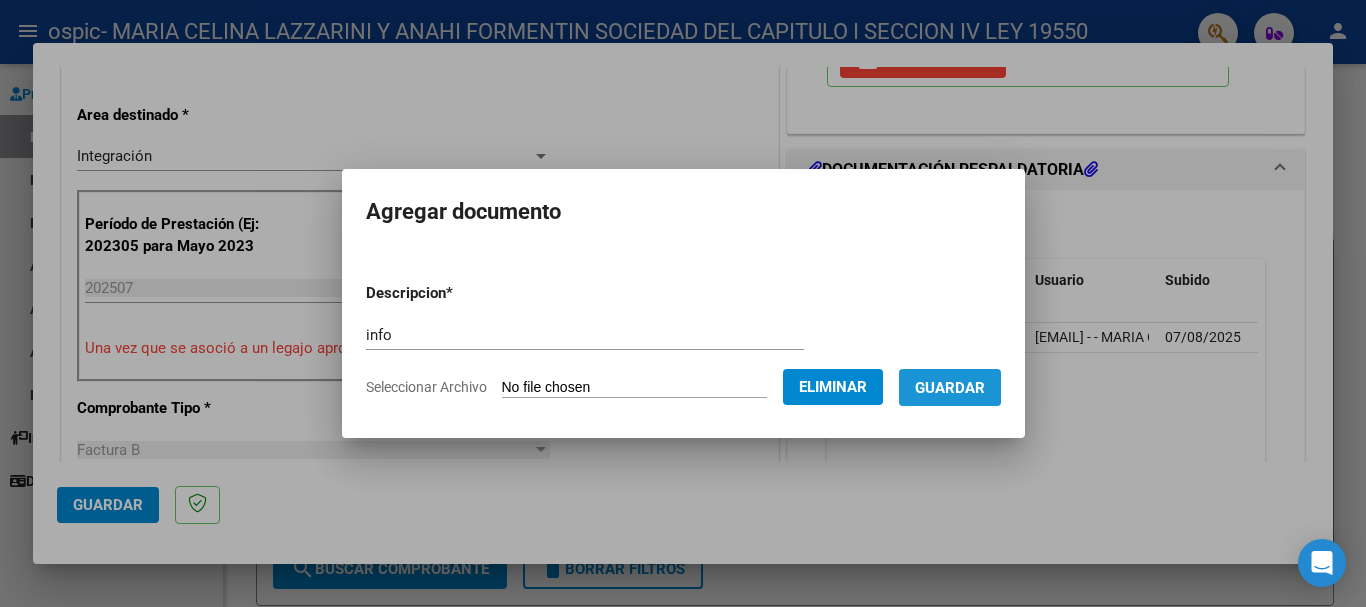 click on "Guardar" at bounding box center [950, 388] 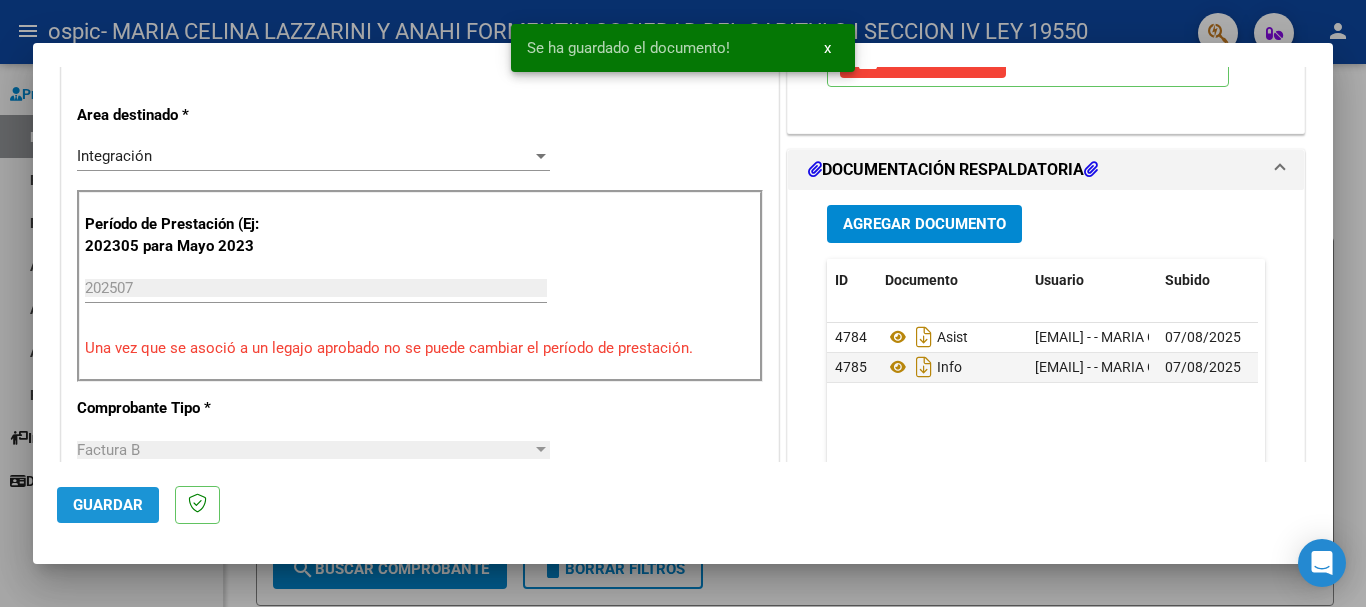 click on "Guardar" 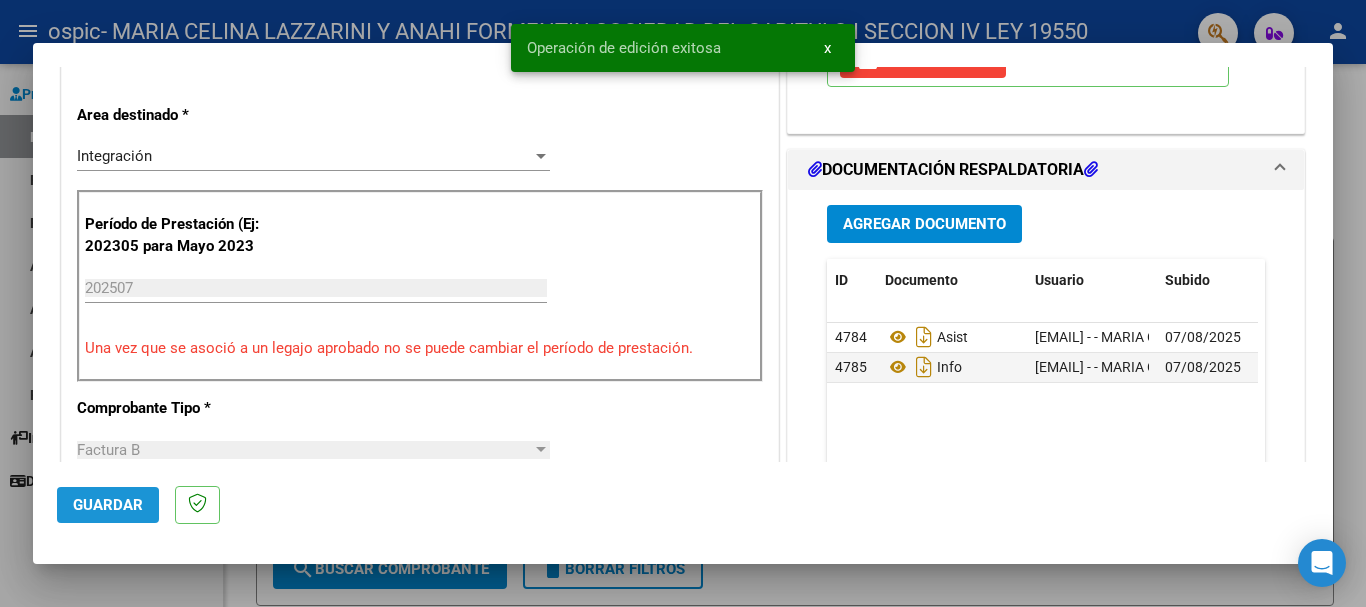 click on "Guardar" 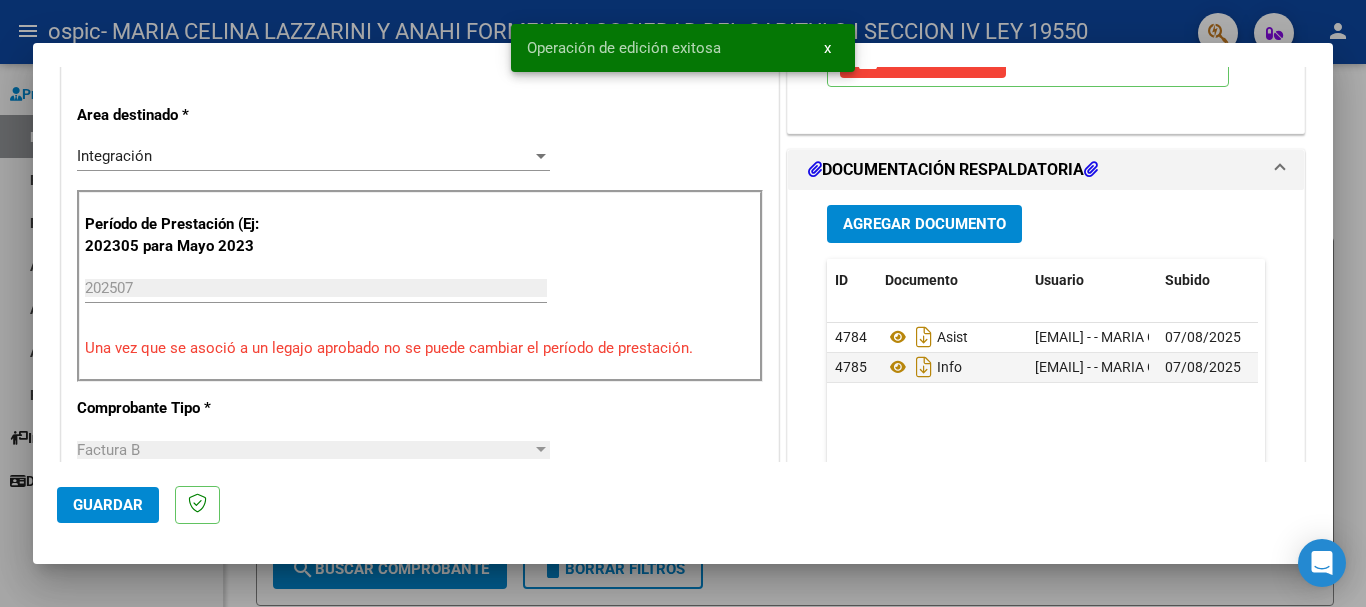 click at bounding box center [683, 303] 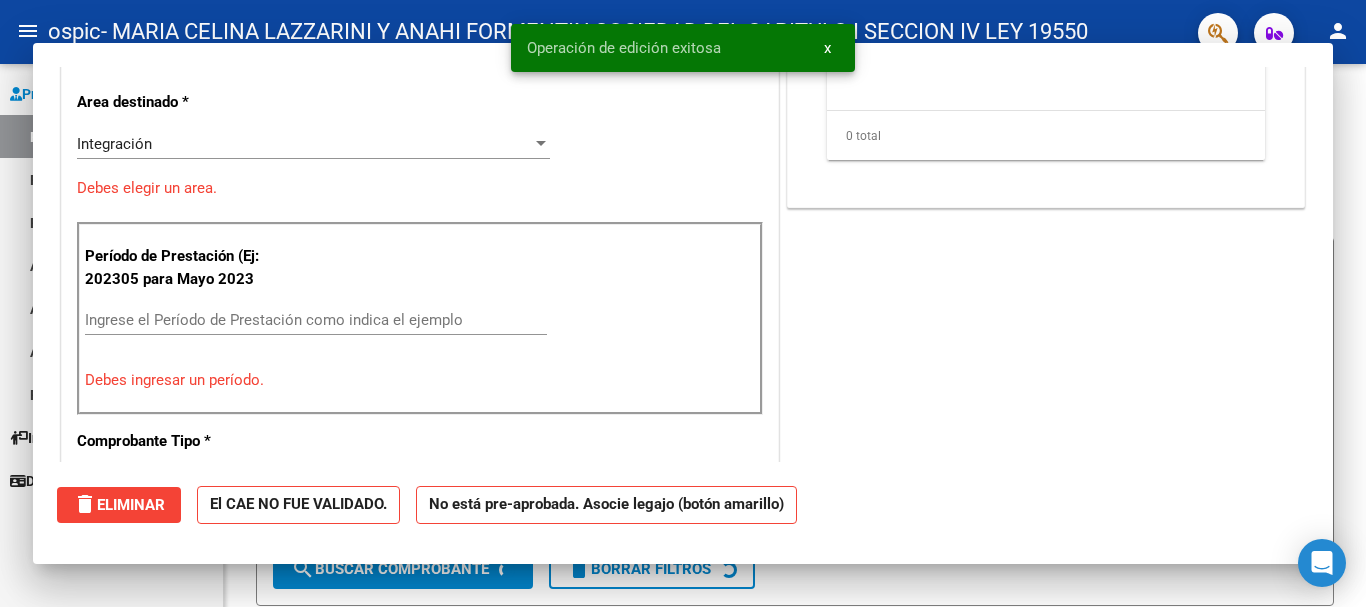 scroll, scrollTop: 388, scrollLeft: 0, axis: vertical 